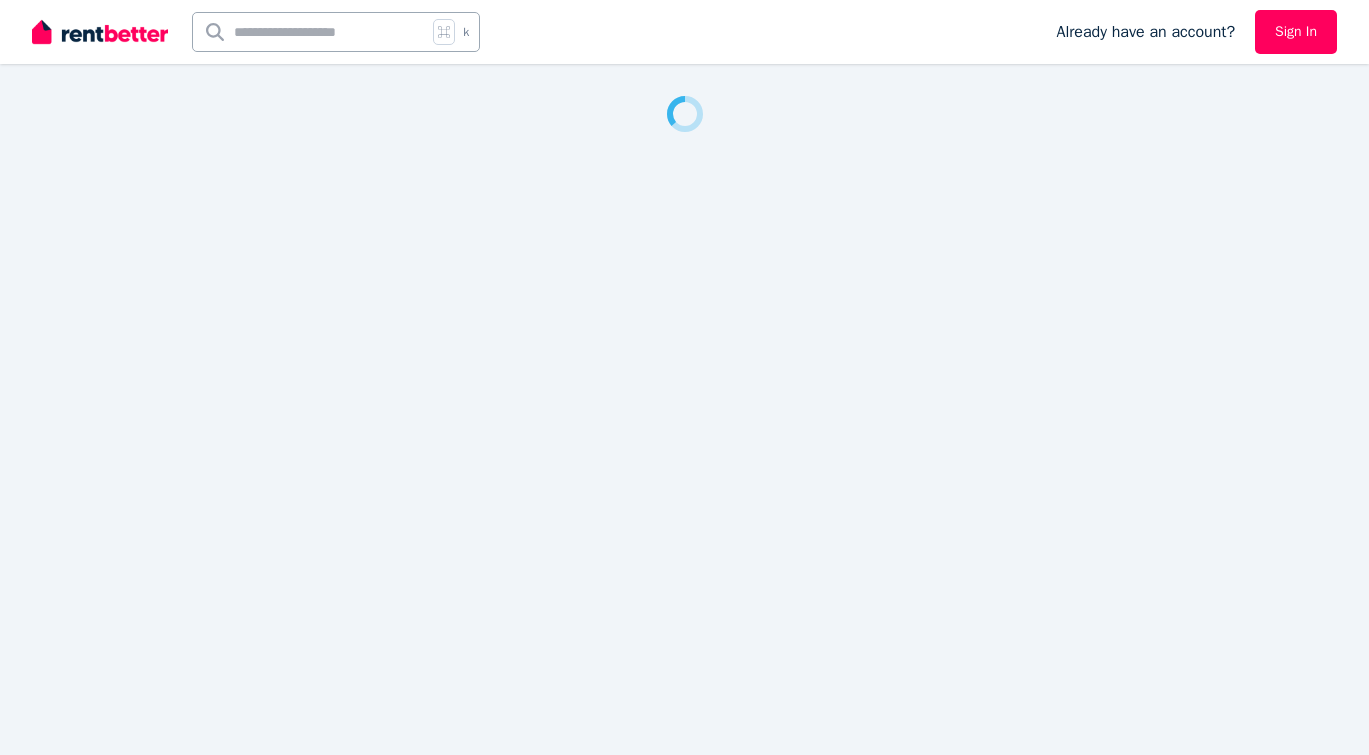 scroll, scrollTop: 0, scrollLeft: 0, axis: both 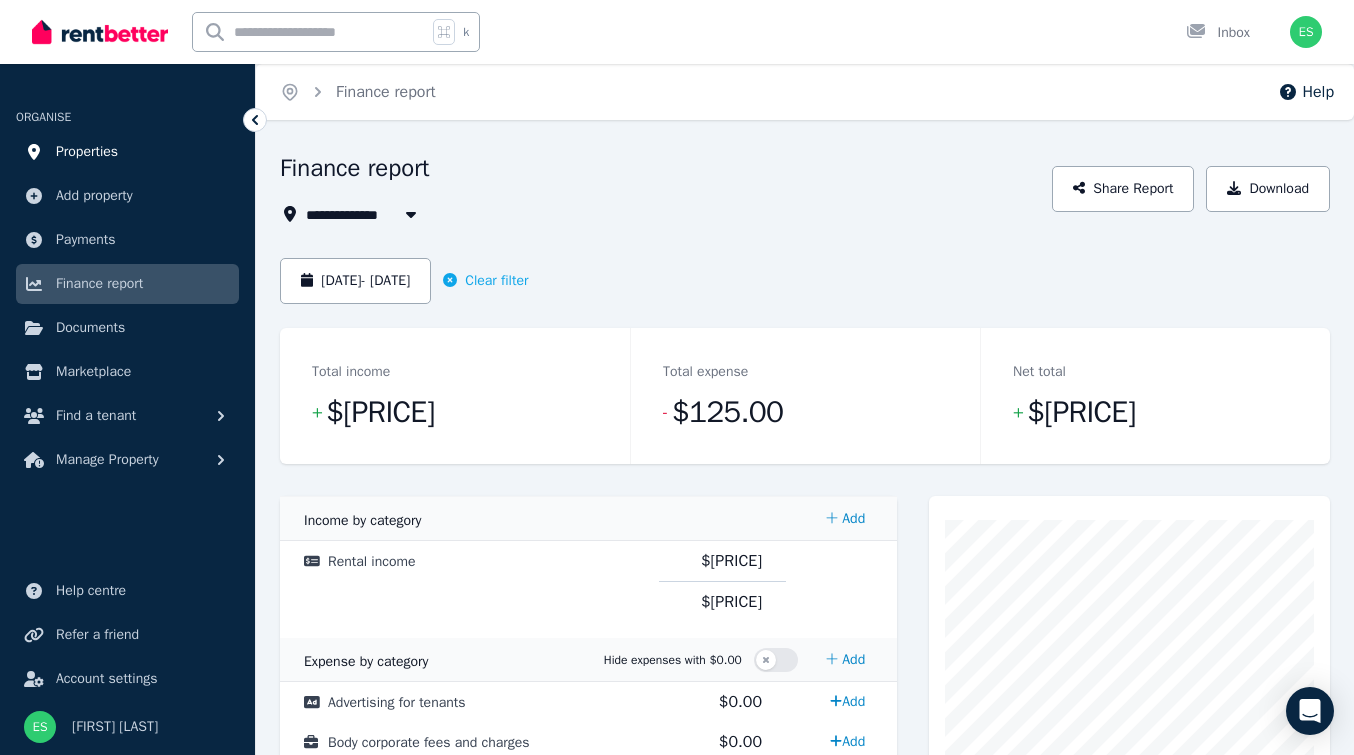 click on "Properties" at bounding box center (87, 152) 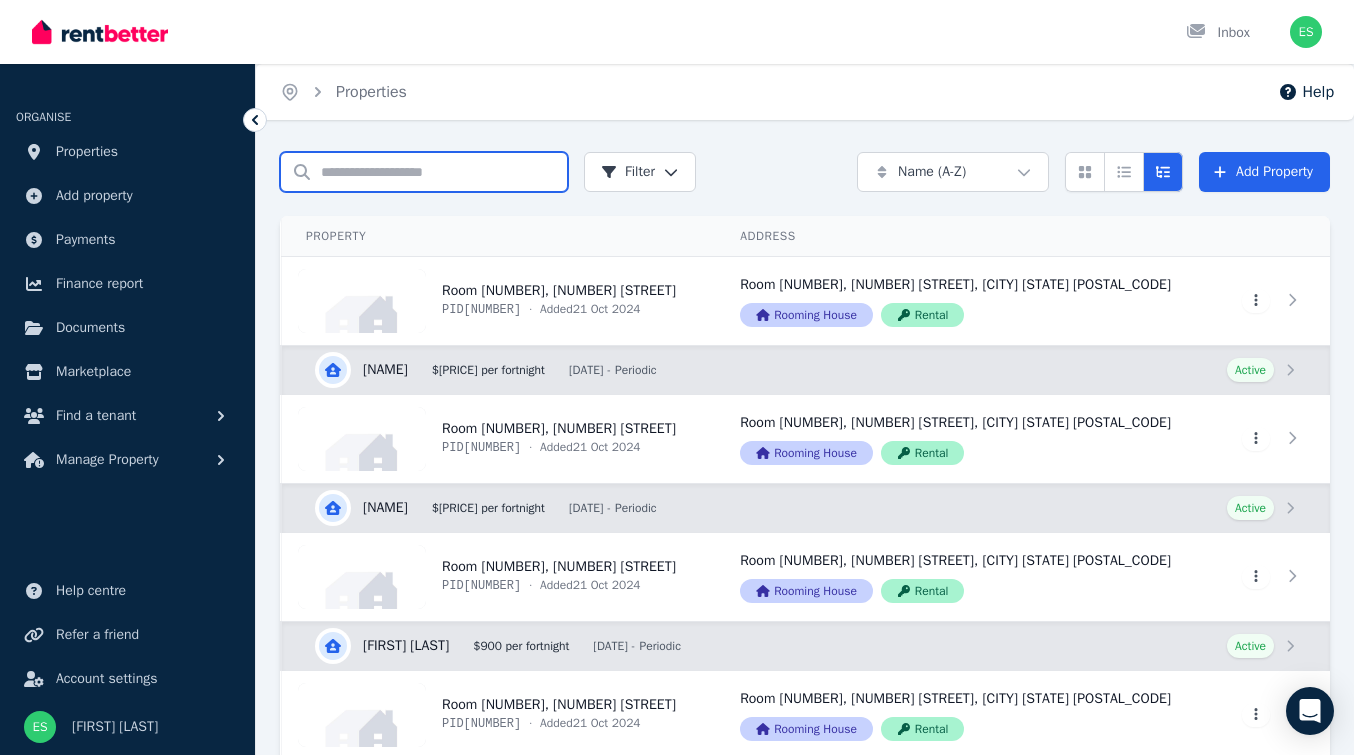 click on "Search properties" at bounding box center (424, 172) 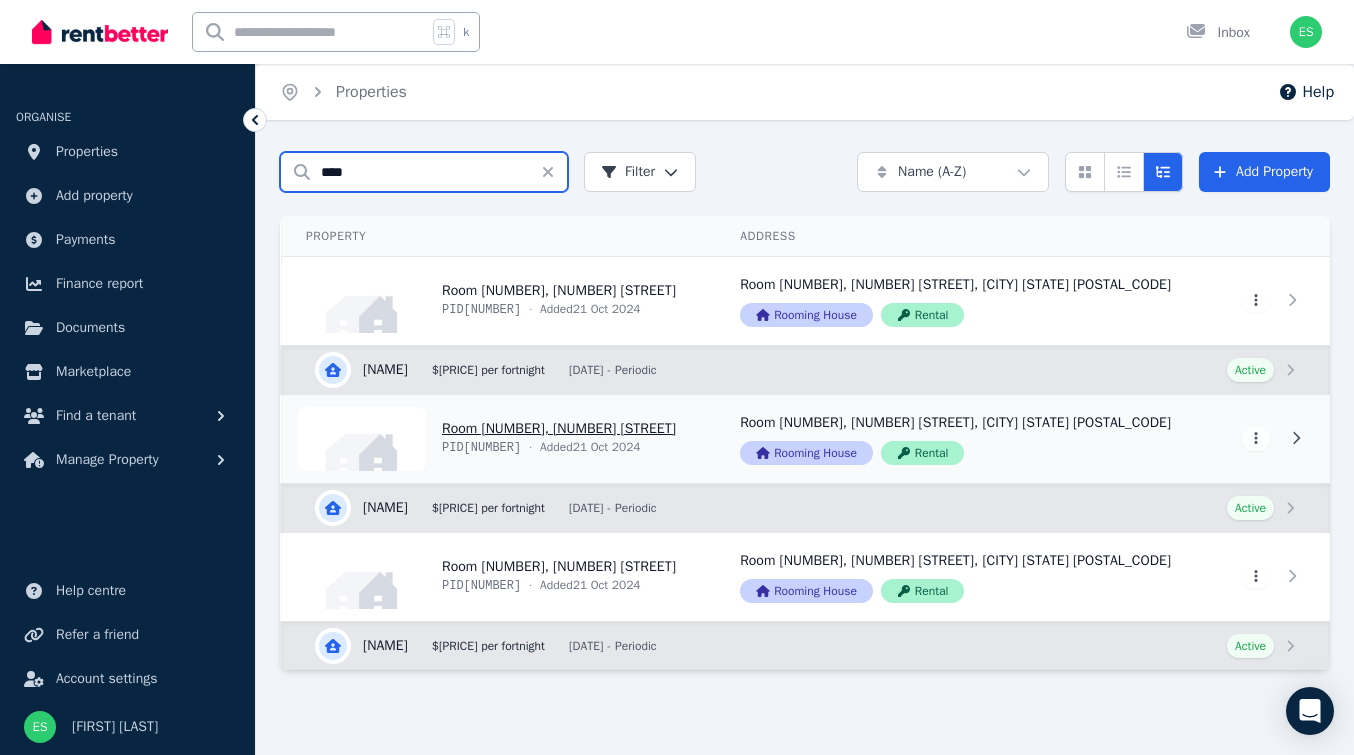 type on "****" 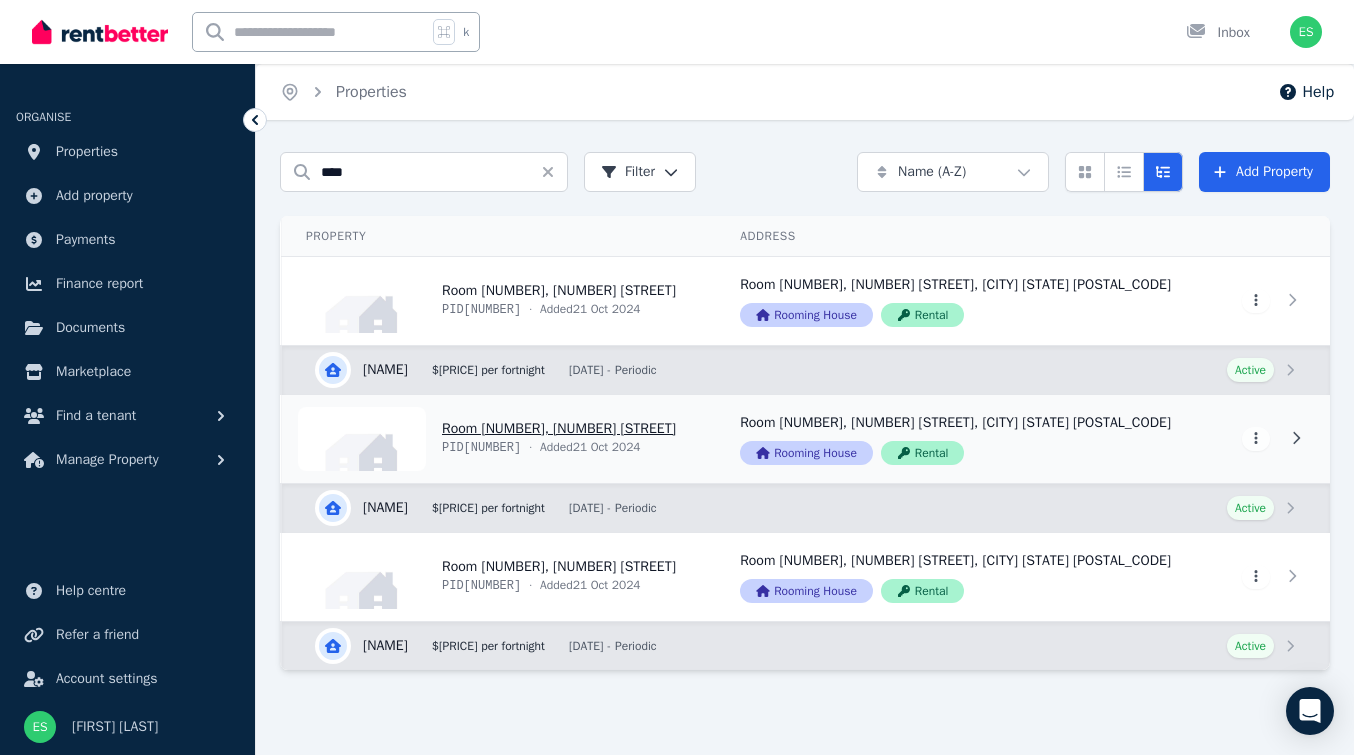 click on "View property details" at bounding box center [499, 439] 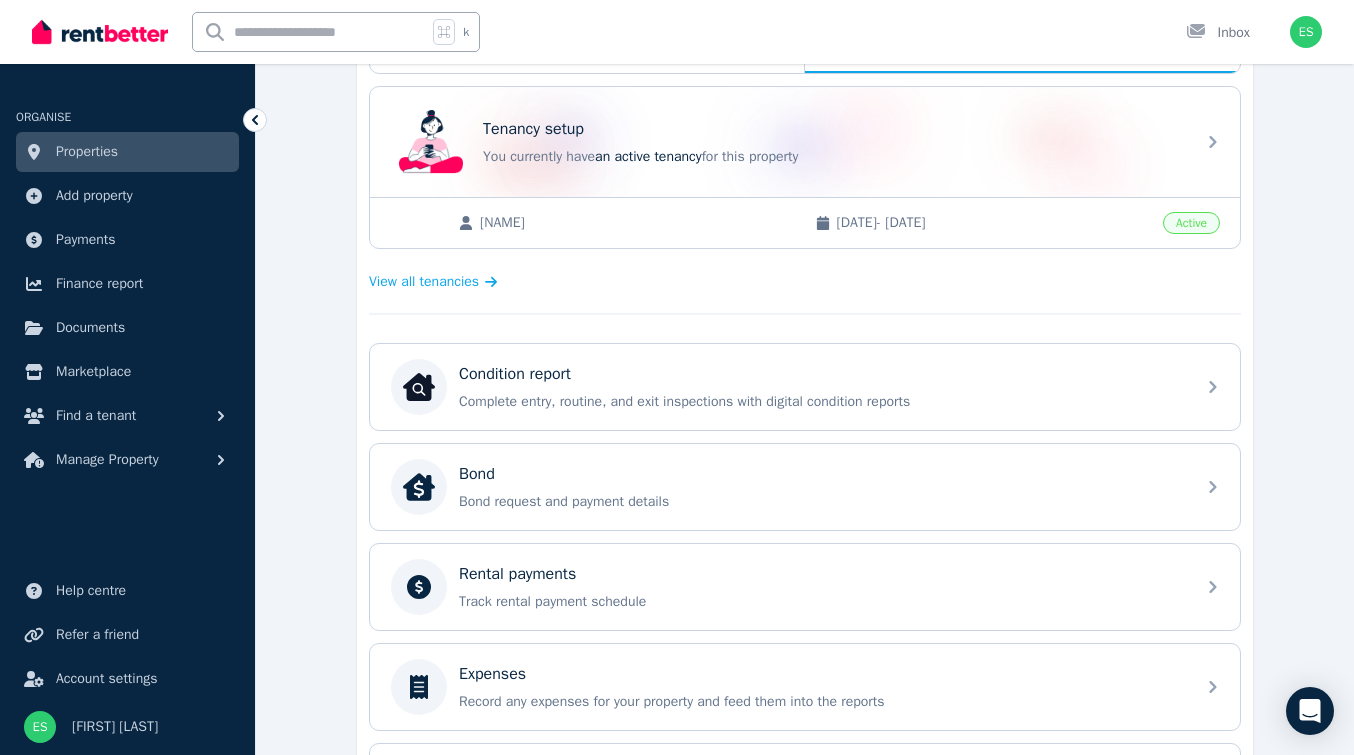 scroll, scrollTop: 399, scrollLeft: 0, axis: vertical 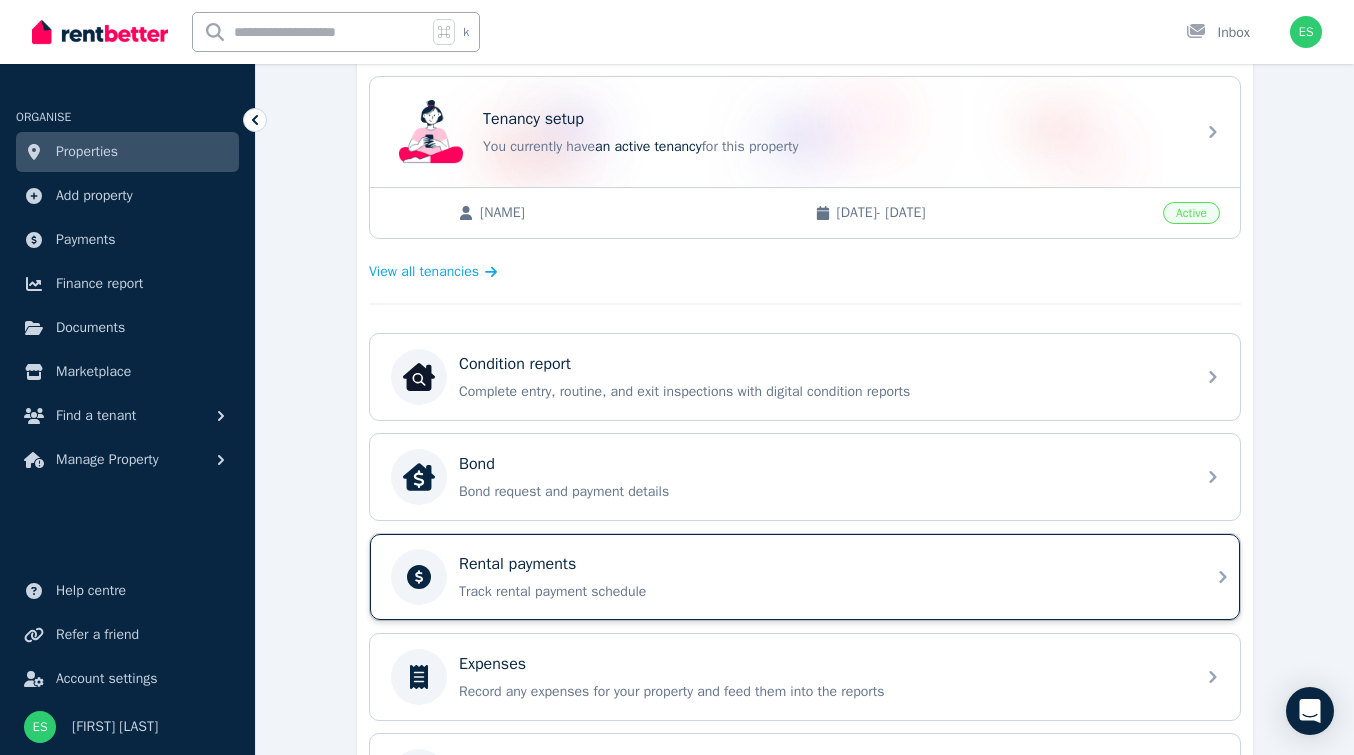 click on "Rental payments Track rental payment schedule" at bounding box center [821, 577] 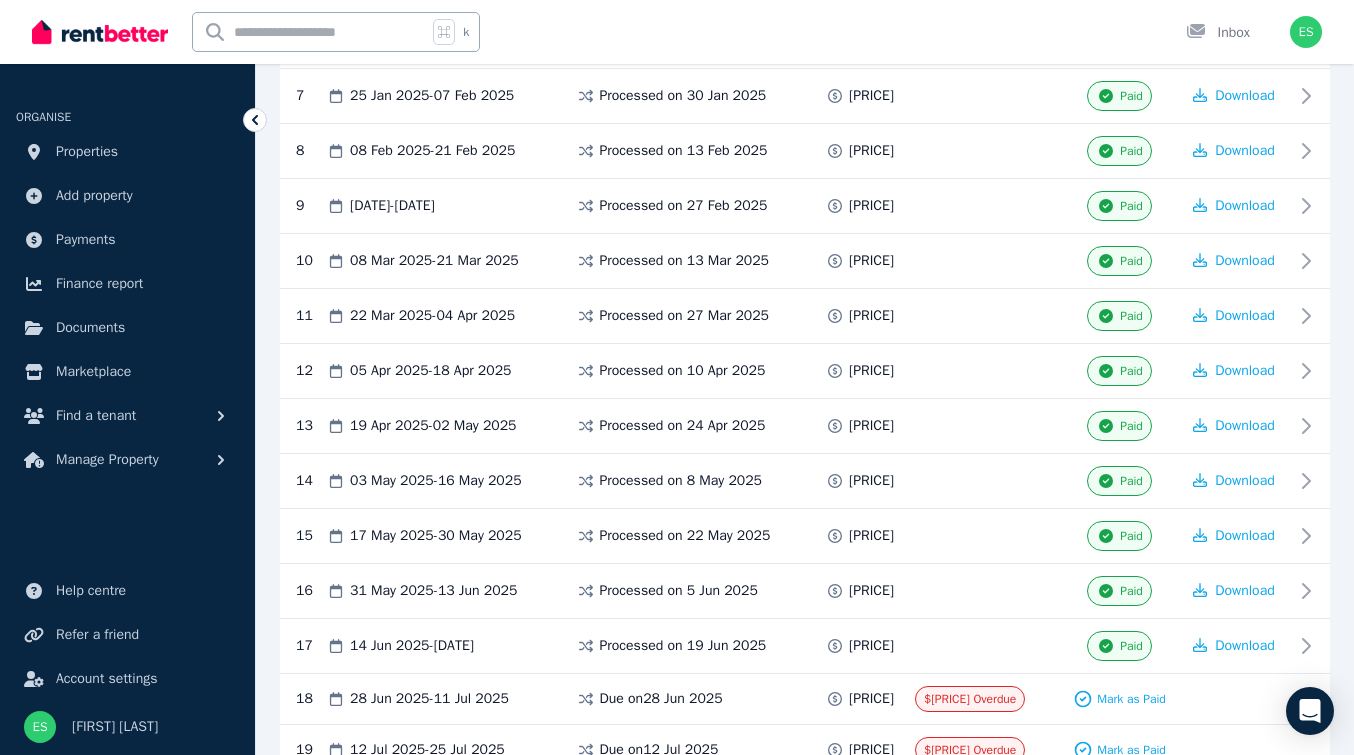 scroll, scrollTop: 725, scrollLeft: 0, axis: vertical 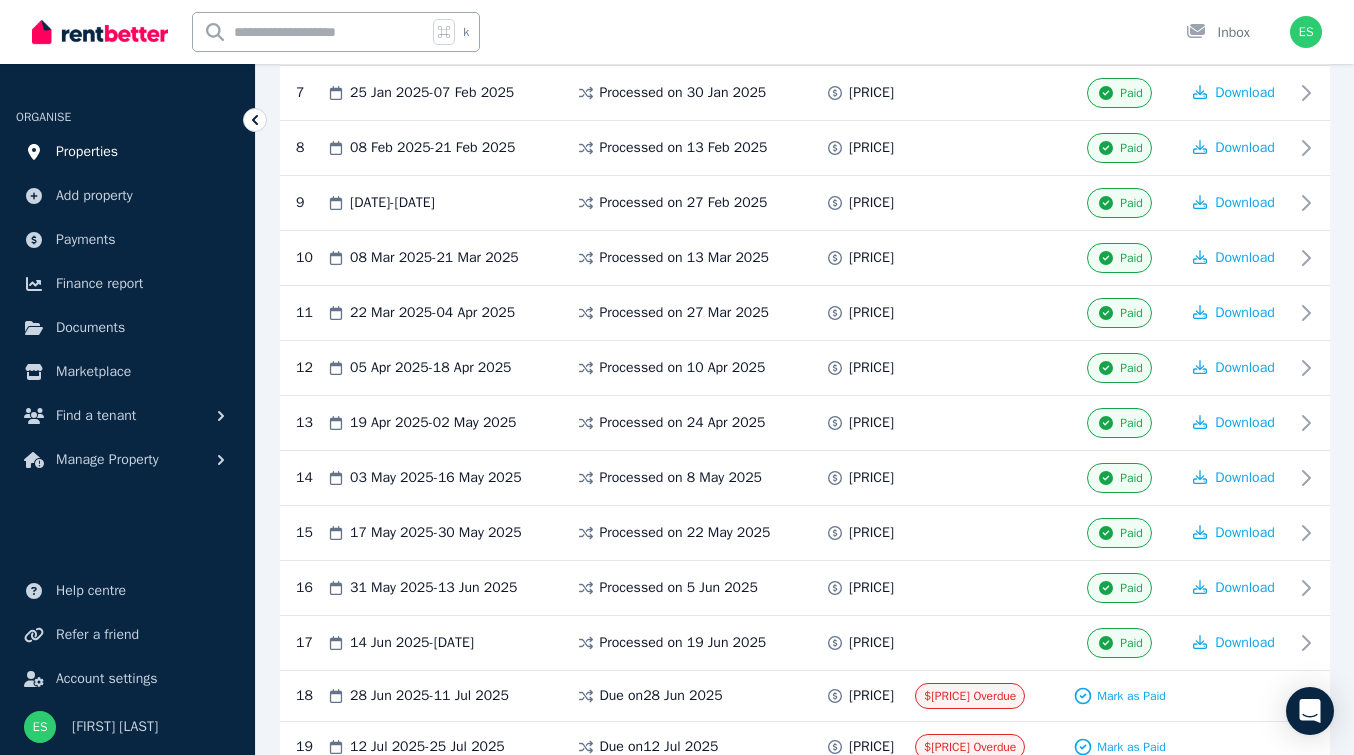click on "Properties" at bounding box center [87, 152] 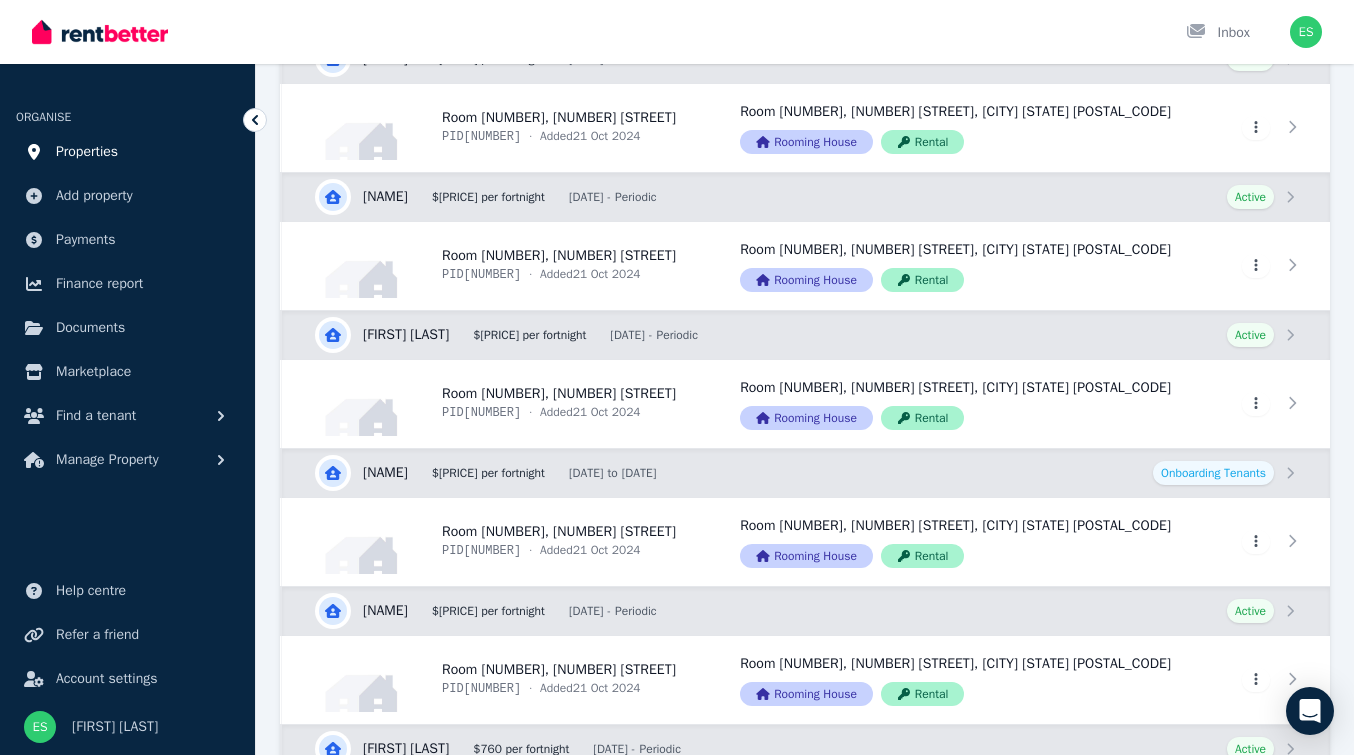 scroll, scrollTop: 0, scrollLeft: 0, axis: both 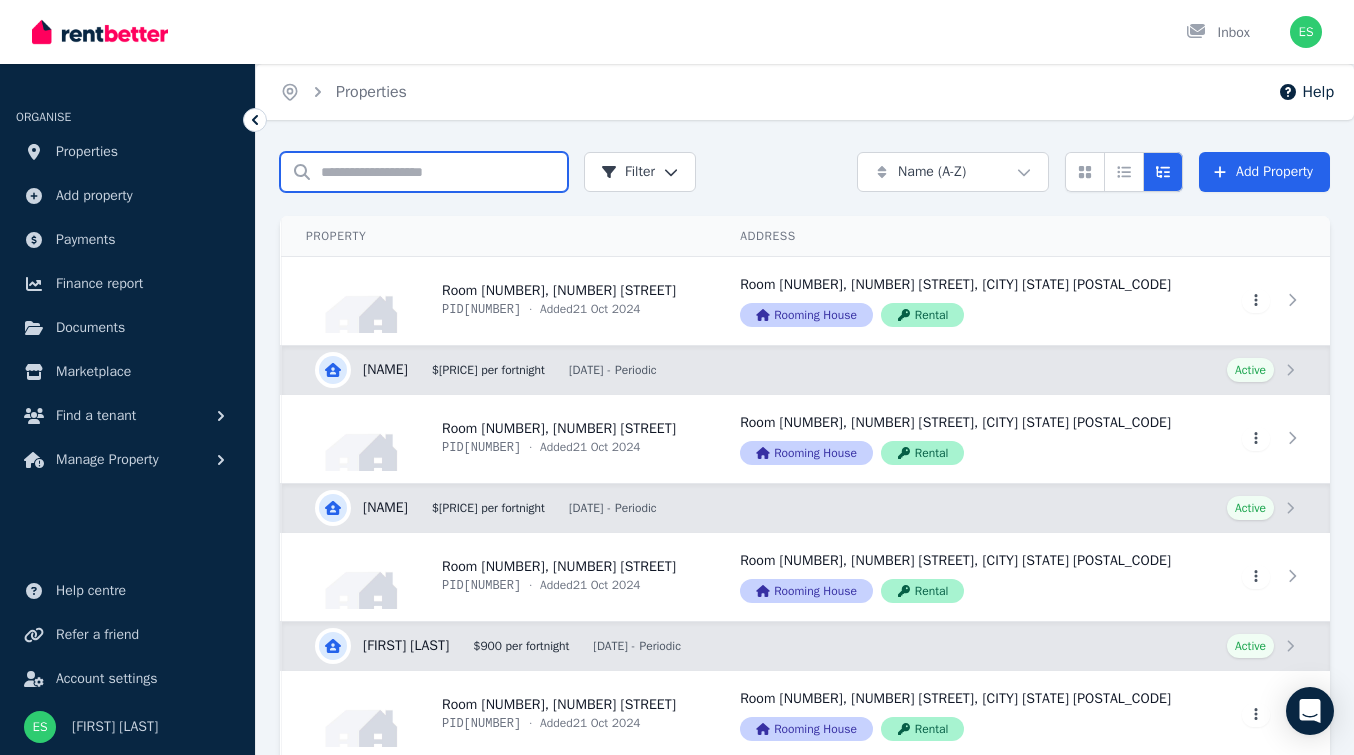 click on "Search properties" at bounding box center [424, 172] 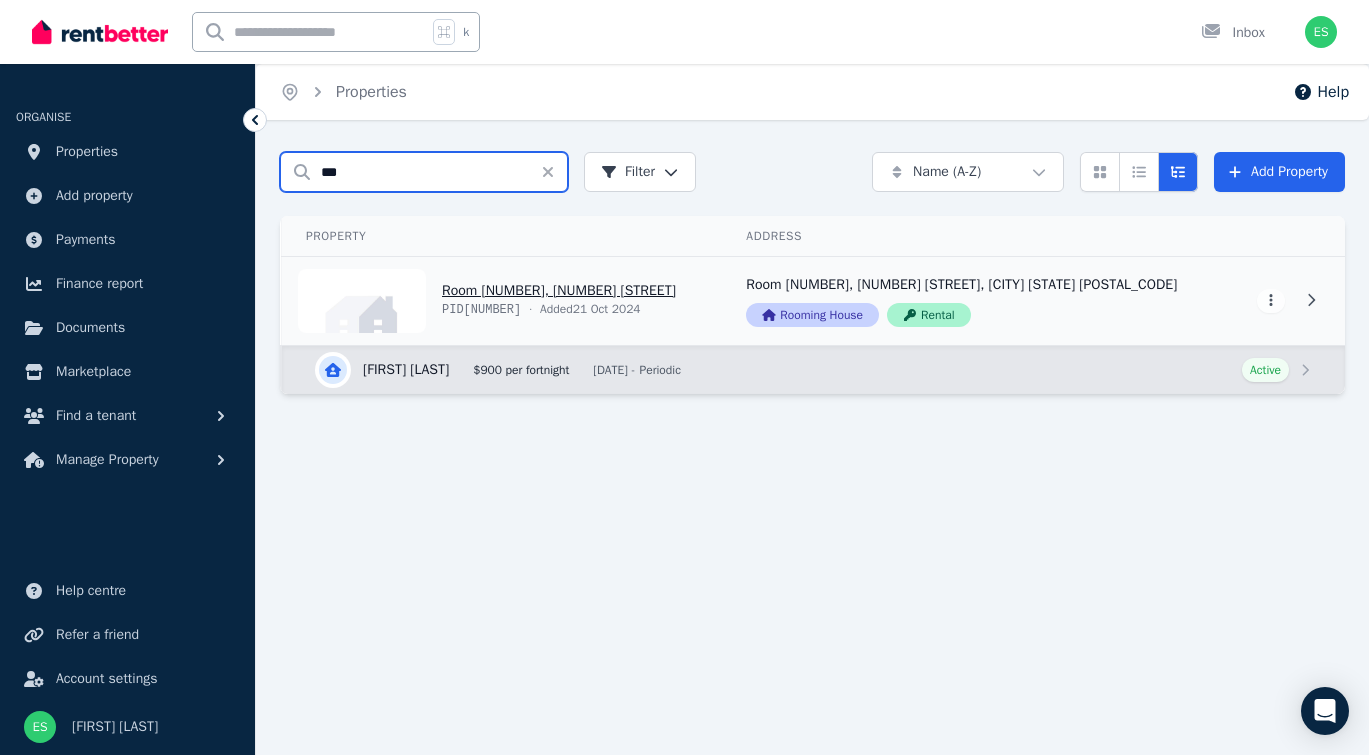 type on "***" 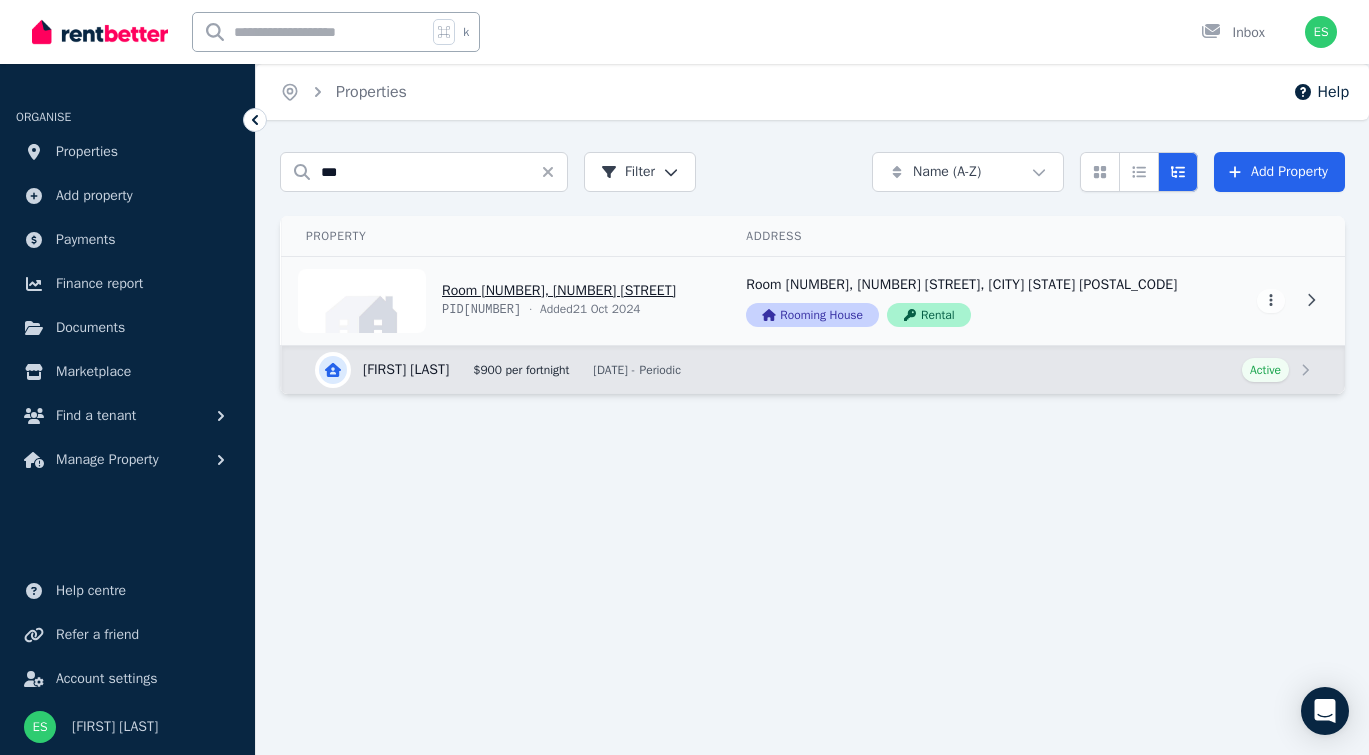 click on "View property details" at bounding box center [502, 301] 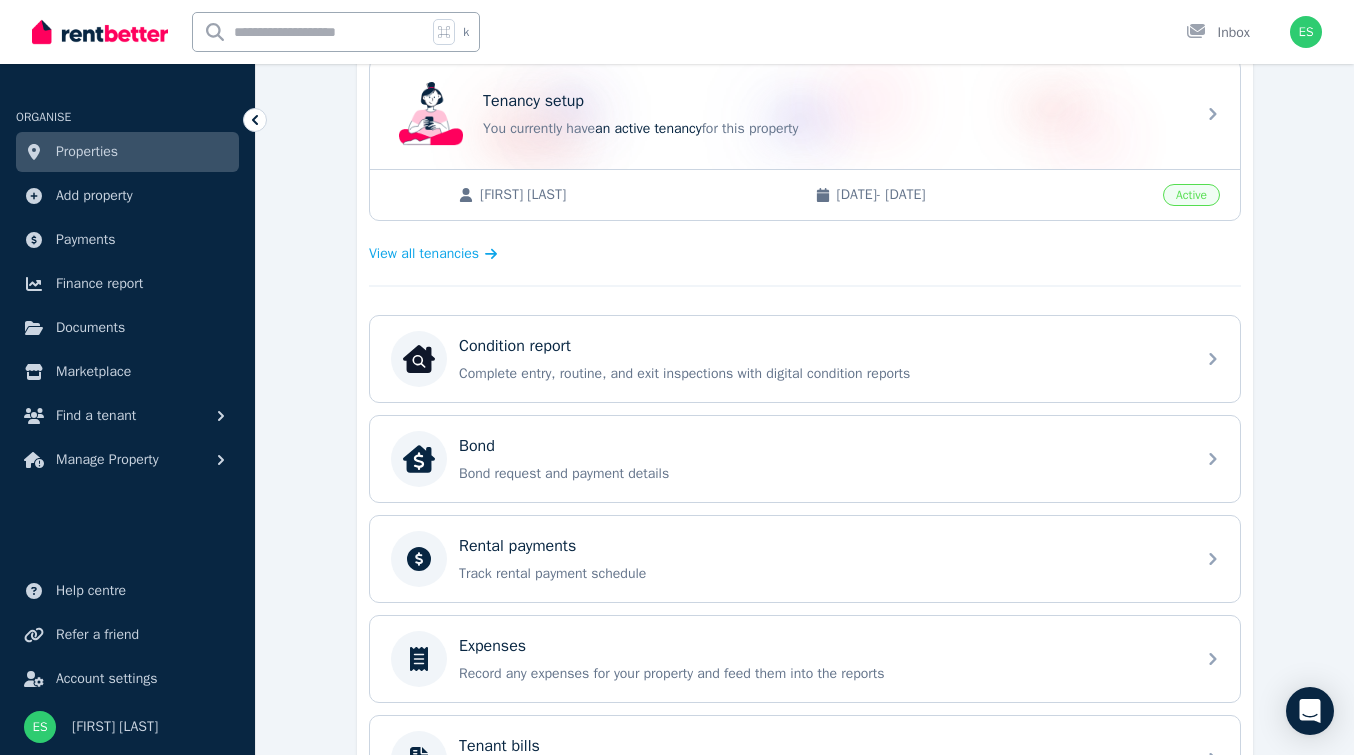 scroll, scrollTop: 435, scrollLeft: 0, axis: vertical 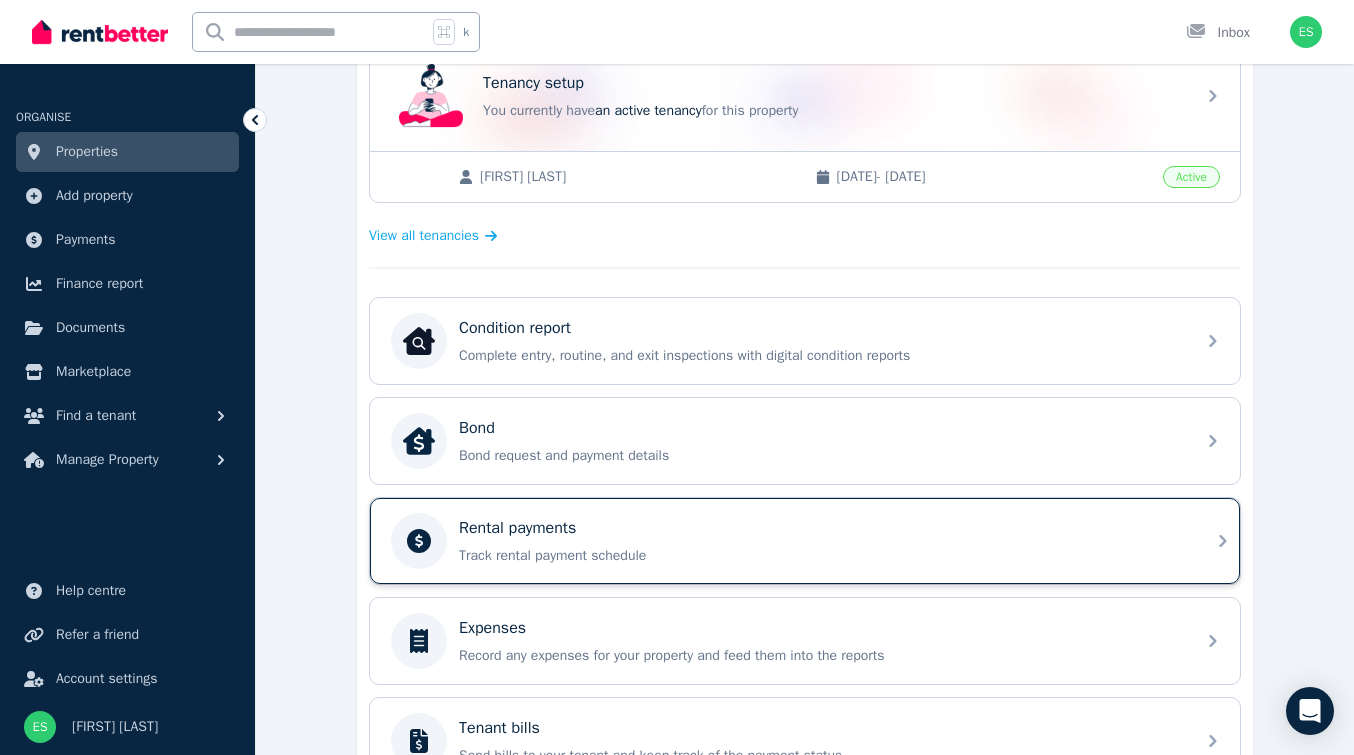 click on "Rental payments Track rental payment schedule" at bounding box center (821, 541) 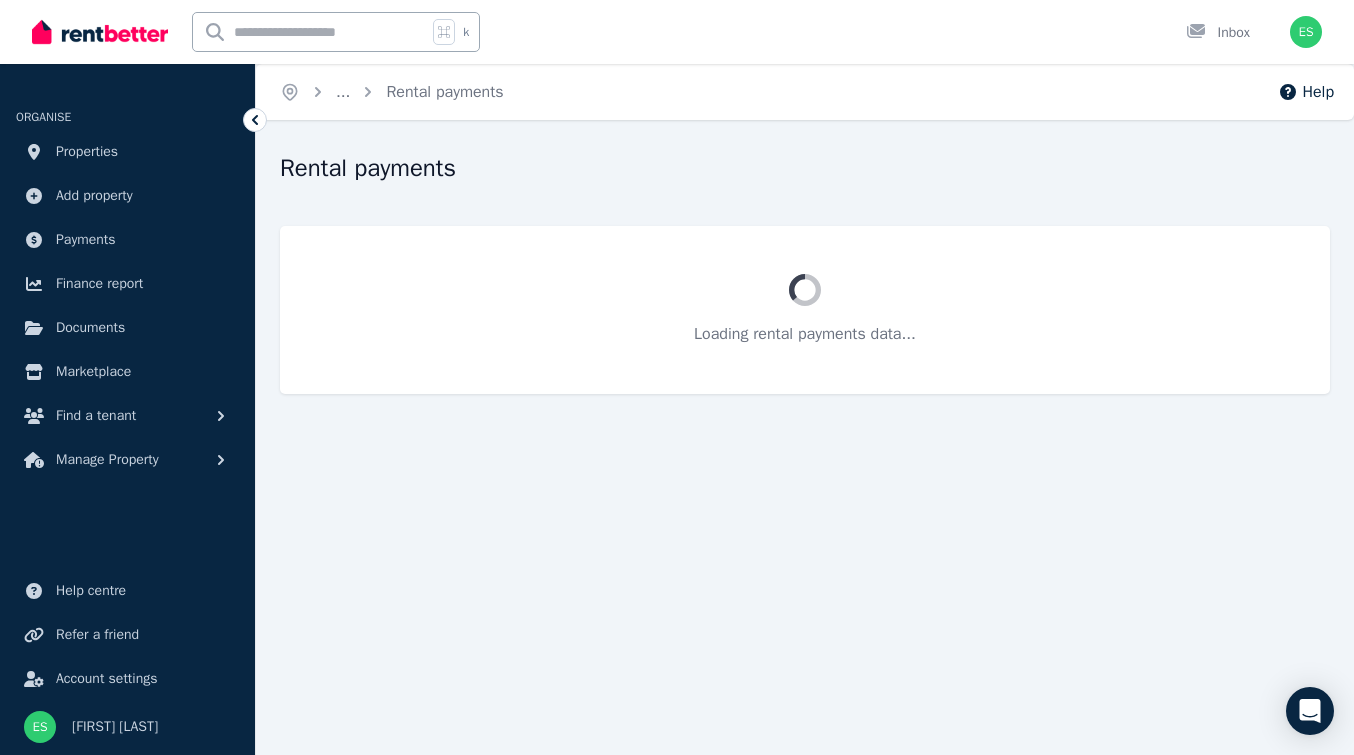 scroll, scrollTop: 0, scrollLeft: 0, axis: both 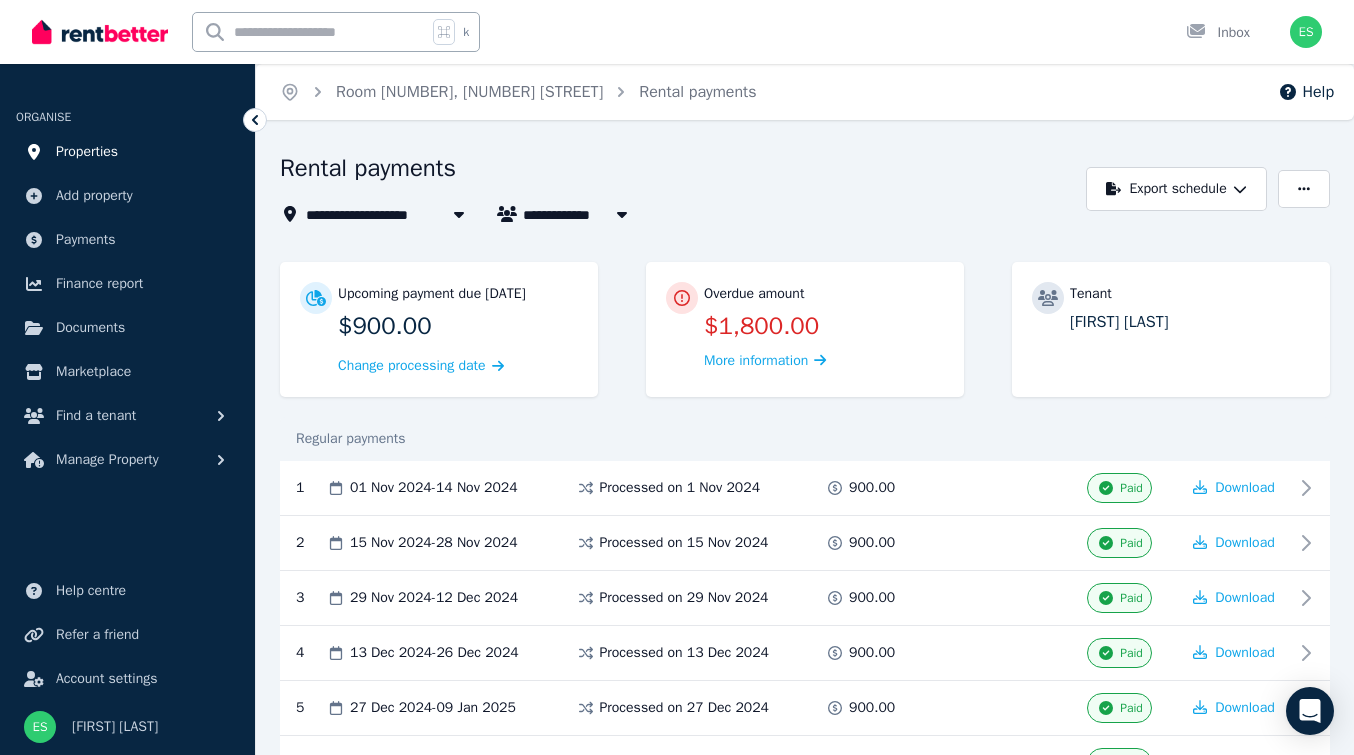 click on "Properties" at bounding box center (87, 152) 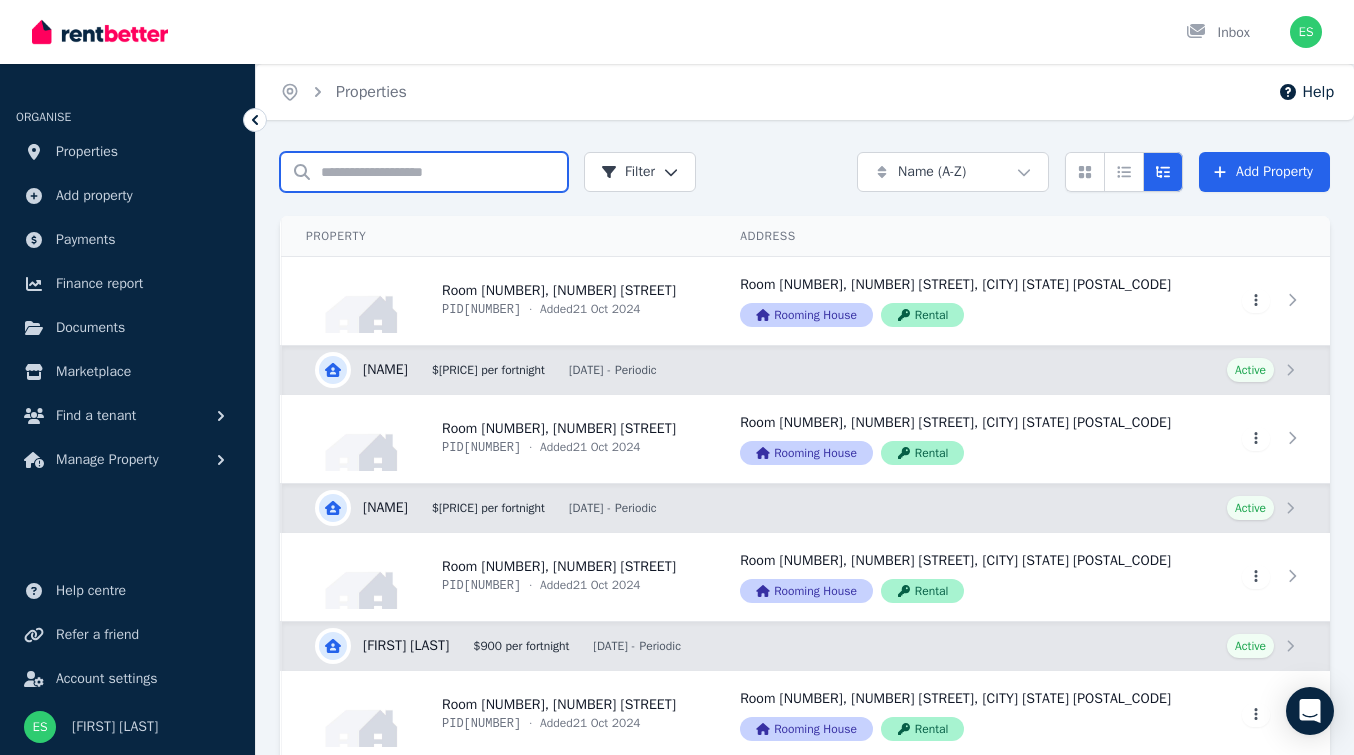 click on "Search properties" at bounding box center (424, 172) 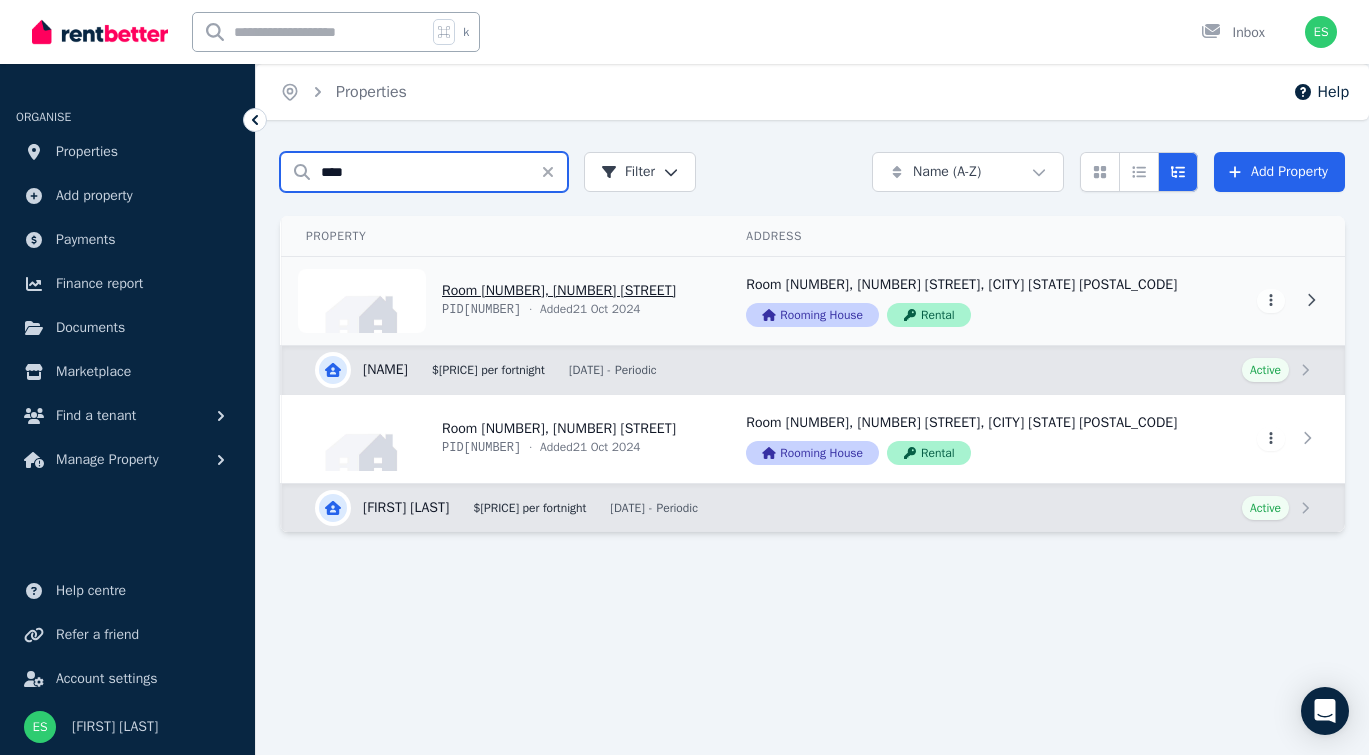 type on "****" 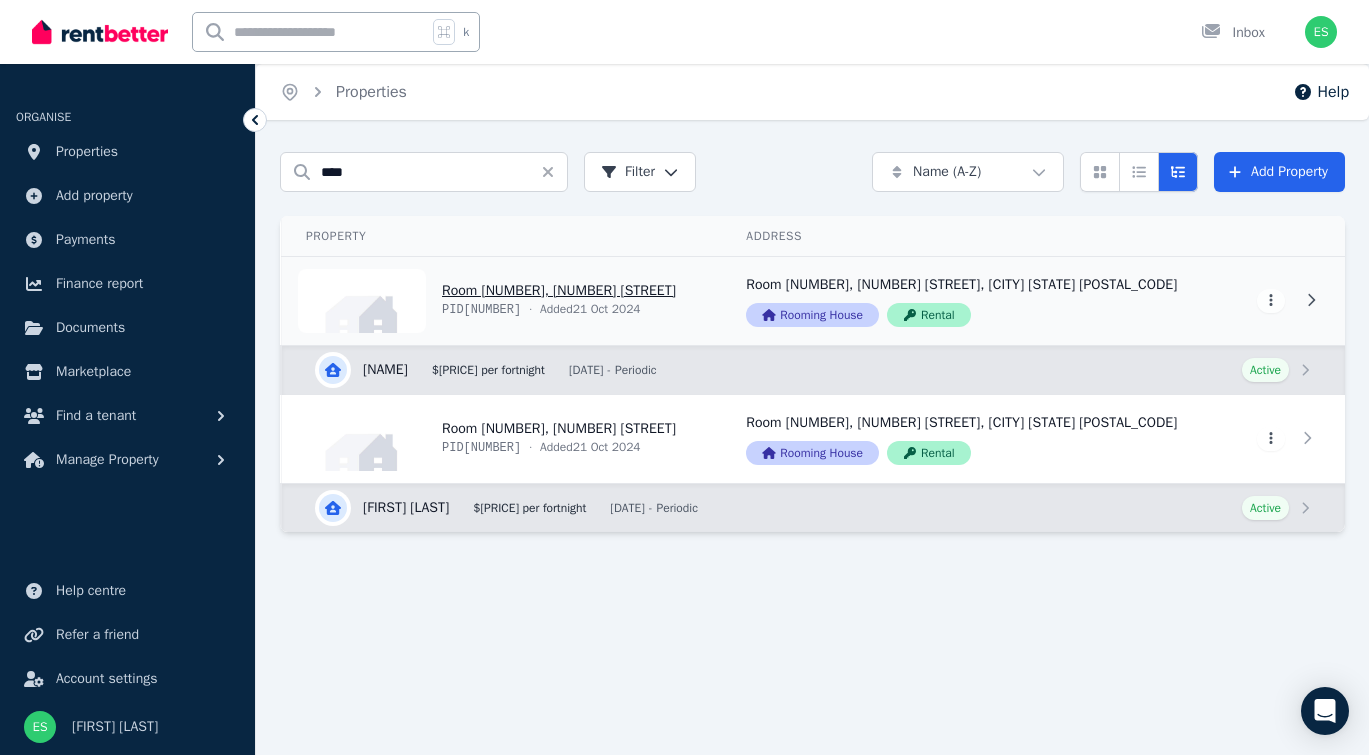 click on "View property details" at bounding box center (502, 301) 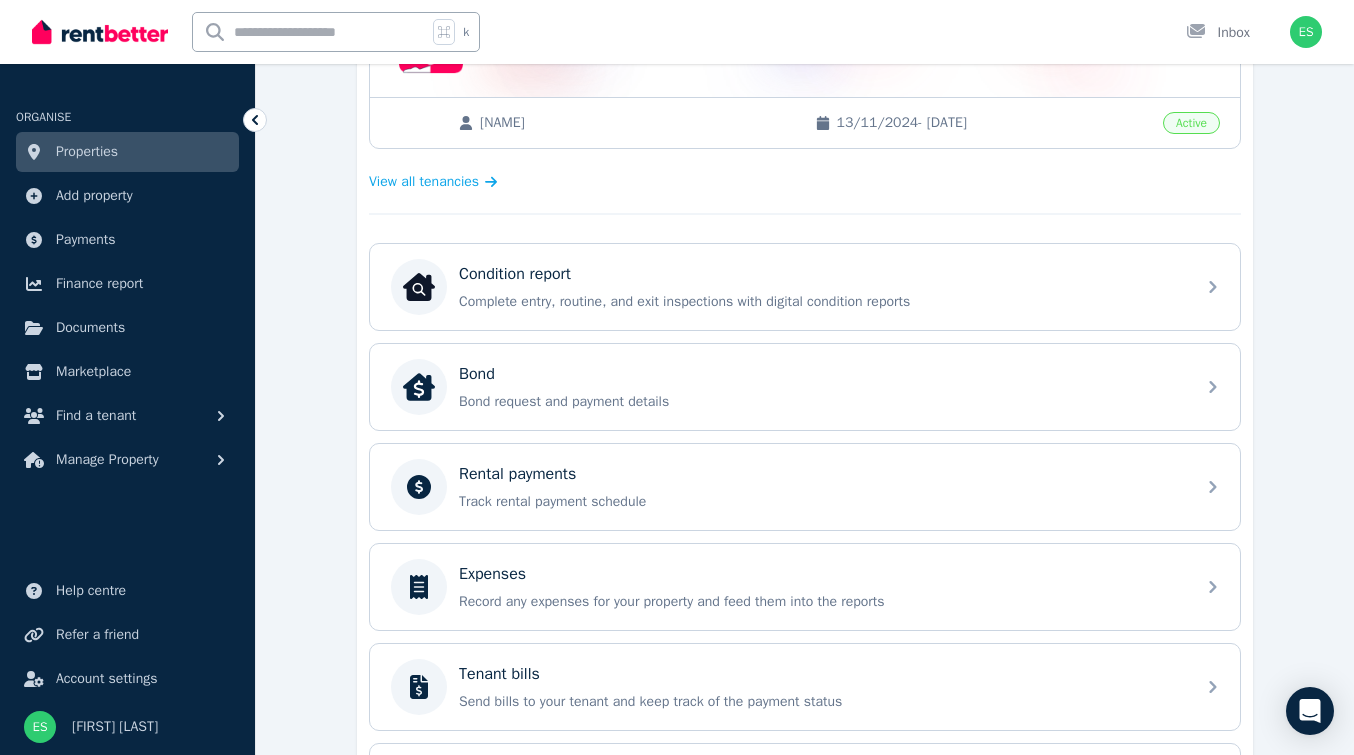 scroll, scrollTop: 507, scrollLeft: 0, axis: vertical 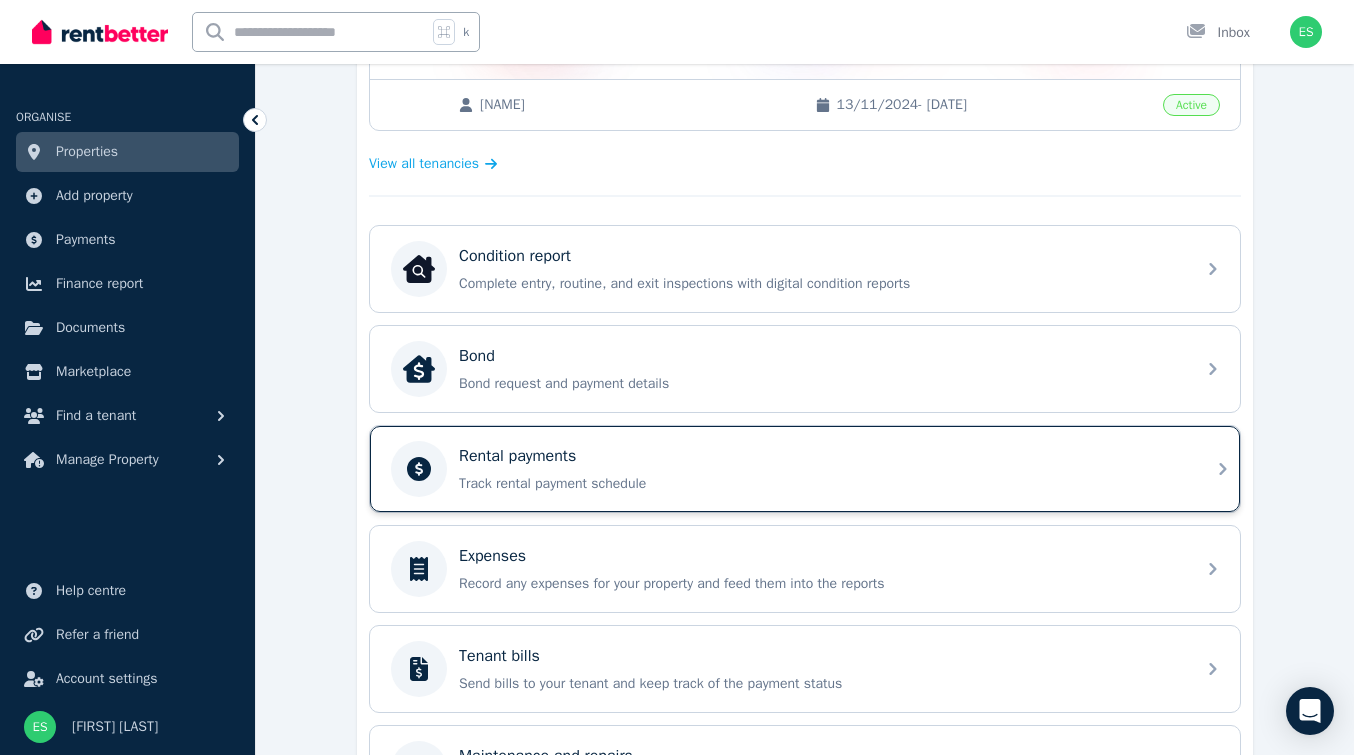 click on "Track rental payment schedule" at bounding box center (821, 484) 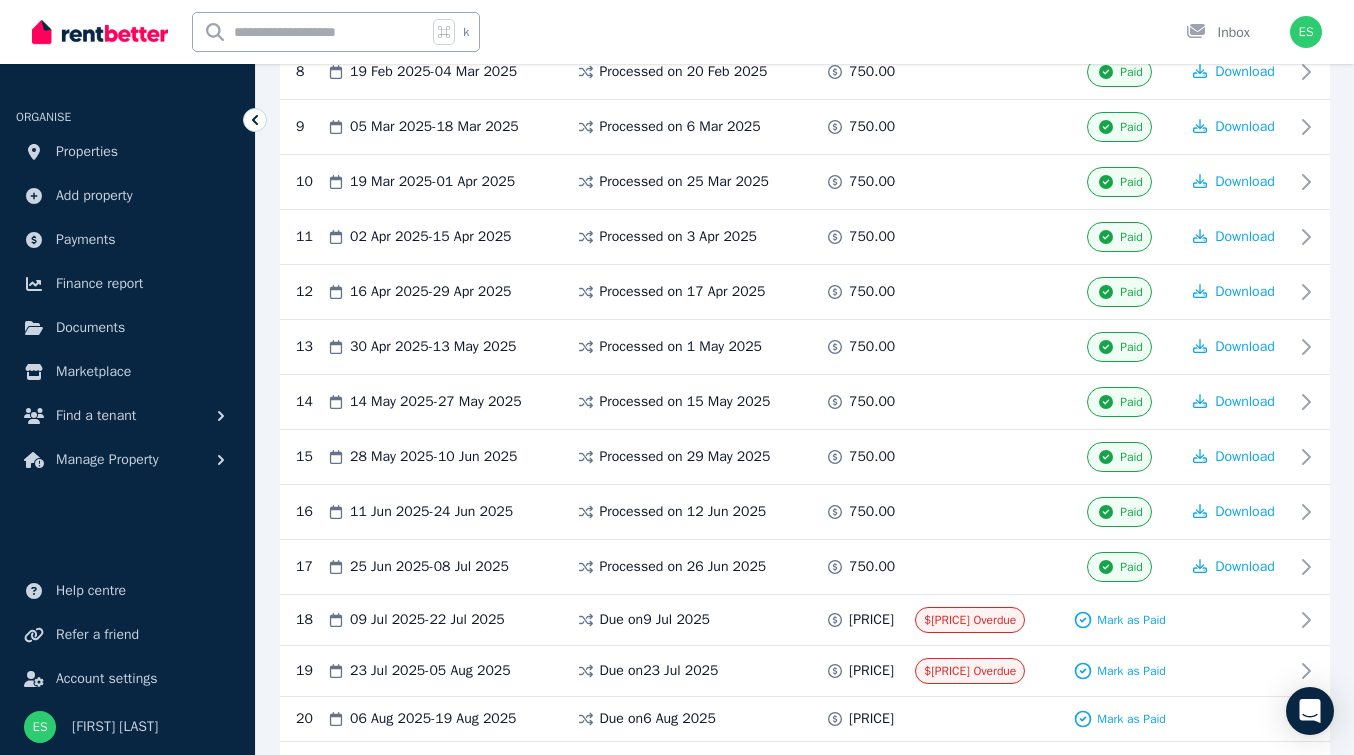 scroll, scrollTop: 830, scrollLeft: 0, axis: vertical 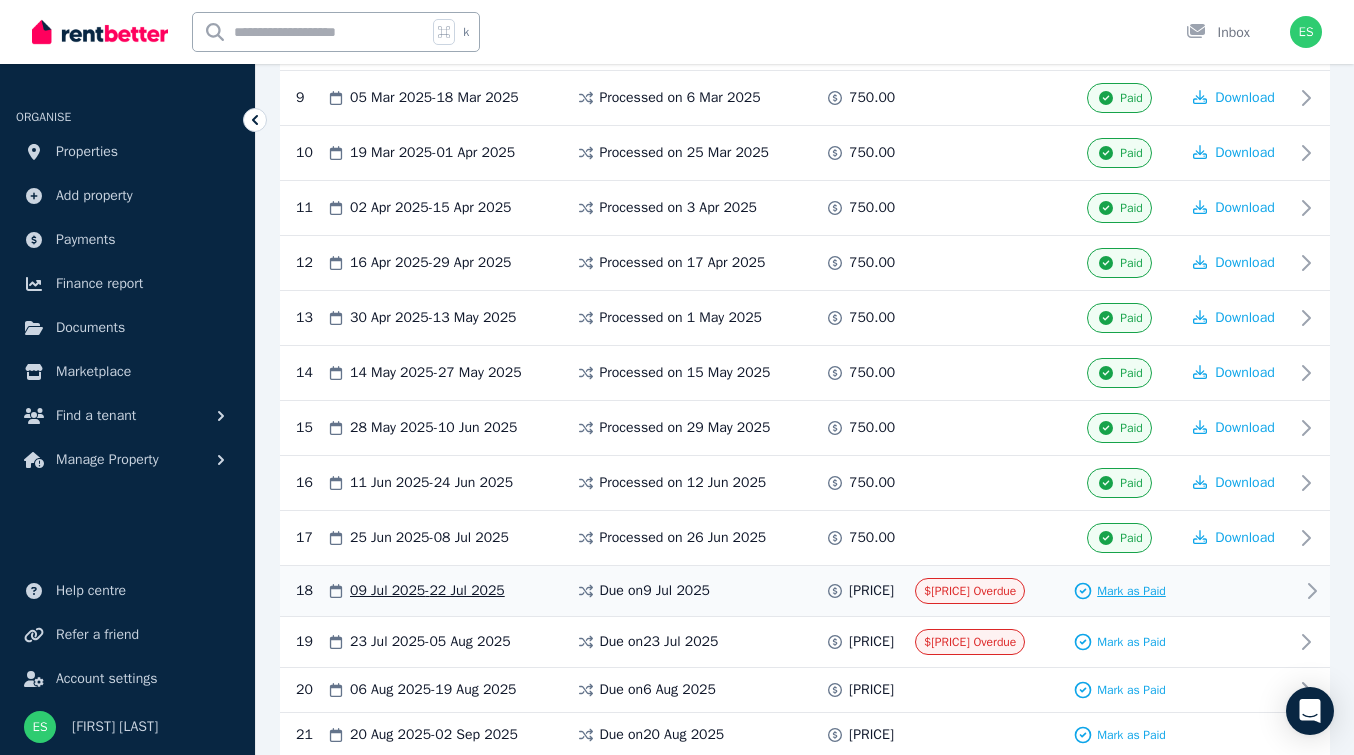 click on "Mark as Paid" at bounding box center (1131, 591) 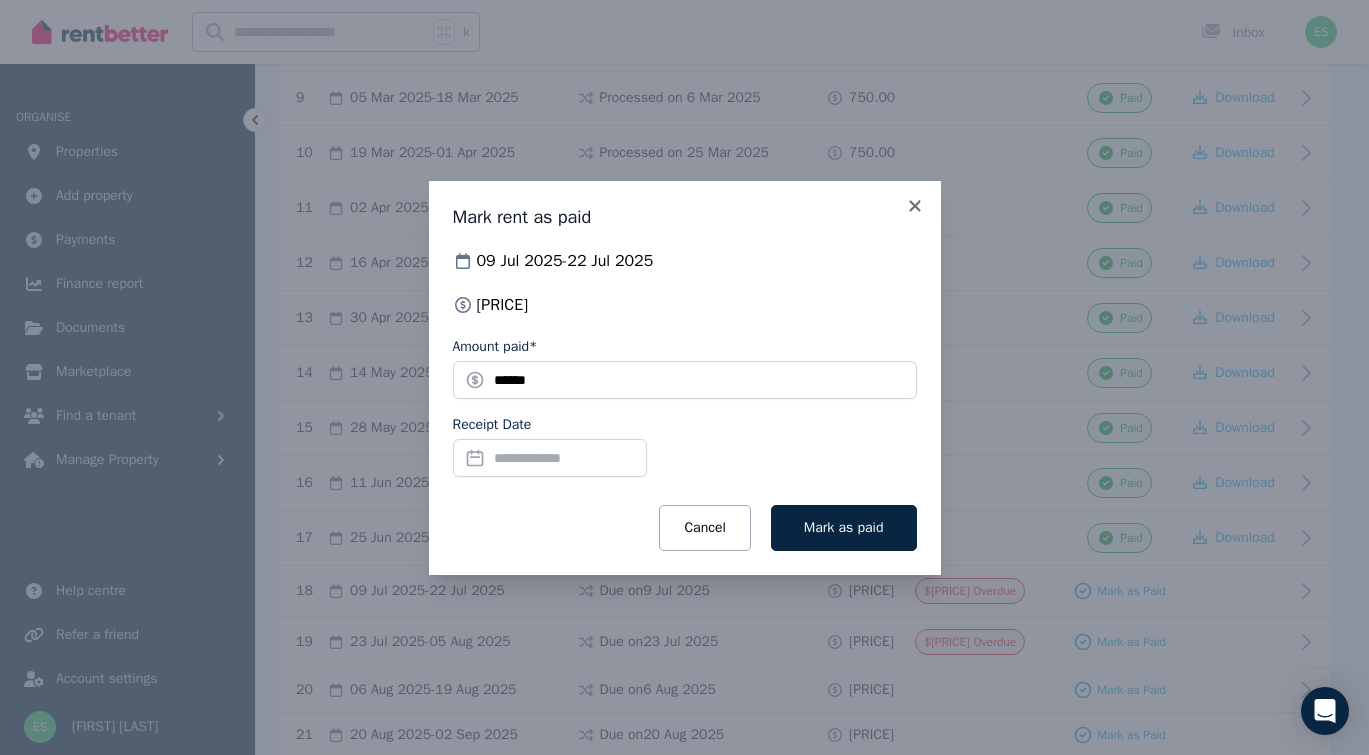click on "Receipt Date" at bounding box center [550, 458] 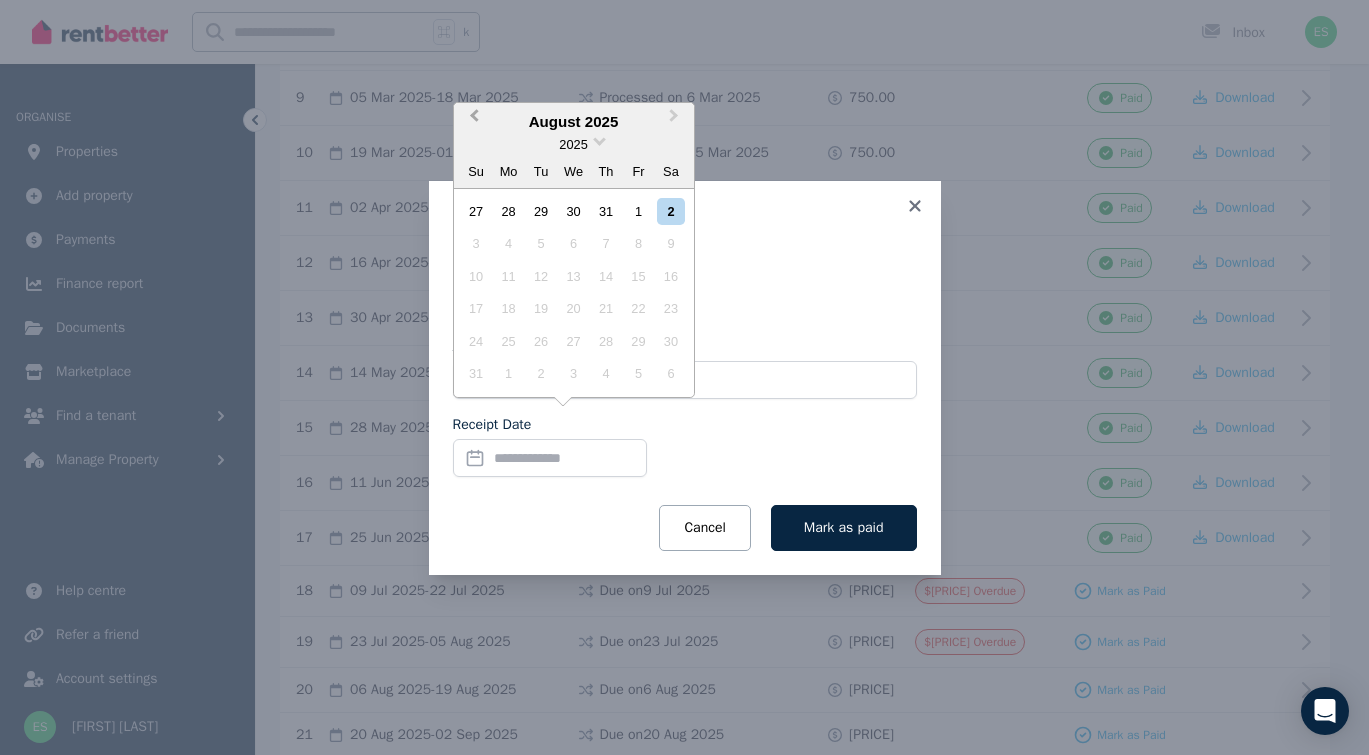 click on "Previous Month" at bounding box center (474, 120) 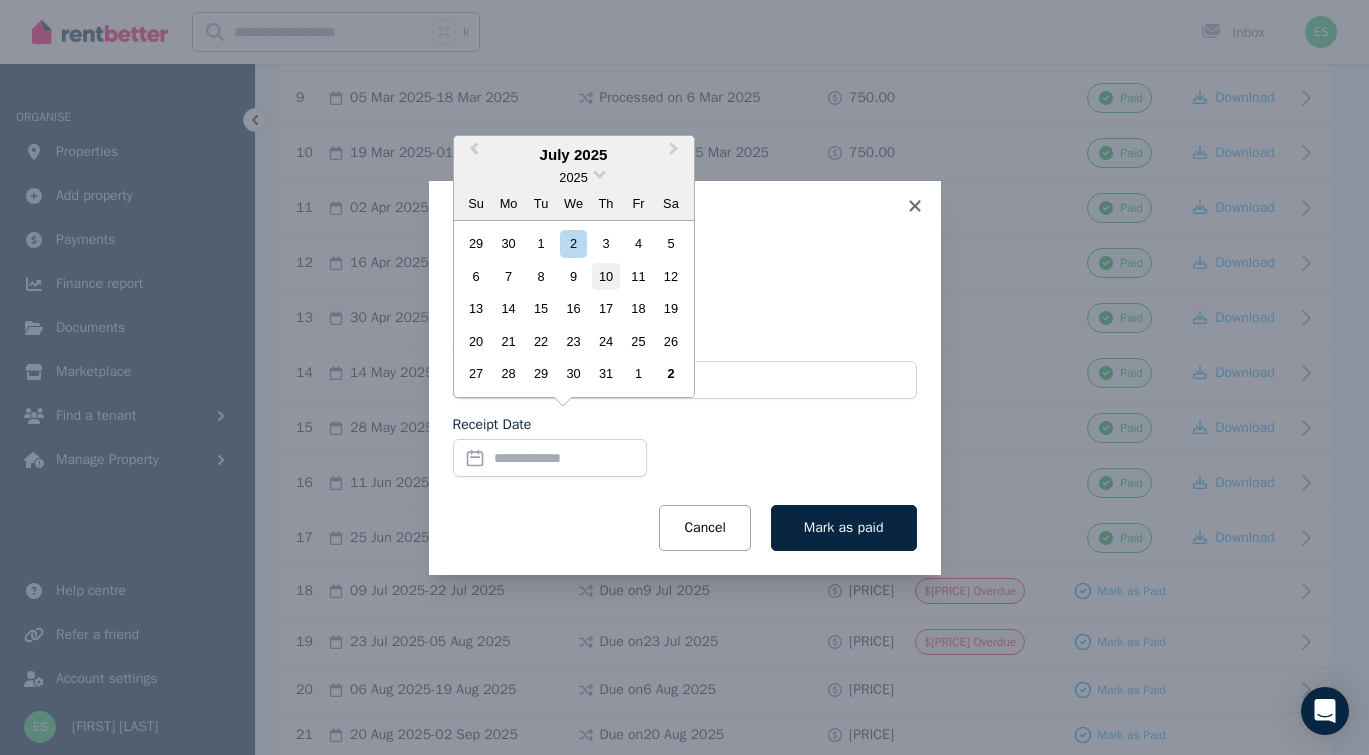 click on "10" at bounding box center (605, 276) 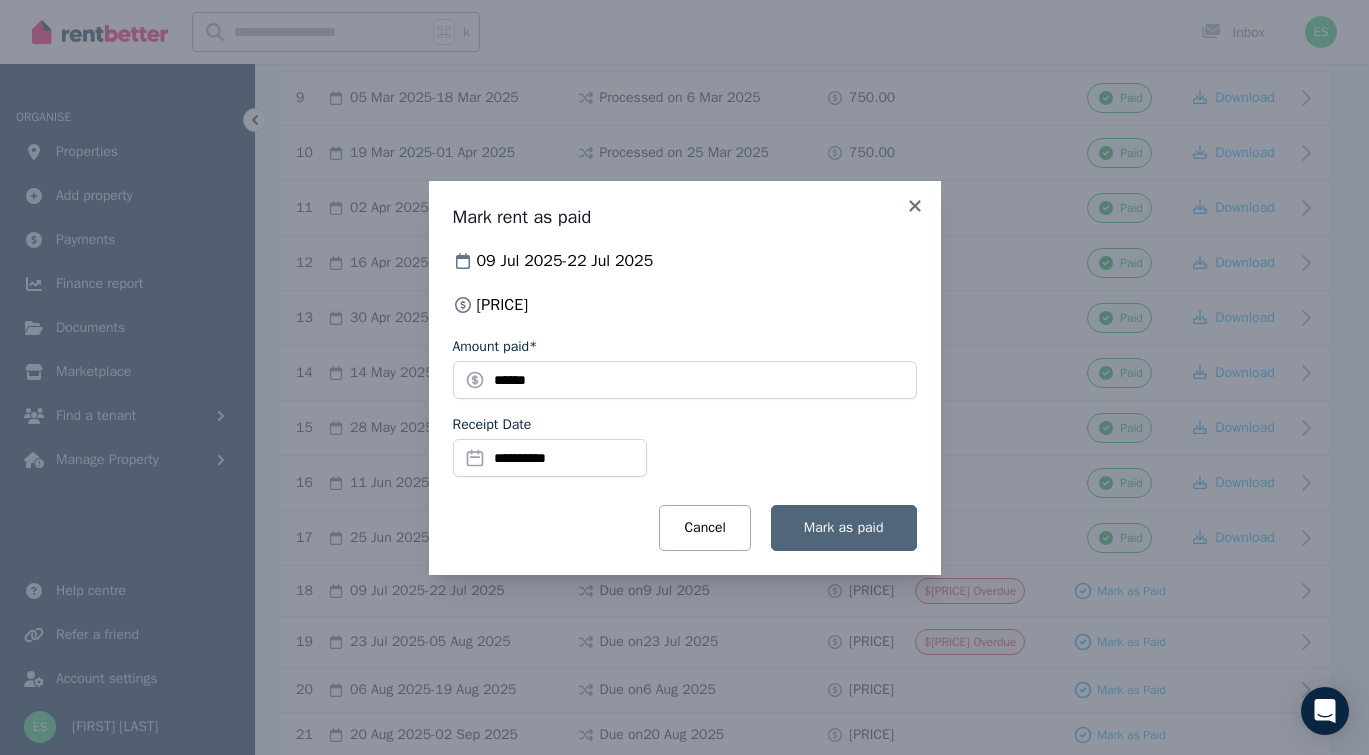 click on "Mark as paid" at bounding box center (844, 527) 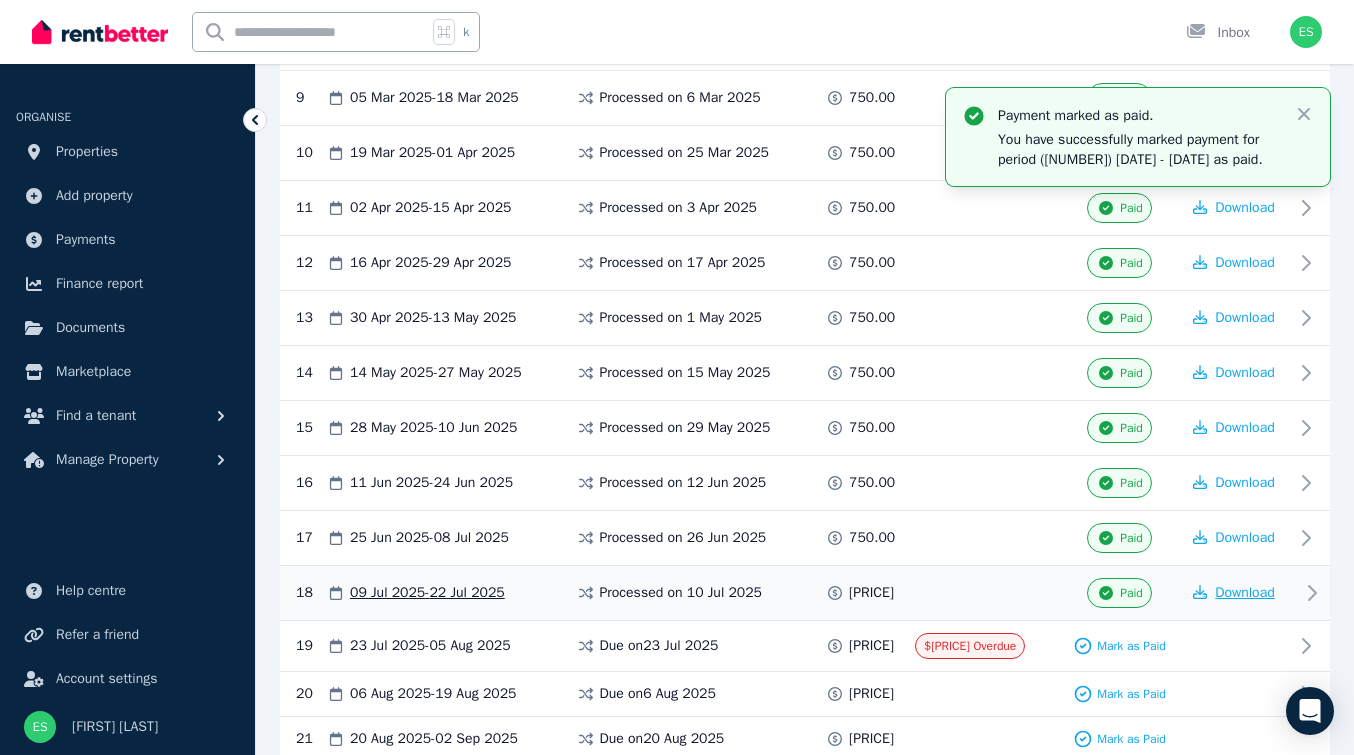 click on "Download" at bounding box center [1245, 592] 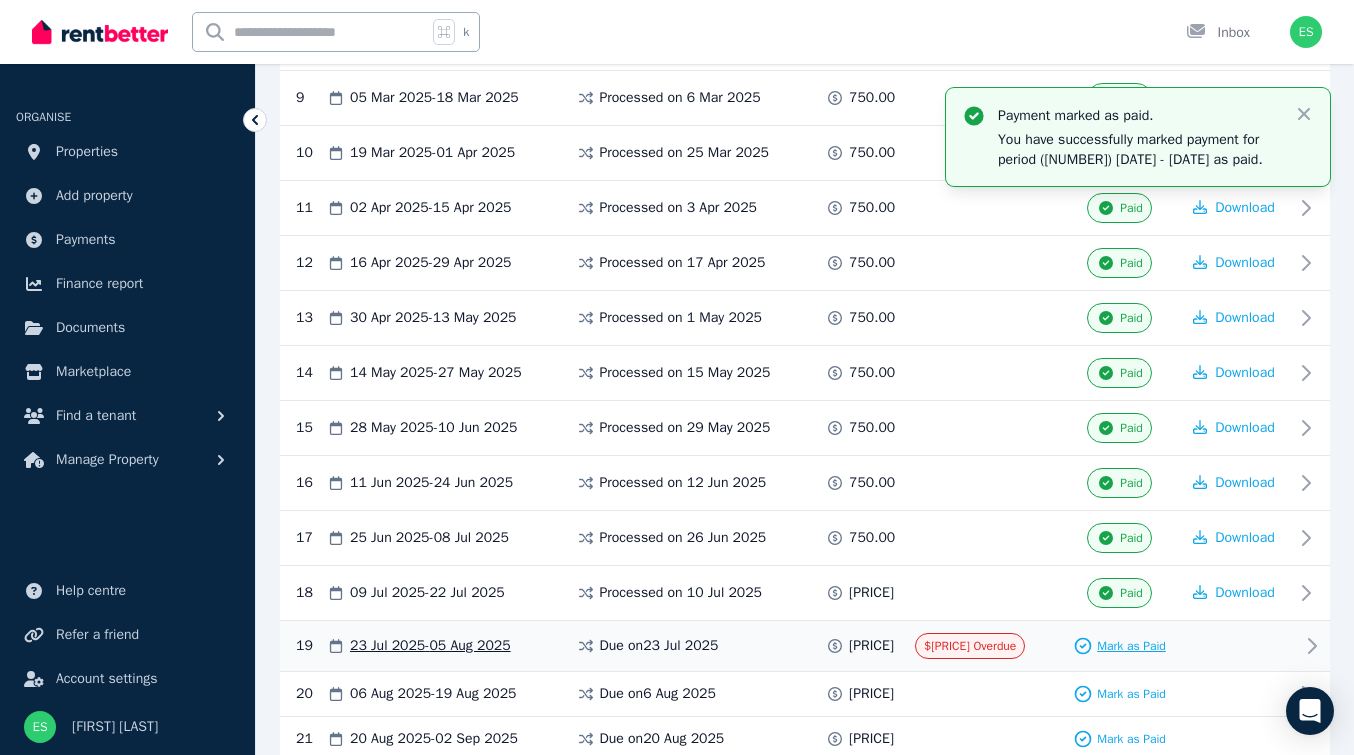 click on "Mark as Paid" at bounding box center (1131, 646) 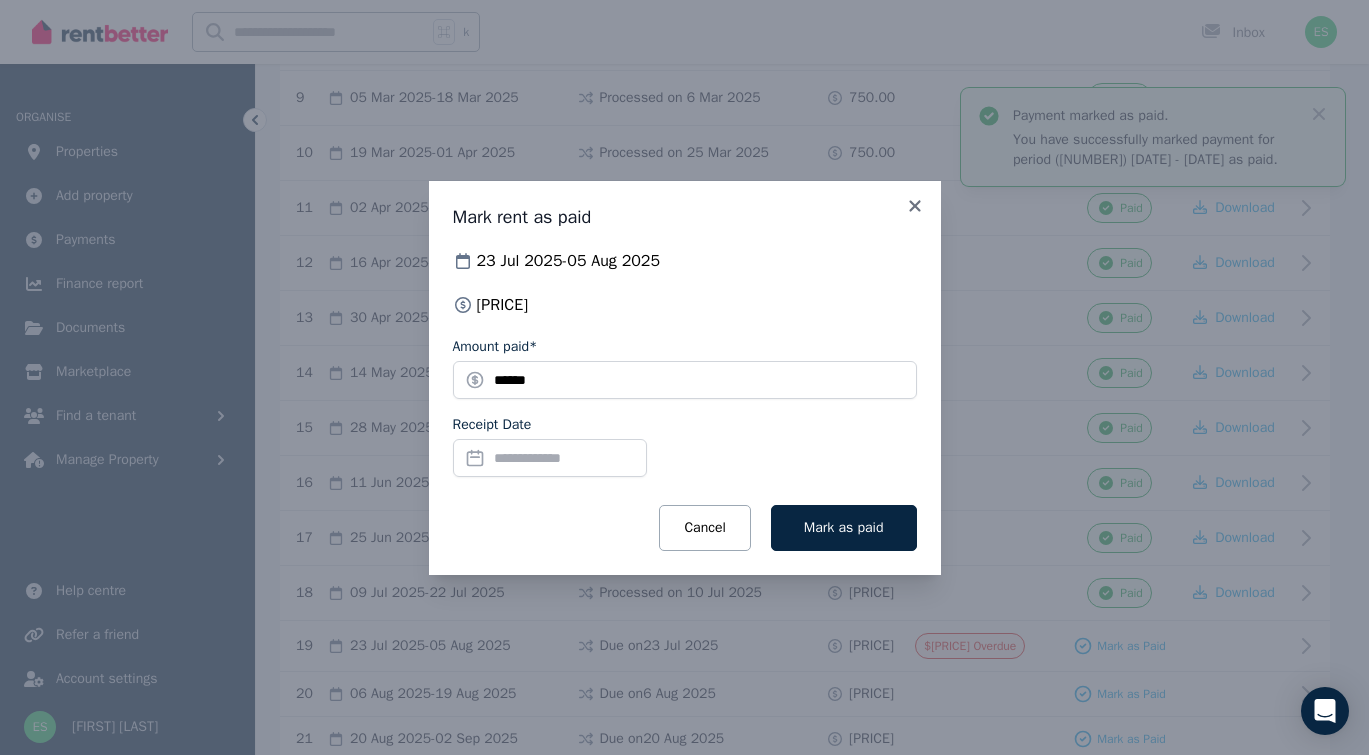 click on "Receipt Date" at bounding box center [550, 458] 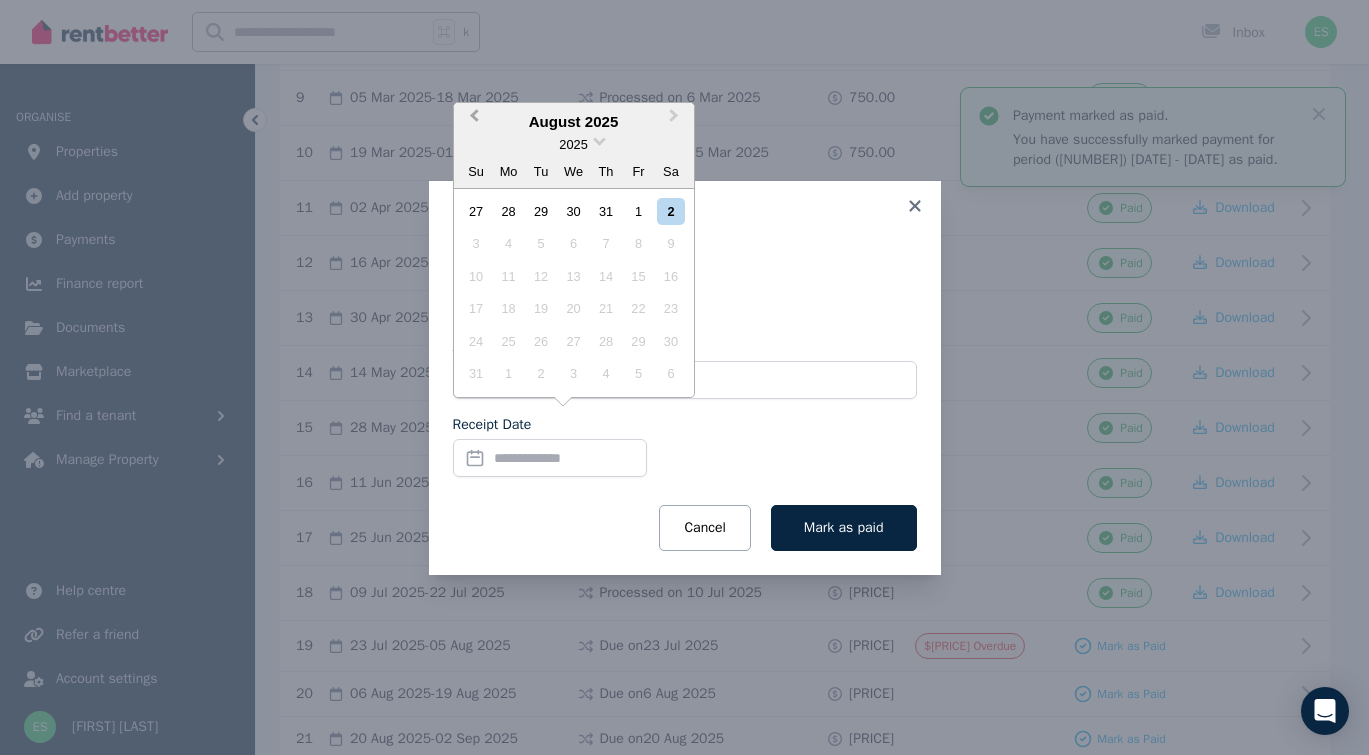 click on "Previous Month" at bounding box center (472, 121) 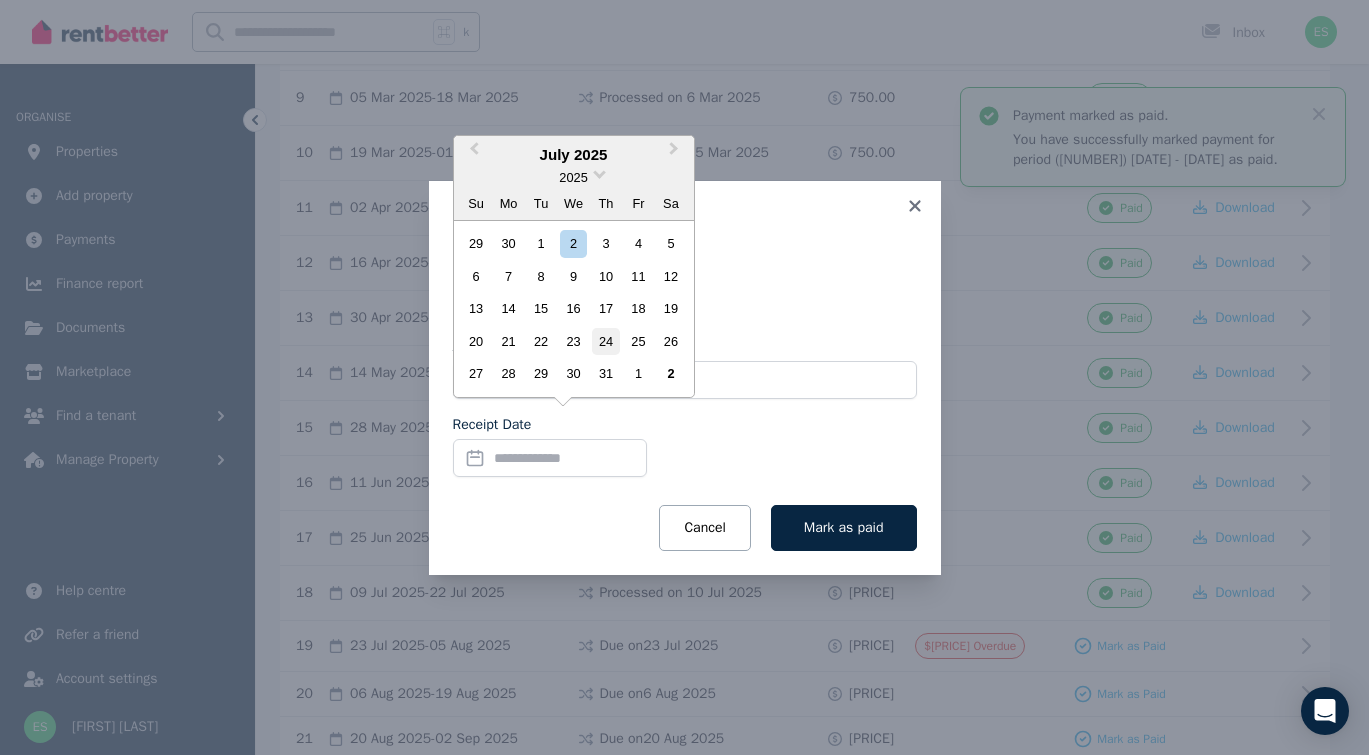 click on "24" at bounding box center [605, 341] 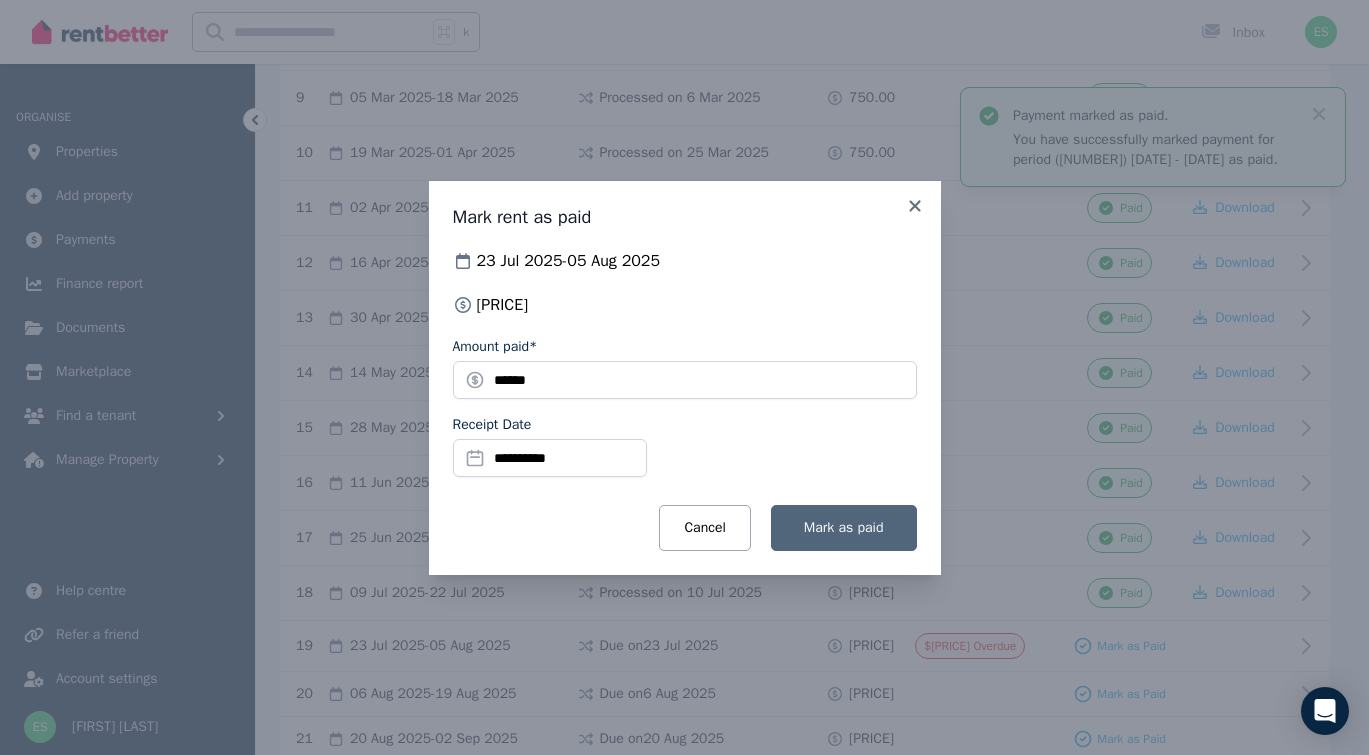 click on "Mark as paid" at bounding box center [844, 527] 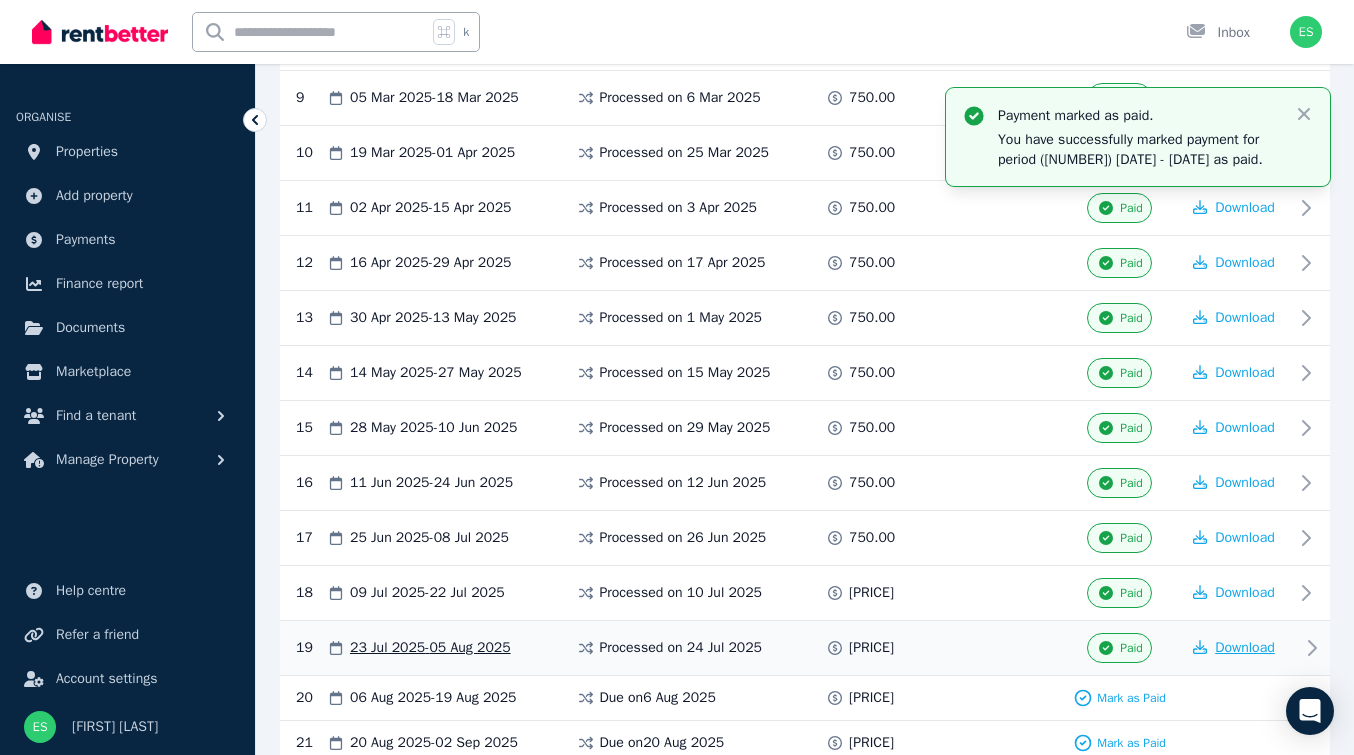 click on "Download" at bounding box center (1245, 647) 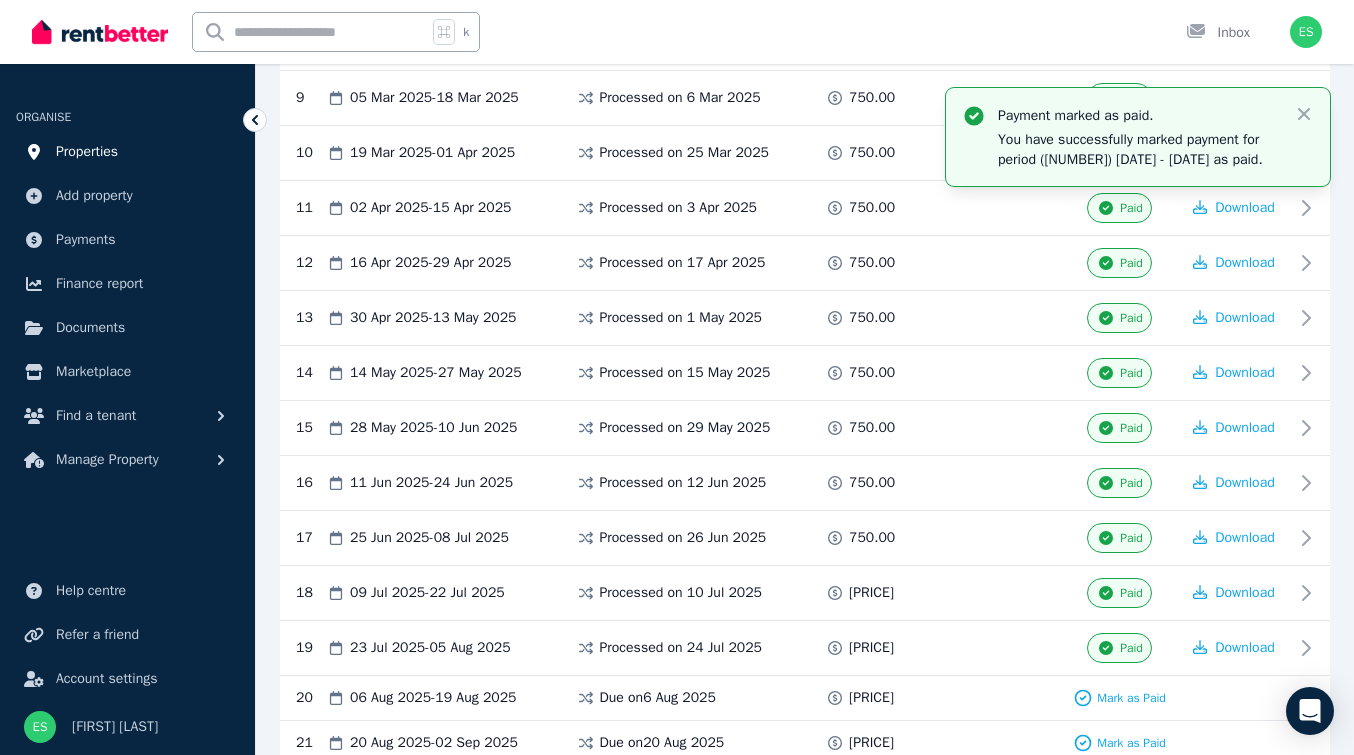 click on "Properties" at bounding box center (87, 152) 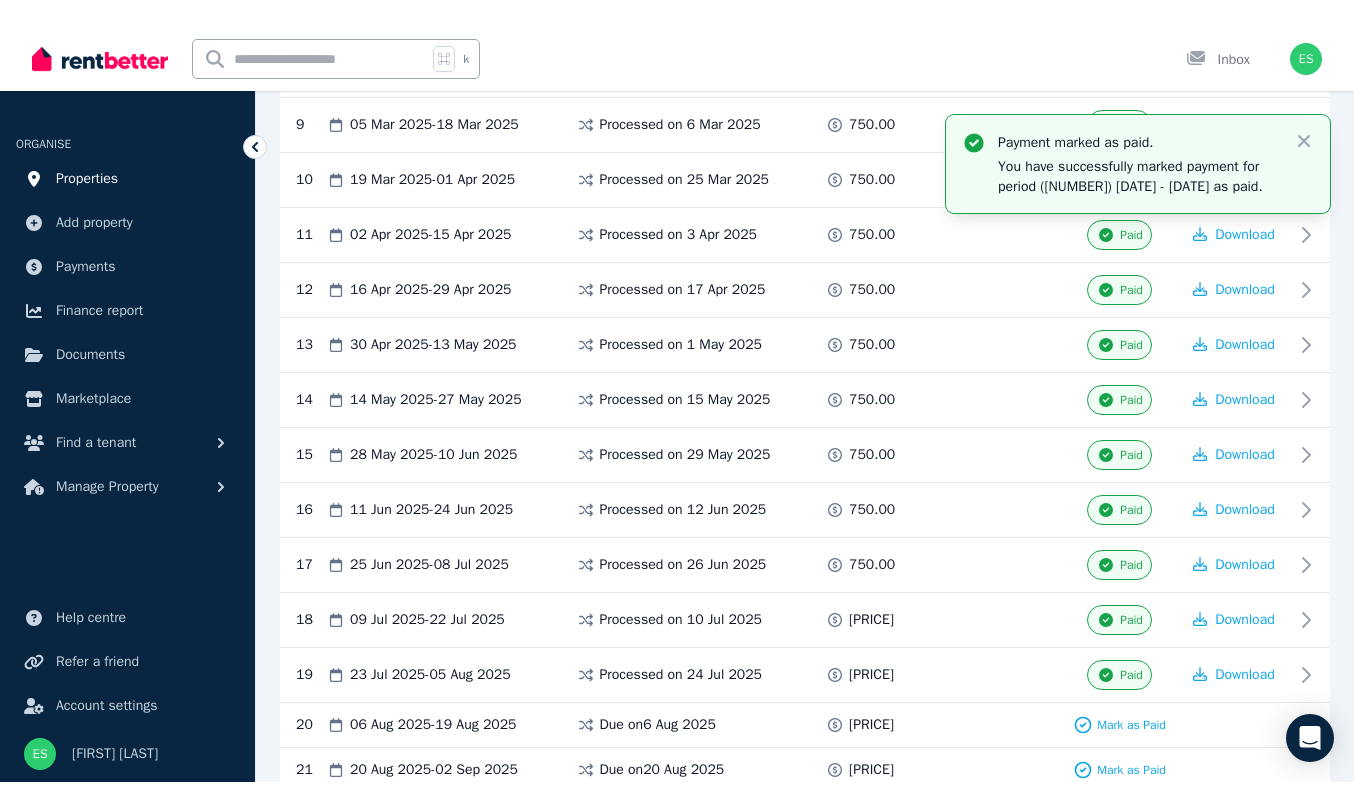 scroll, scrollTop: 0, scrollLeft: 0, axis: both 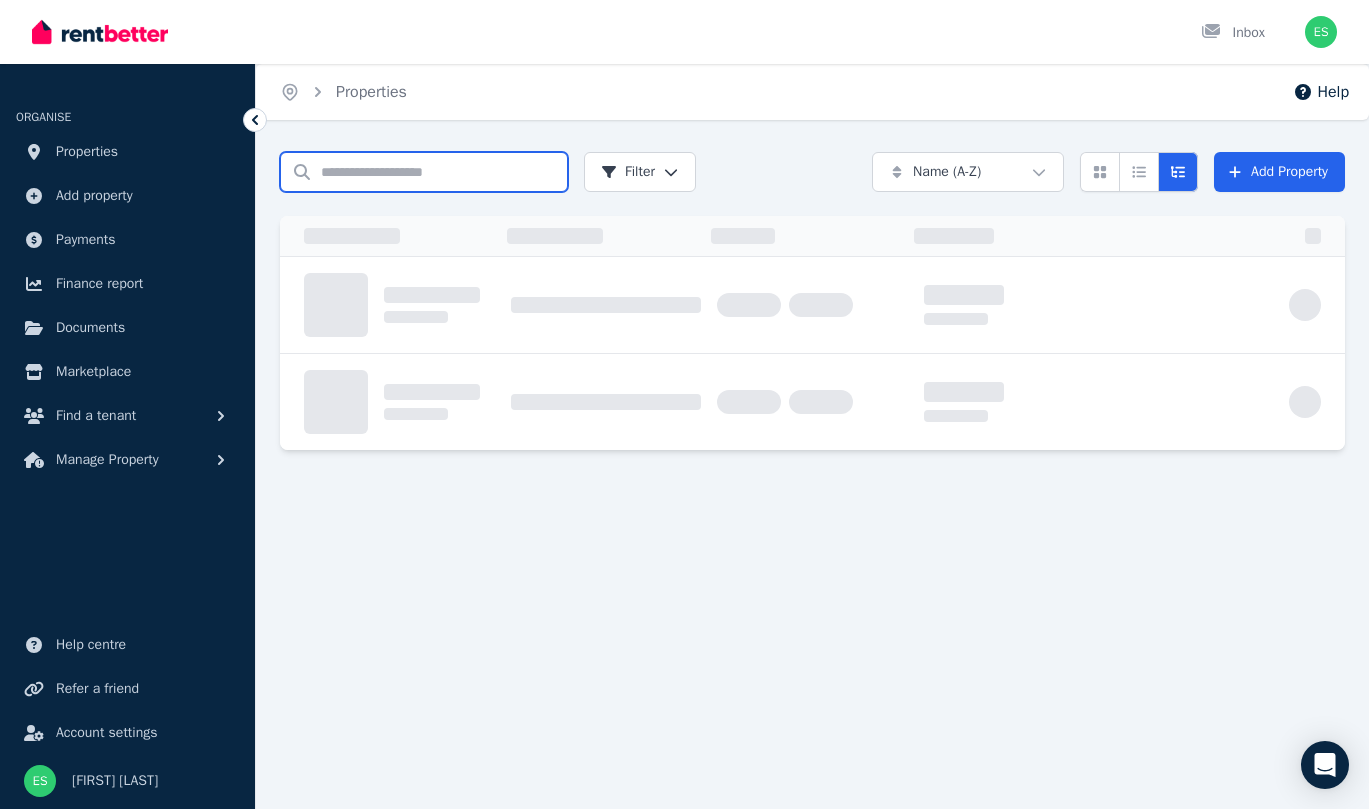 click on "Search properties" at bounding box center (424, 172) 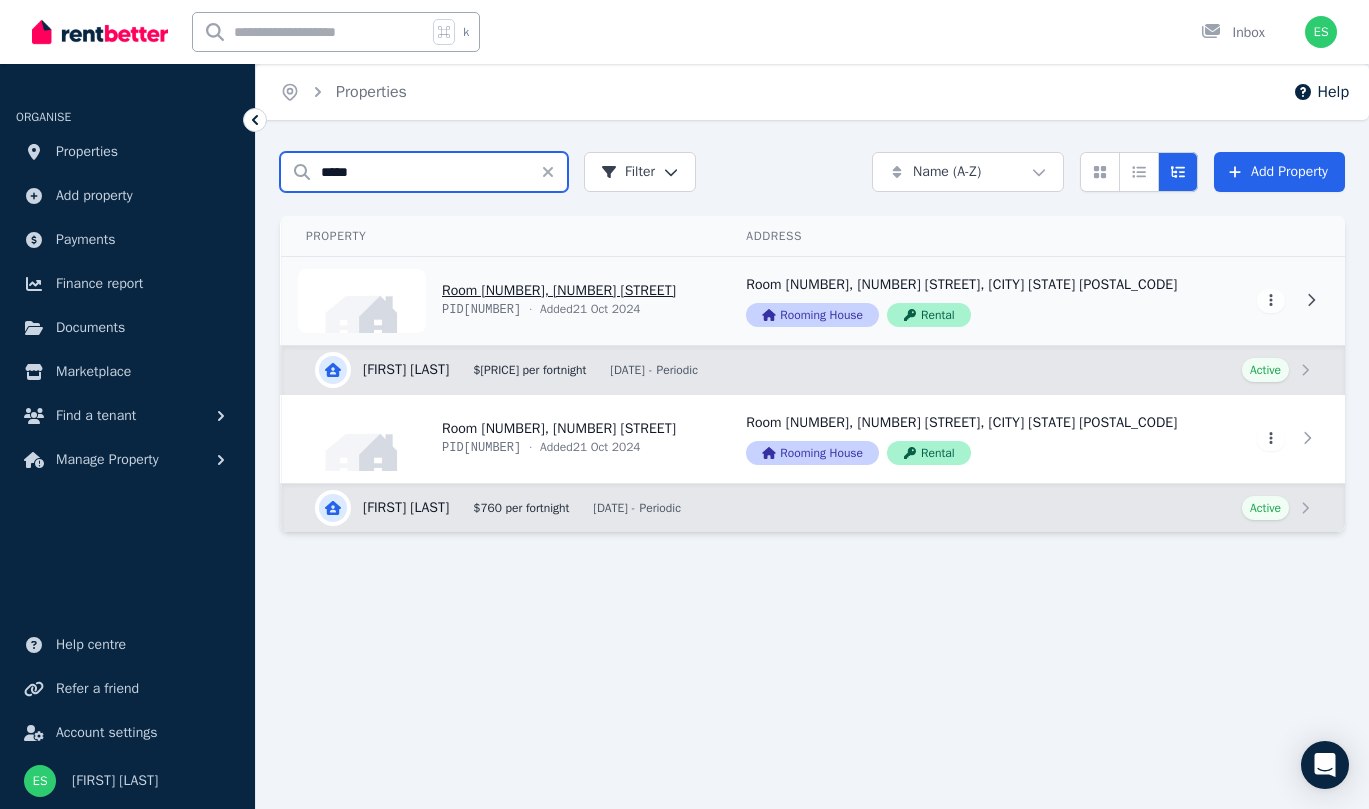 type on "*****" 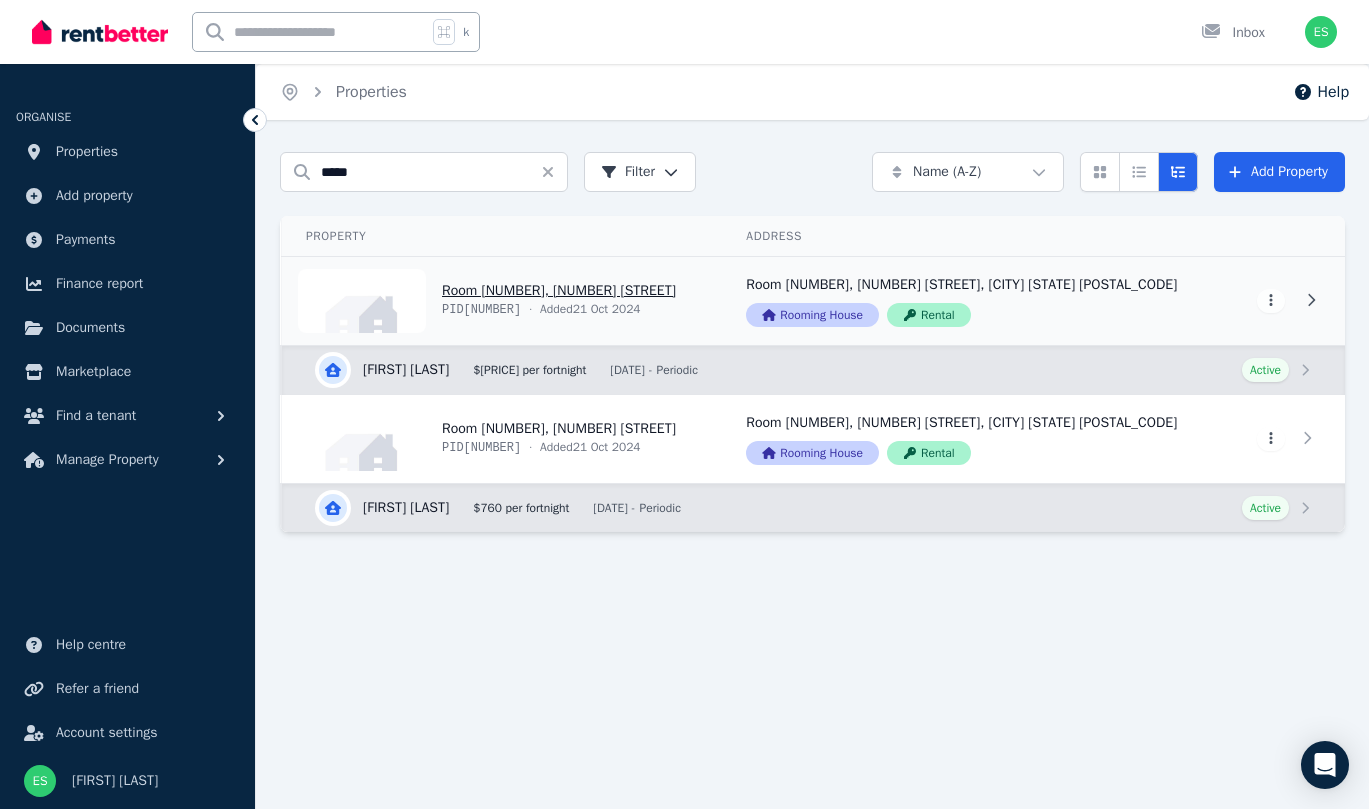 click on "View property details" at bounding box center [502, 301] 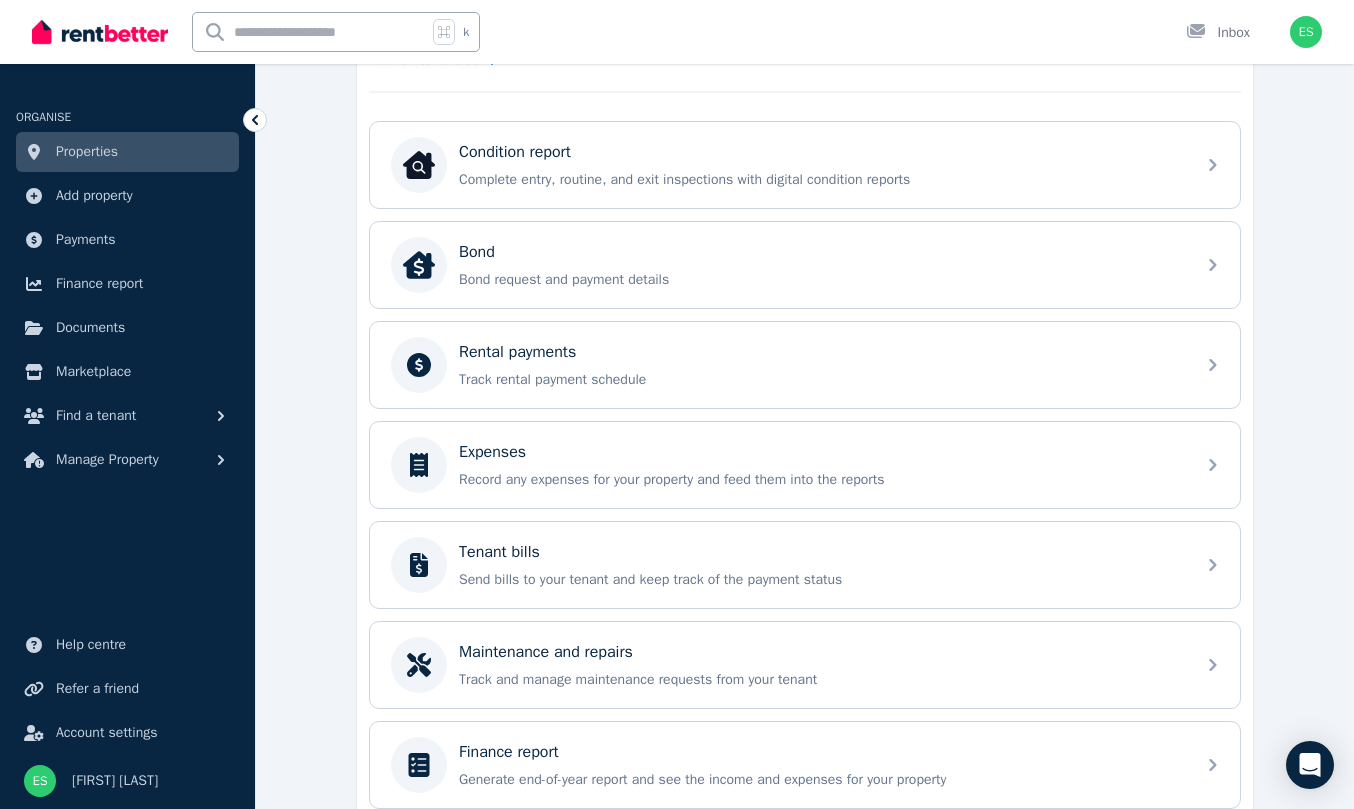 scroll, scrollTop: 613, scrollLeft: 0, axis: vertical 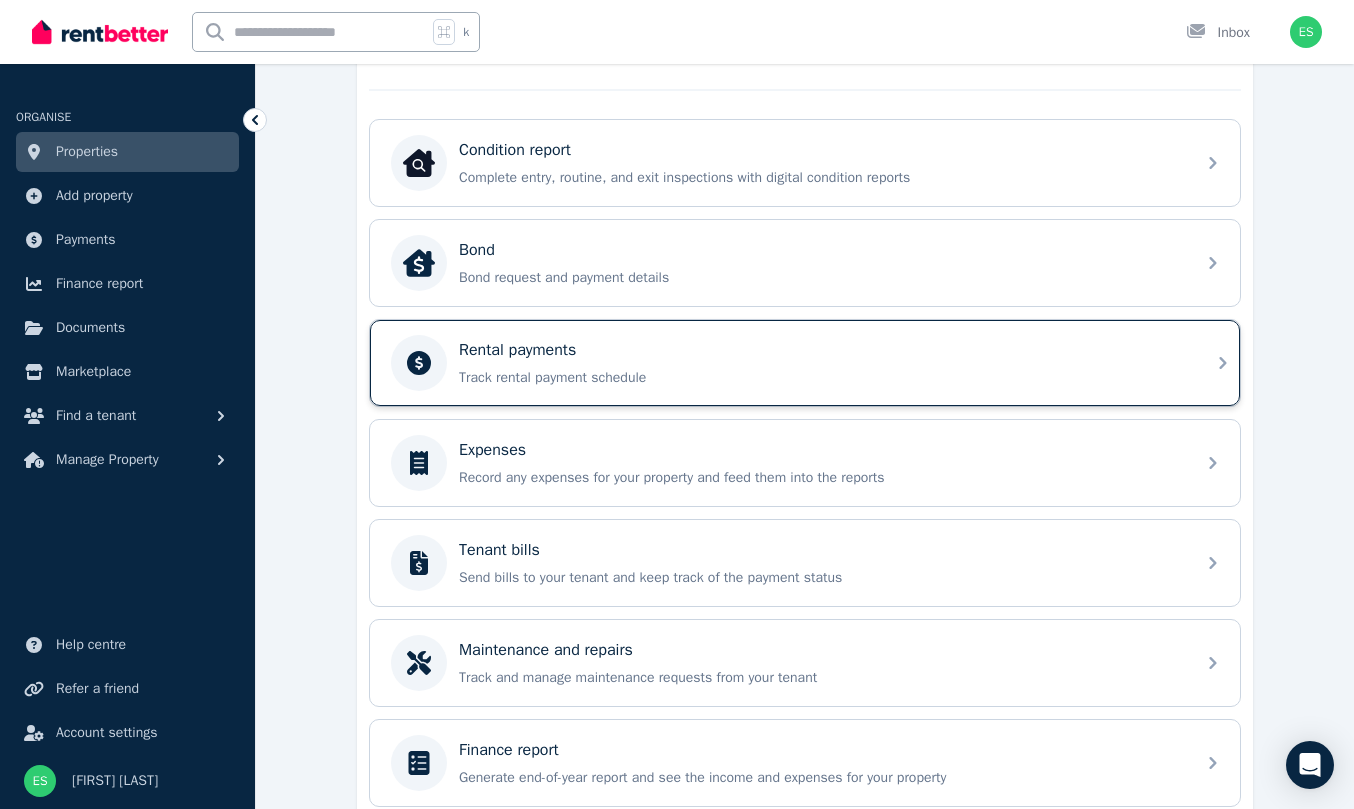 click on "Rental payments Track rental payment schedule" at bounding box center (821, 363) 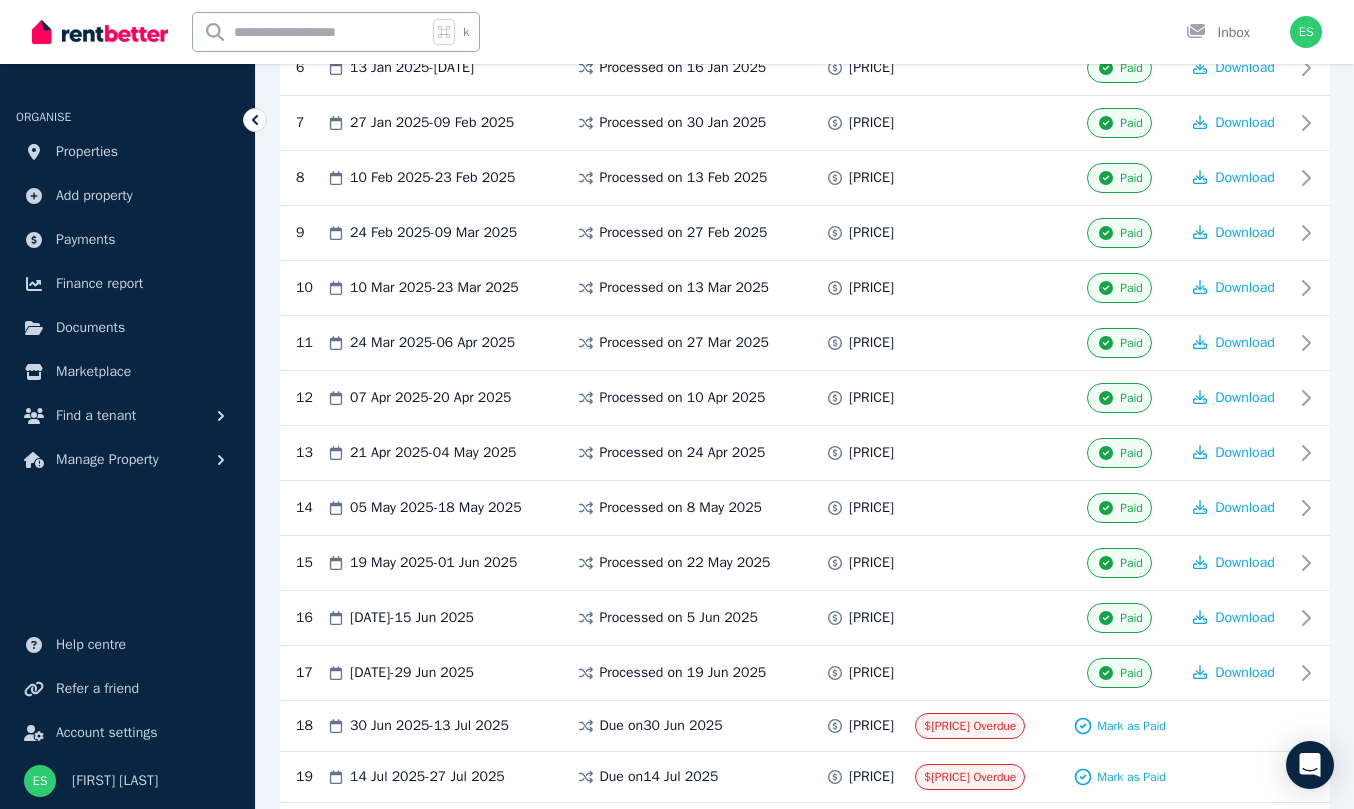 scroll, scrollTop: 697, scrollLeft: 0, axis: vertical 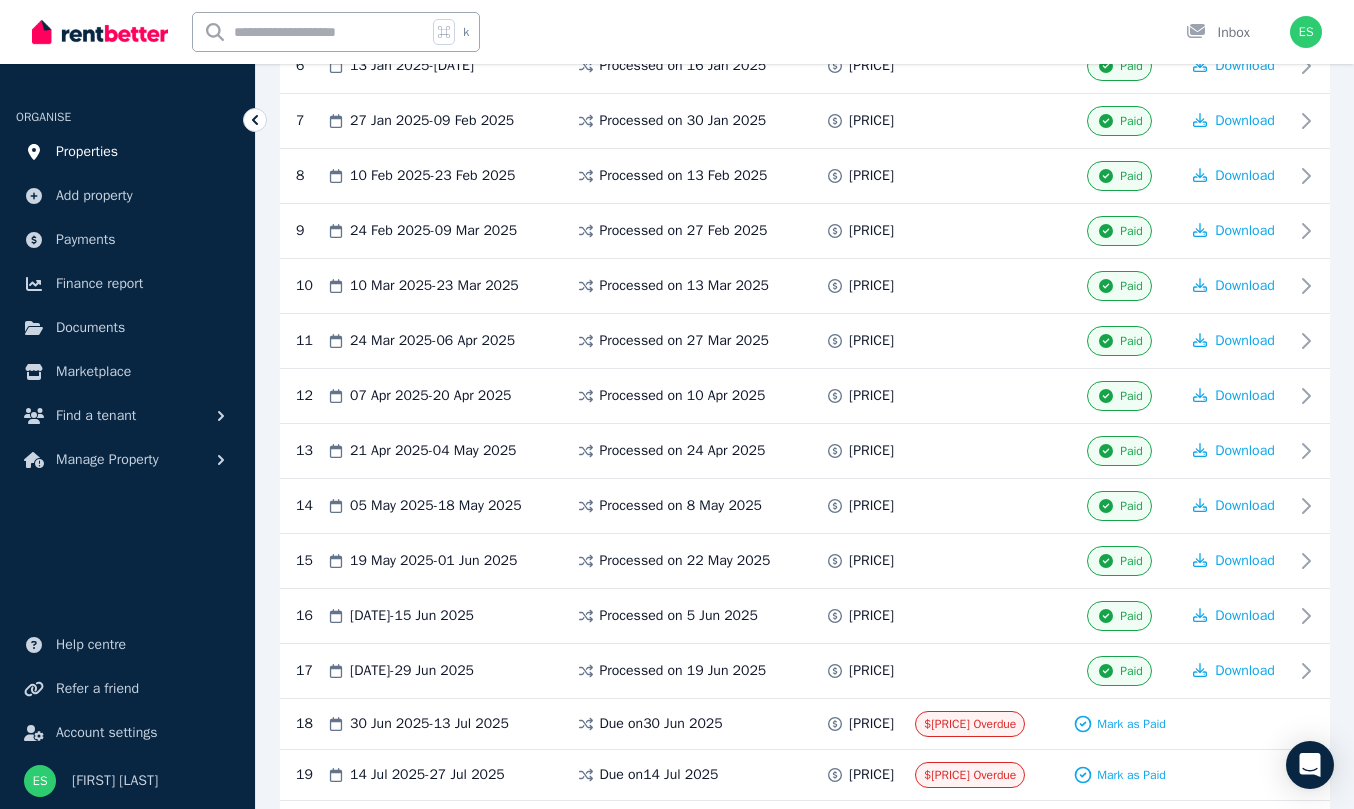 click on "Properties" at bounding box center [87, 152] 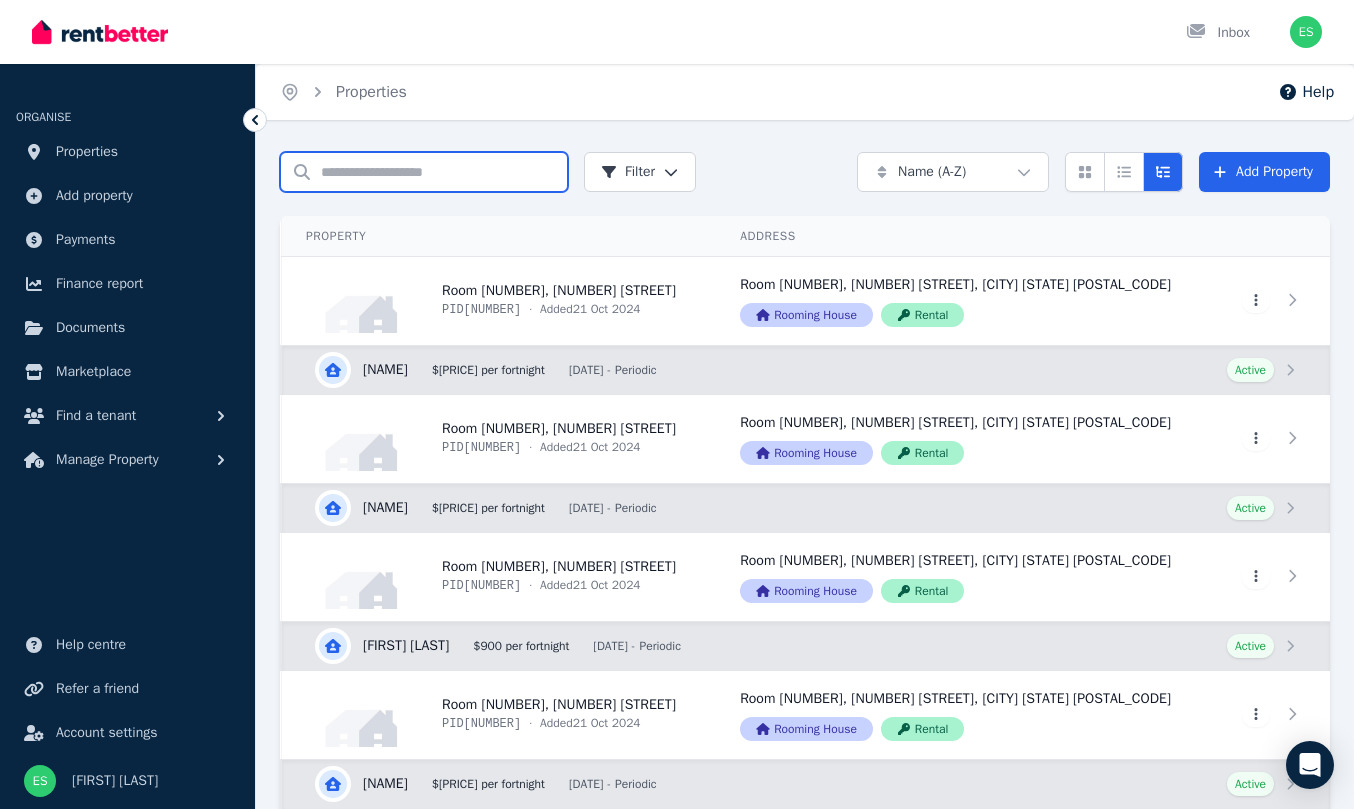 click on "Search properties" at bounding box center [424, 172] 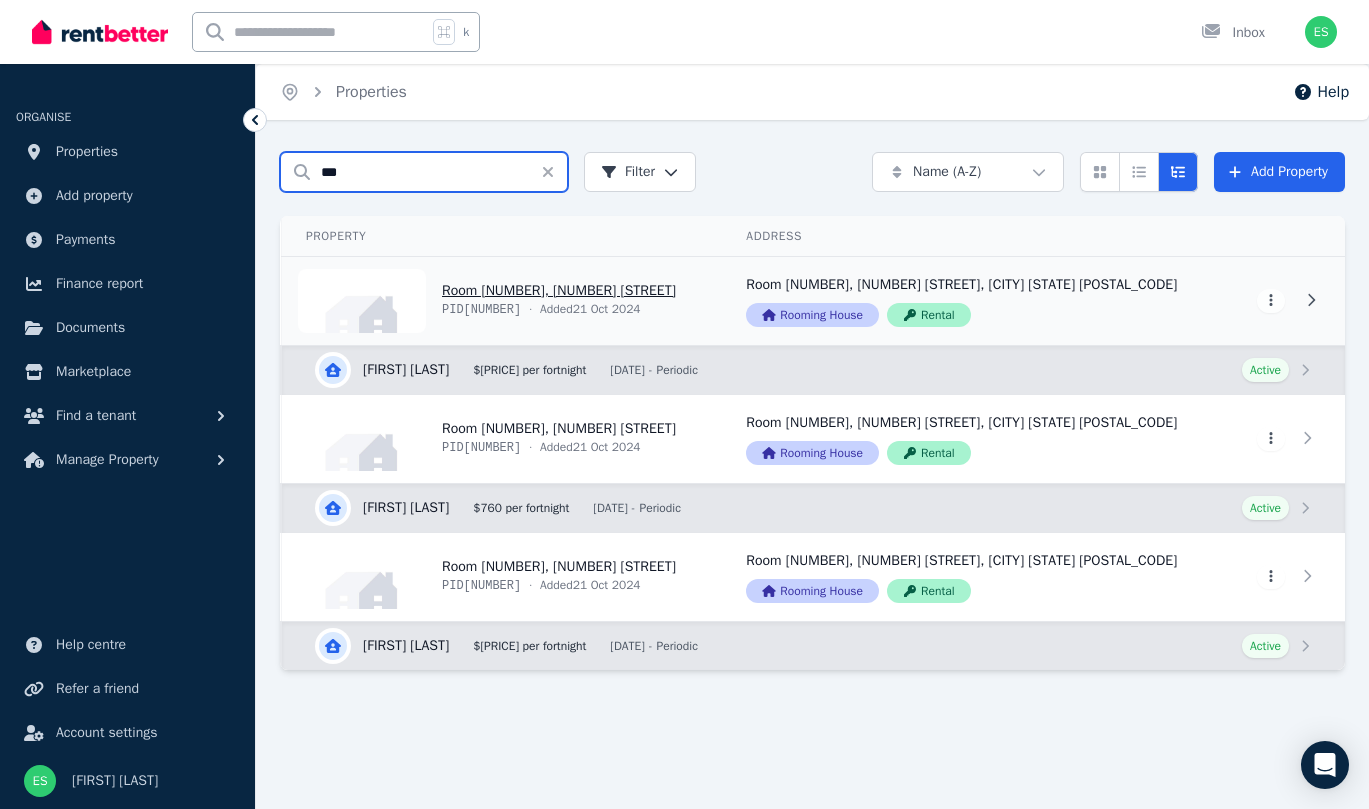 type on "***" 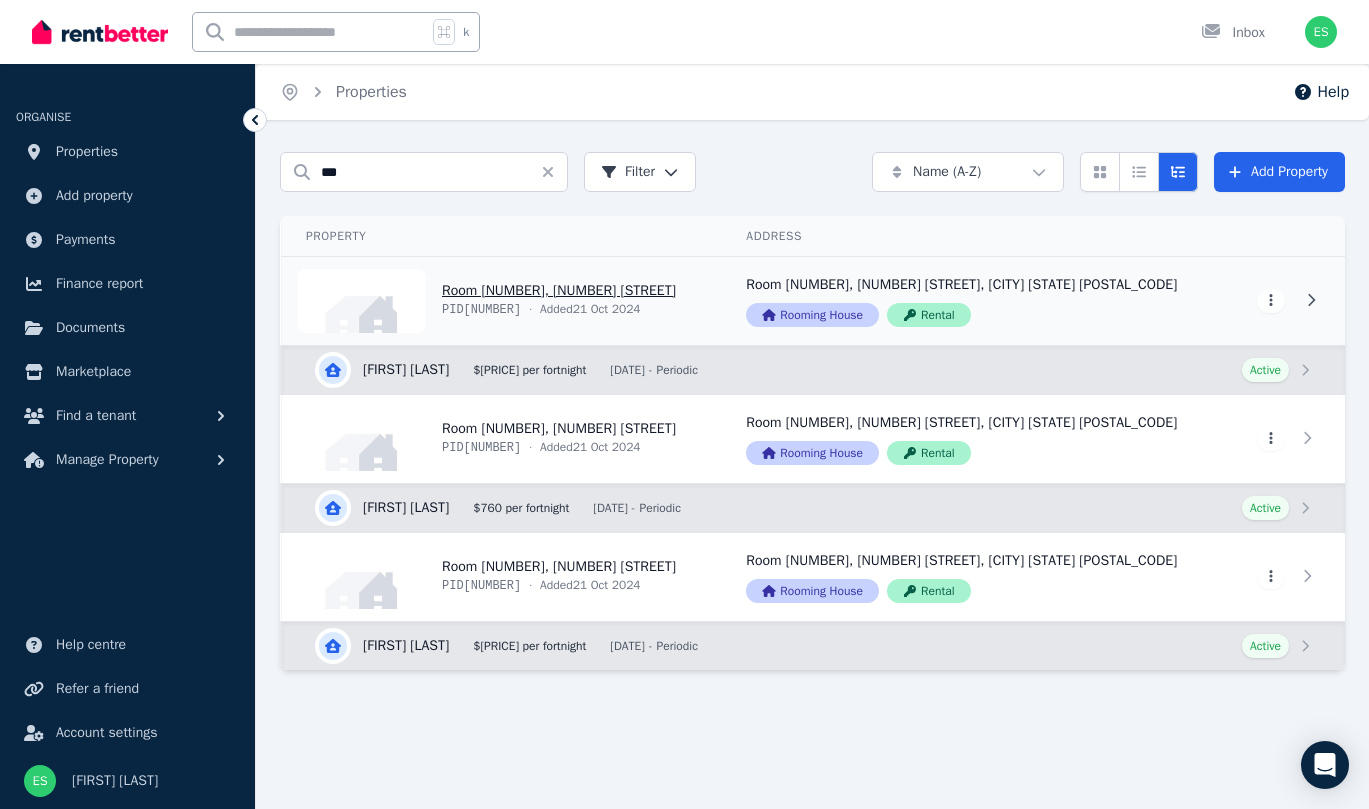 click on "View property details" at bounding box center [502, 301] 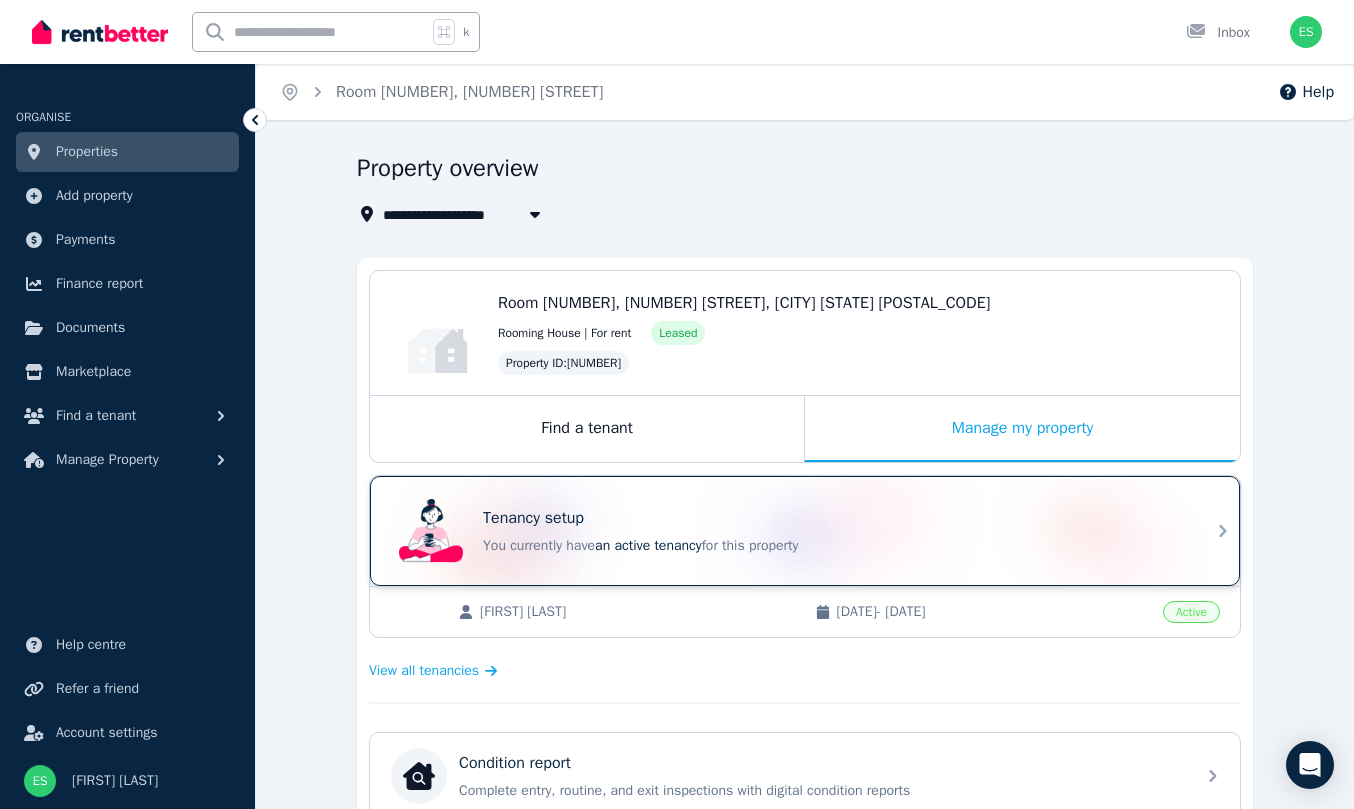 click on "Tenancy setup You currently have  an active tenancy  for this property" at bounding box center (833, 531) 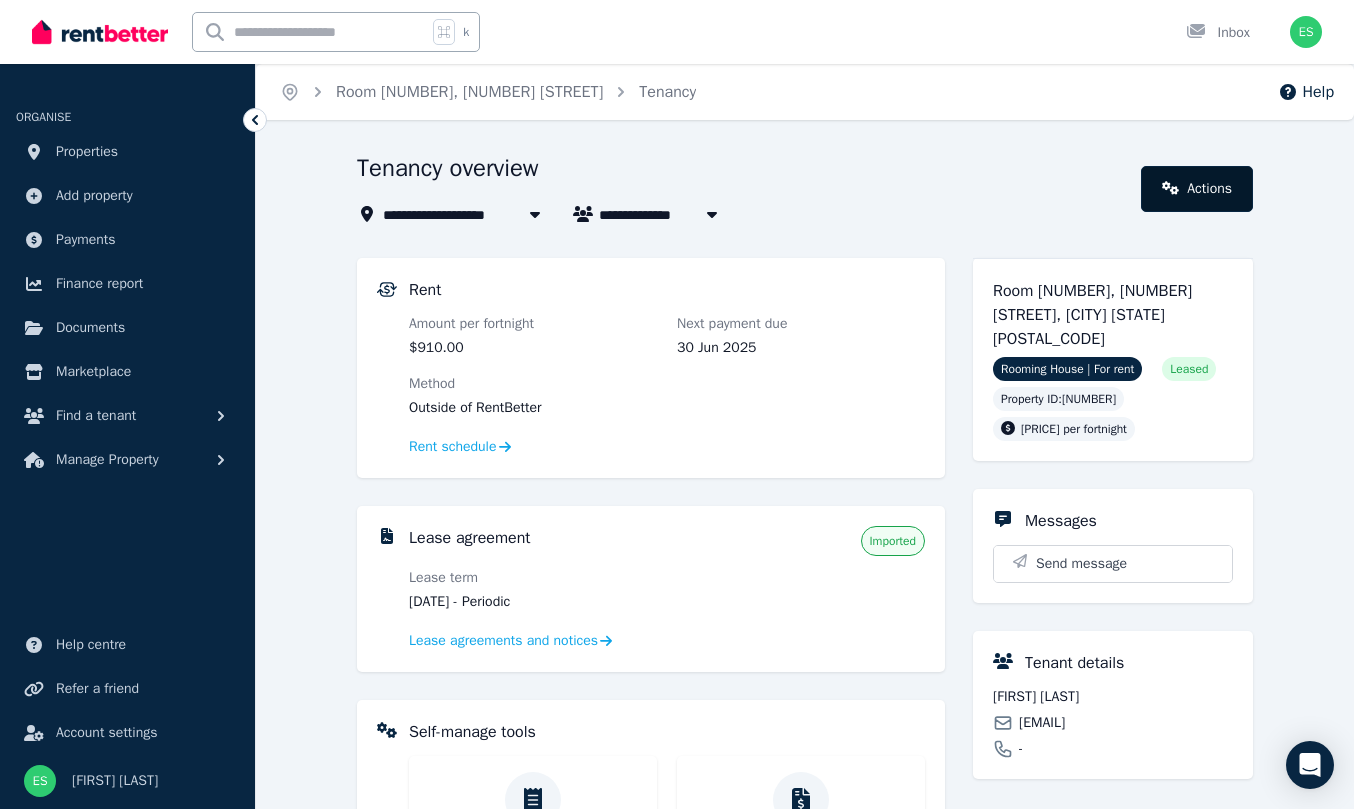 click on "Actions" at bounding box center [1197, 189] 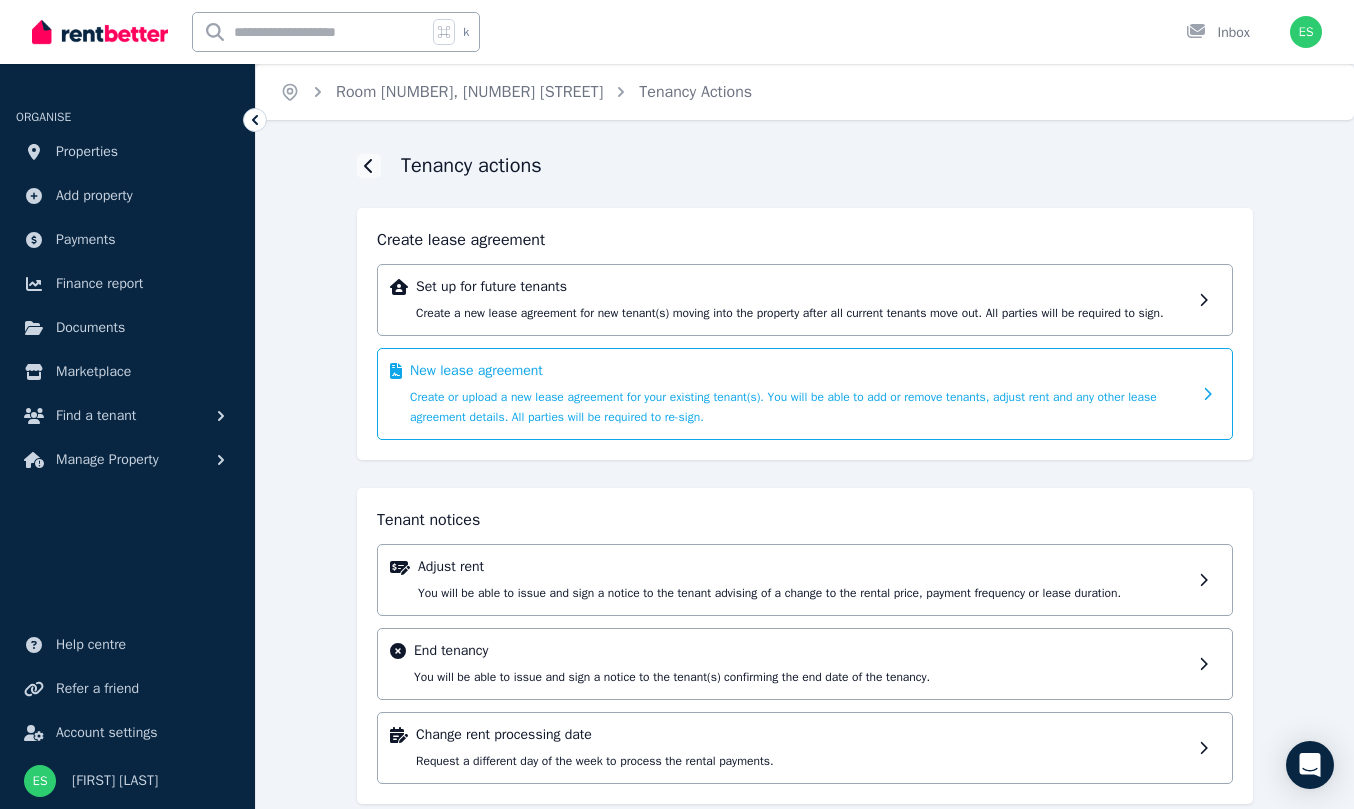 click on "Create or upload a new lease agreement for your existing tenant(s). You will be able to add or remove tenants, adjust rent and any other lease agreement details. All parties will be required to re-sign." at bounding box center (783, 407) 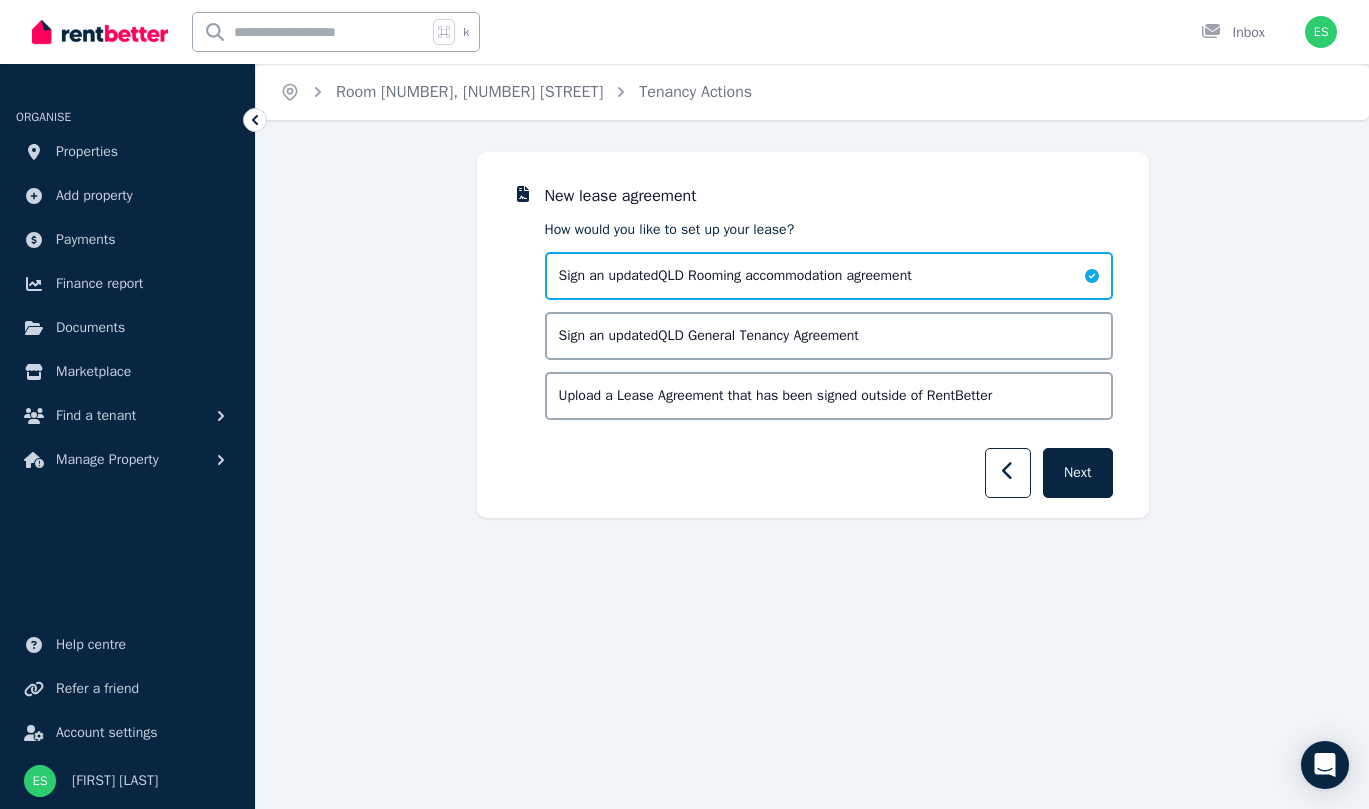 click on "Upload a Lease Agreement that has been signed outside of RentBetter" at bounding box center (776, 396) 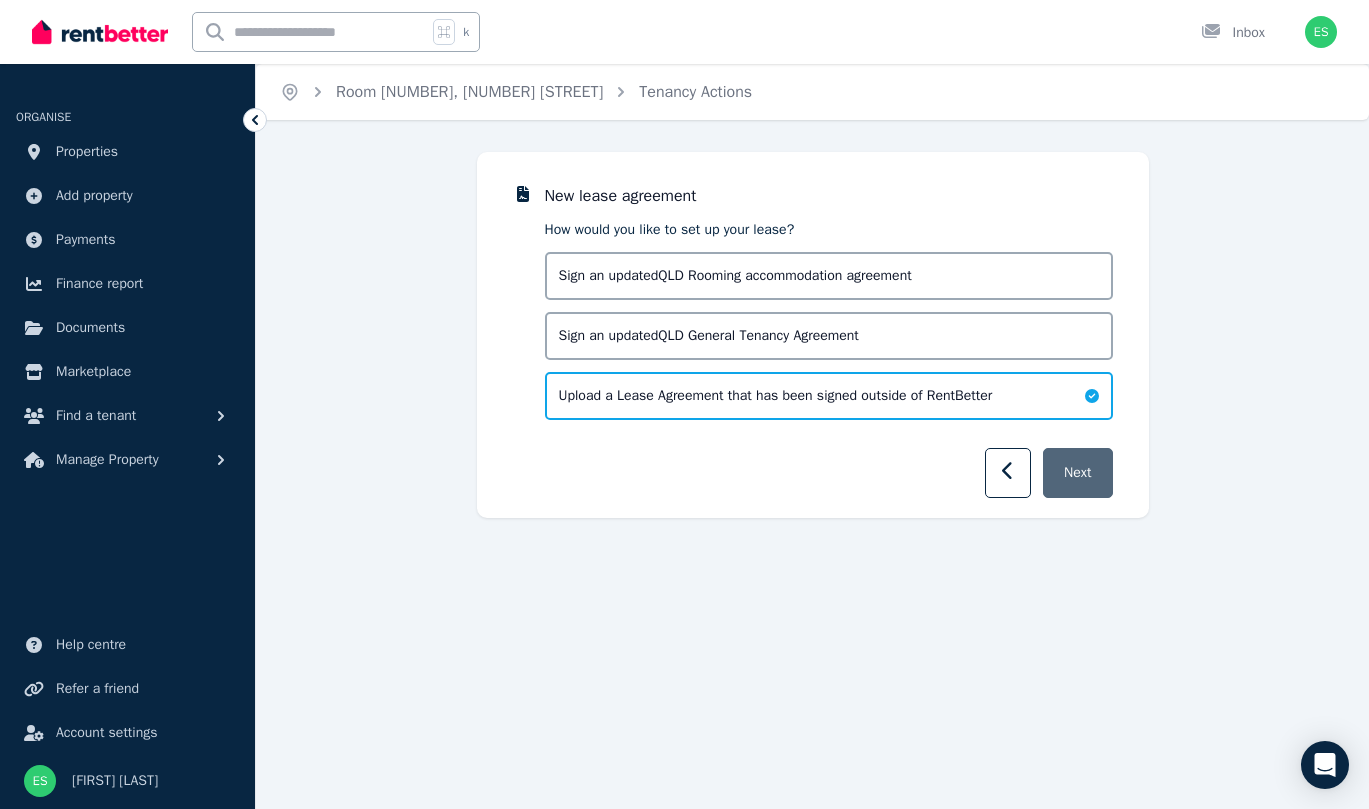 click on "Next" at bounding box center (1077, 473) 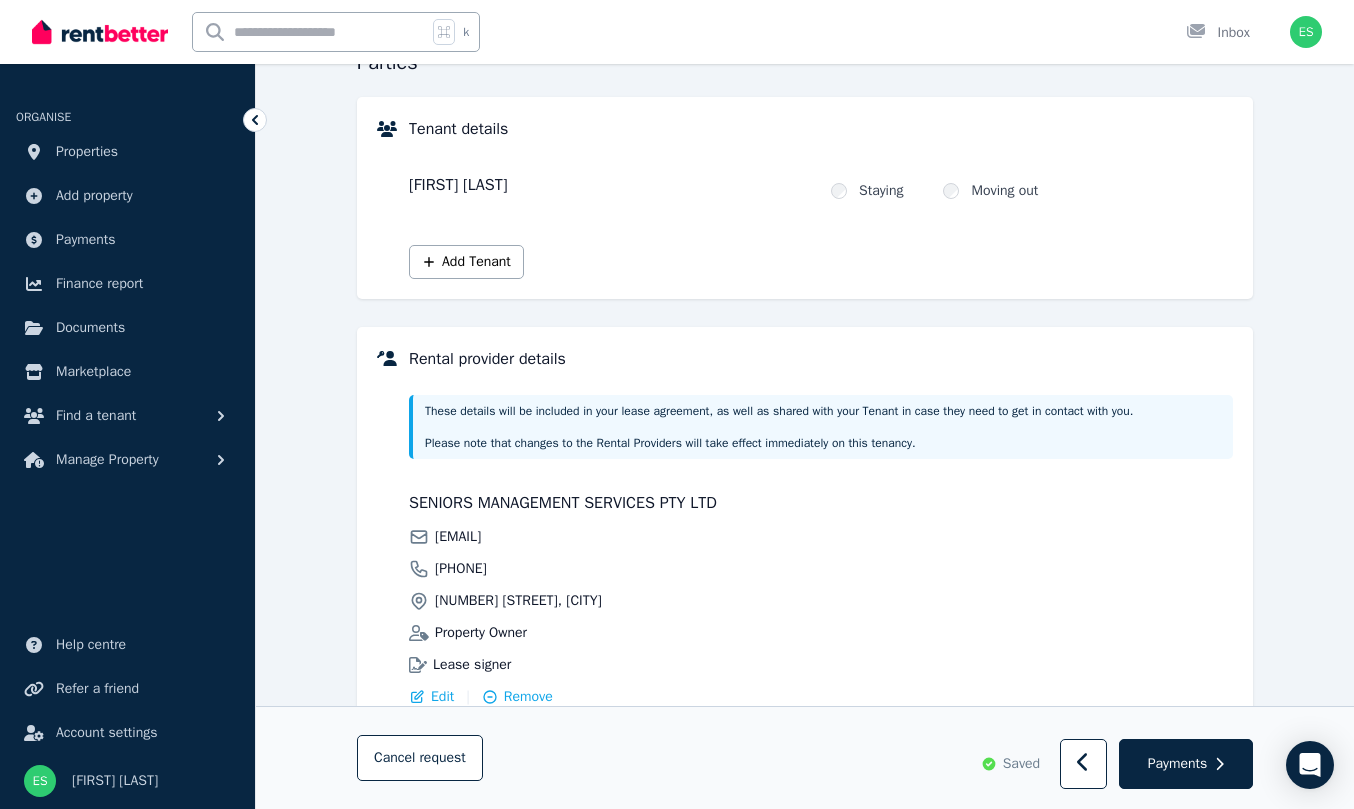 scroll, scrollTop: 373, scrollLeft: 0, axis: vertical 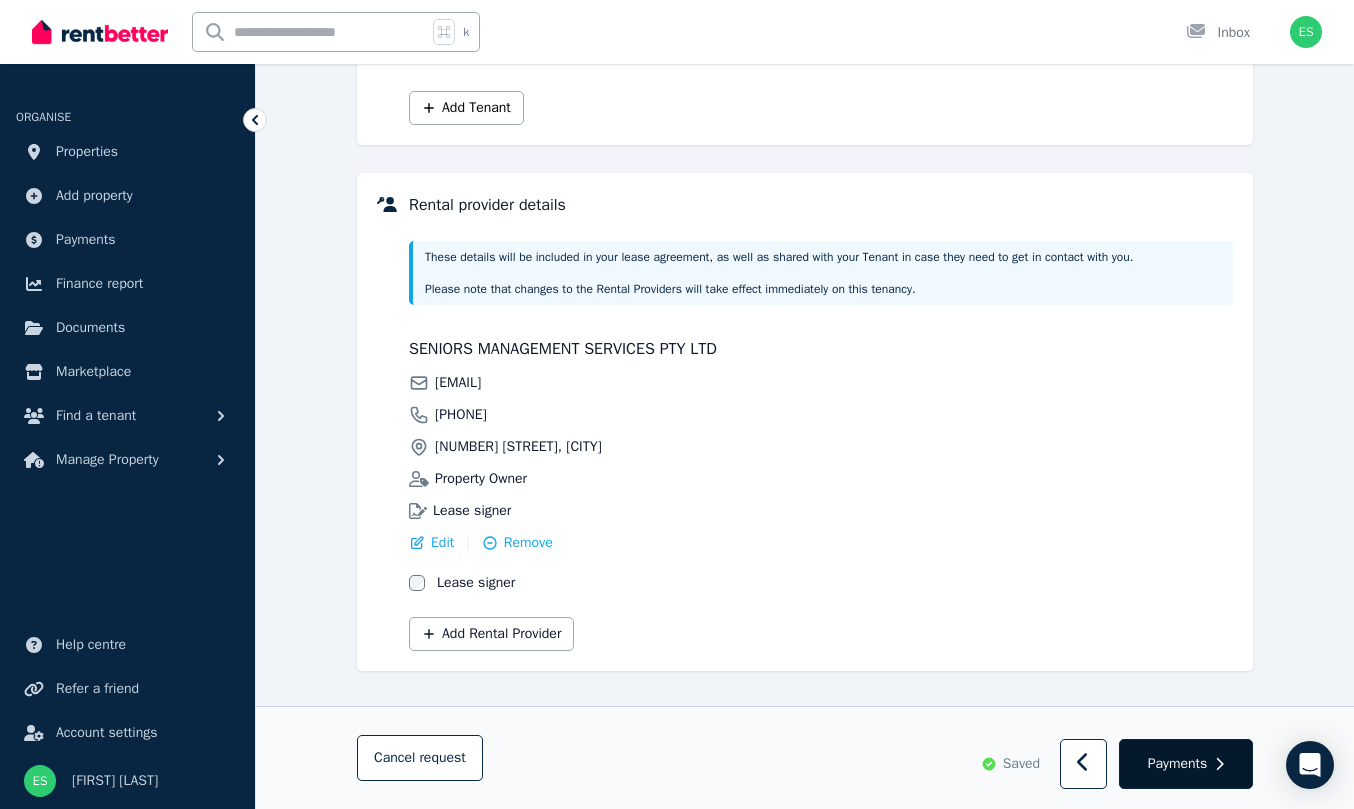 click on "Payments" at bounding box center (1178, 764) 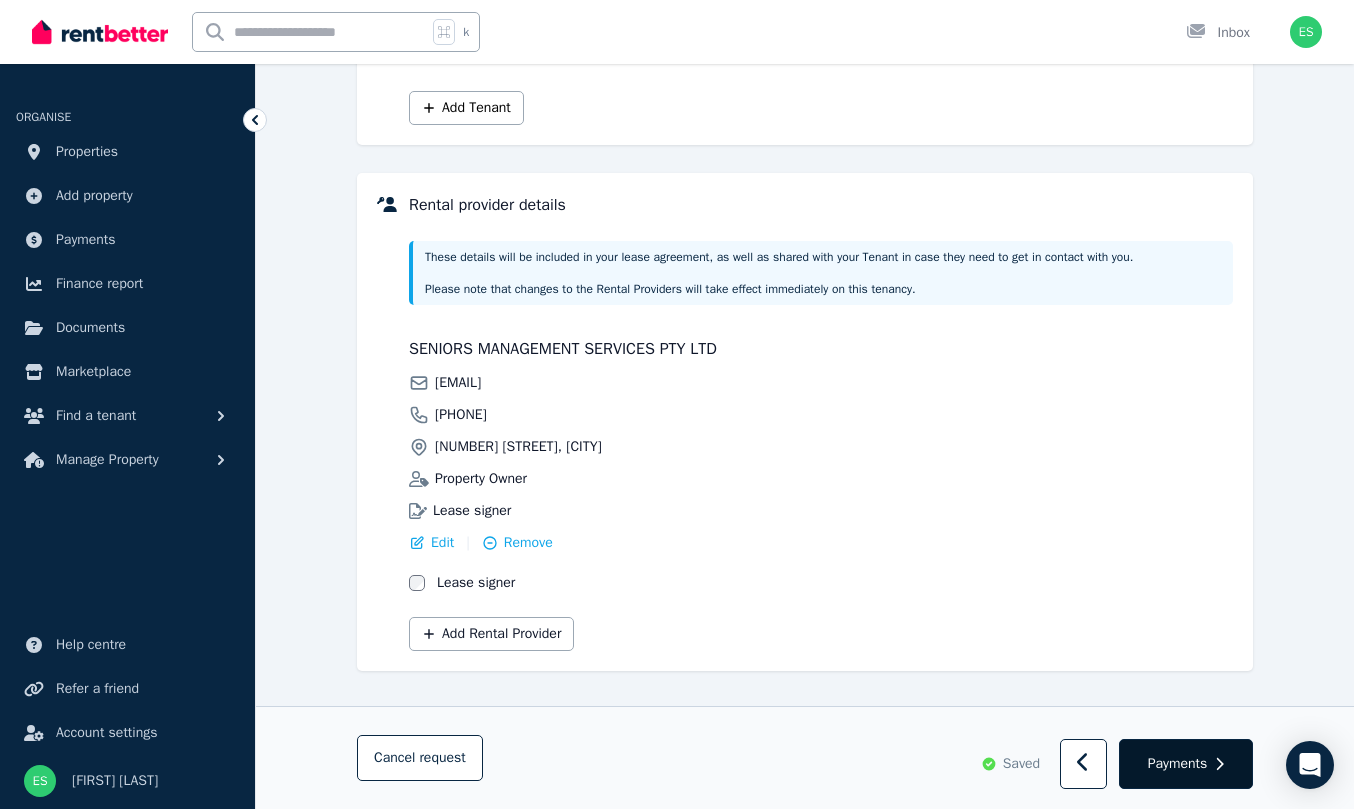 select on "**********" 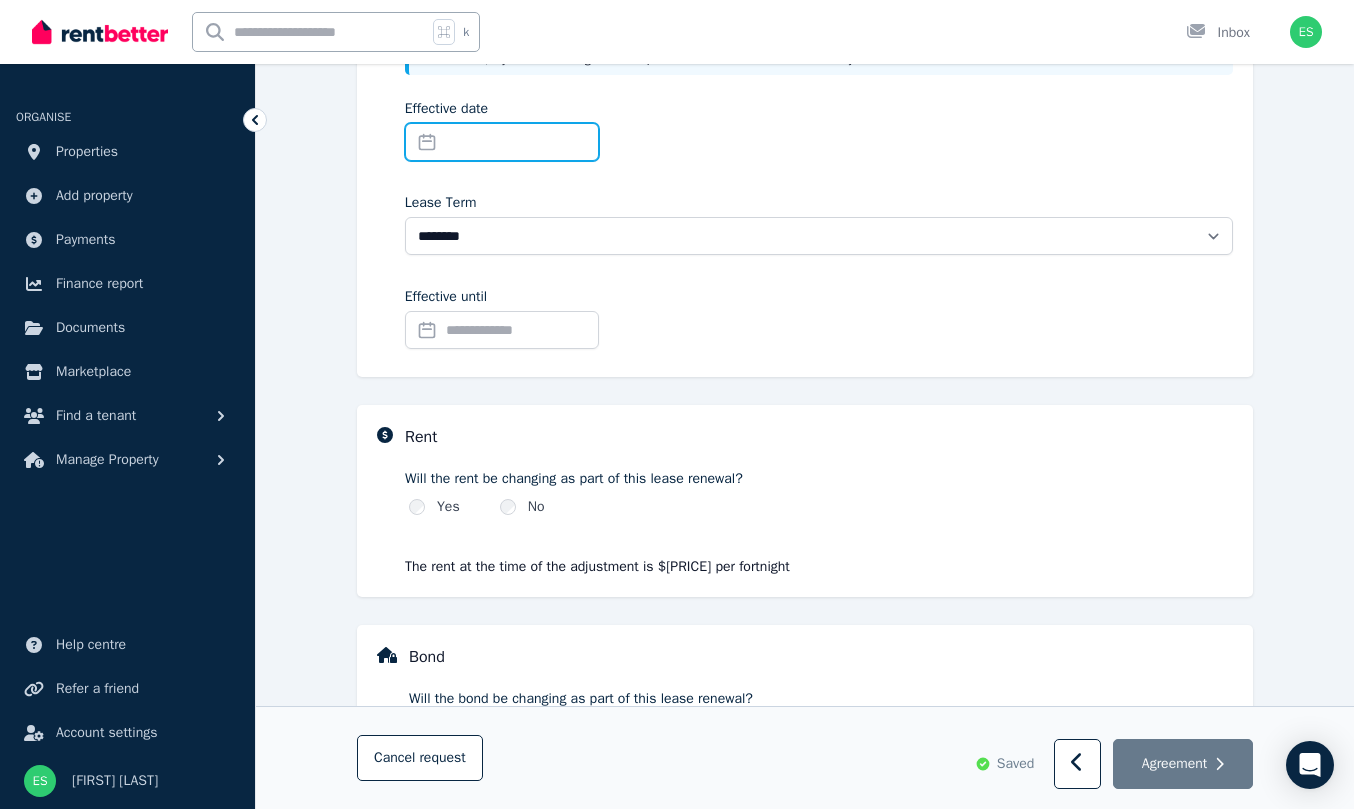 click on "Effective date" at bounding box center (502, 142) 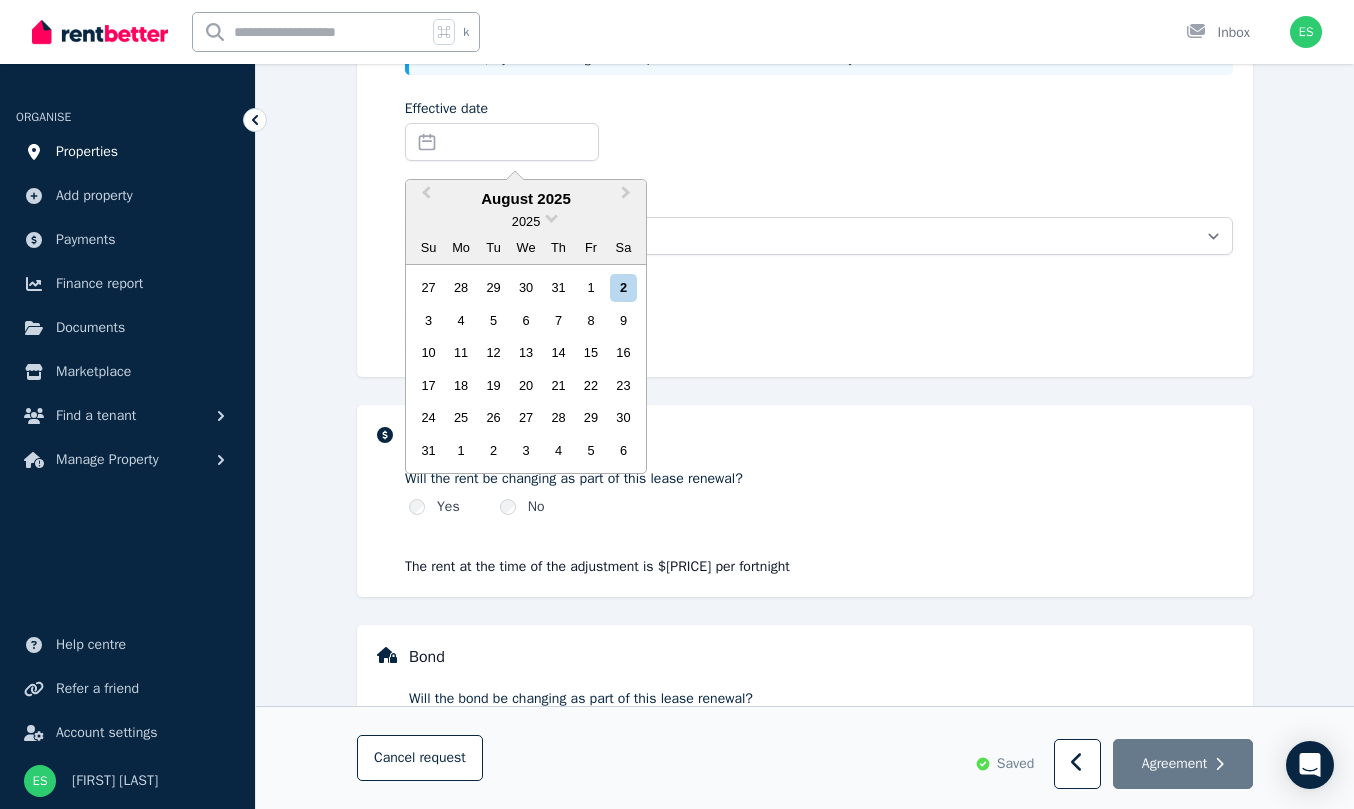click on "Properties" at bounding box center [87, 152] 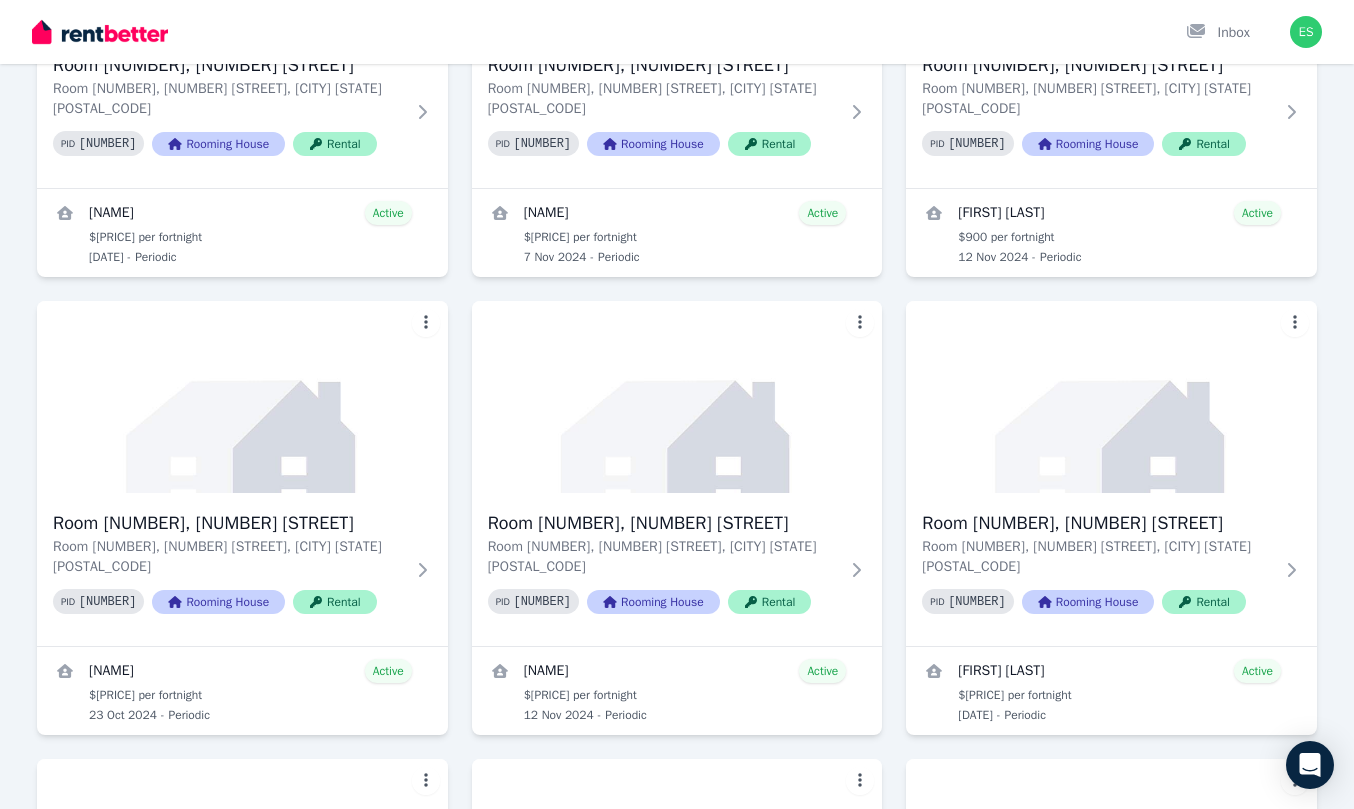 scroll, scrollTop: 0, scrollLeft: 0, axis: both 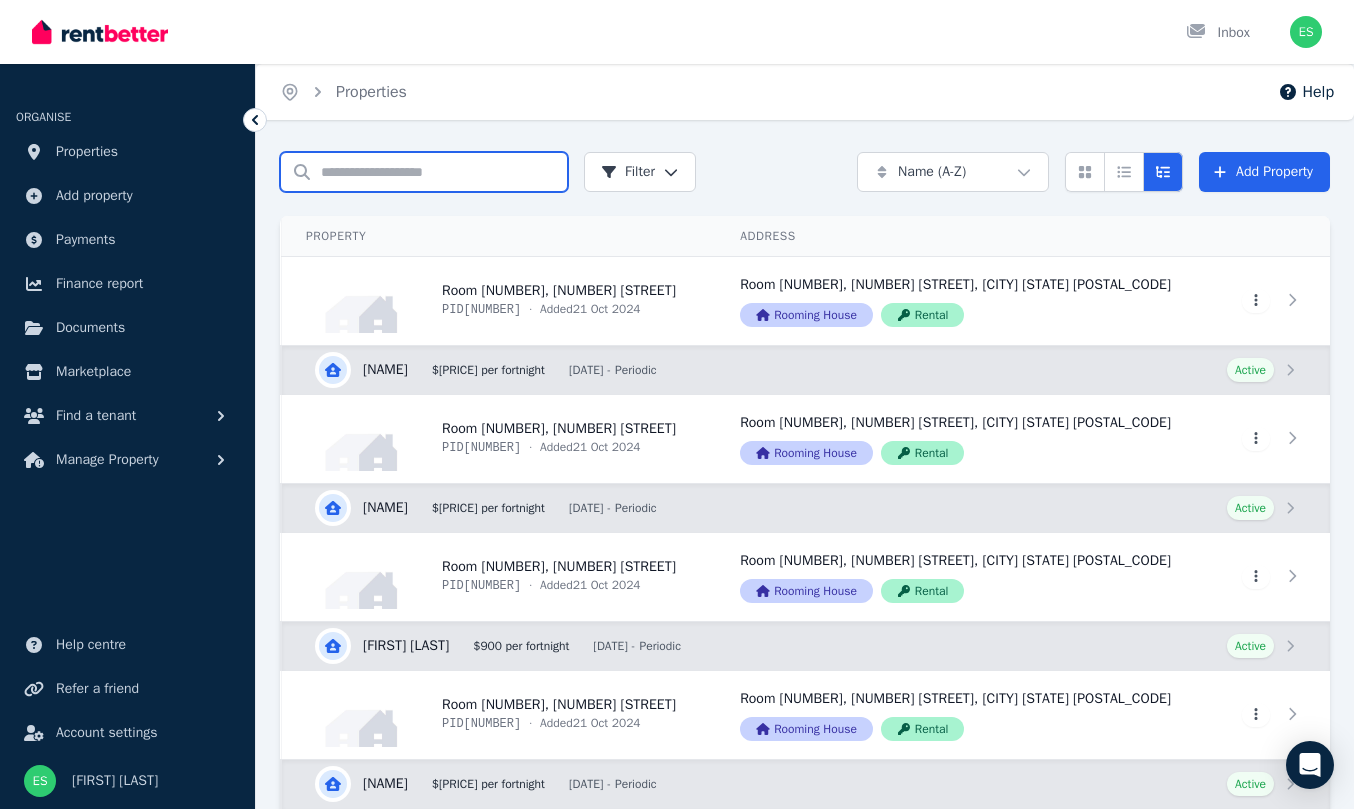 click on "Search properties" at bounding box center [424, 172] 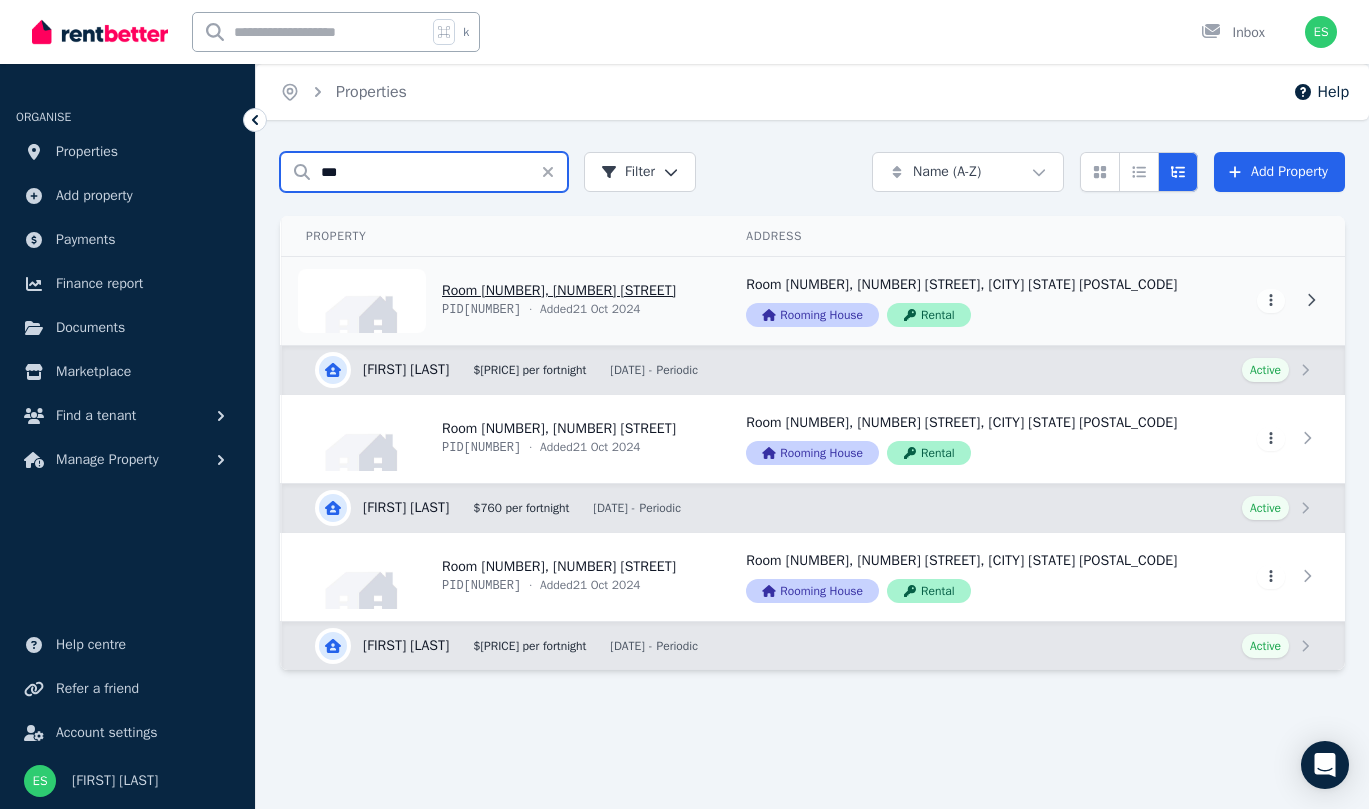 type on "***" 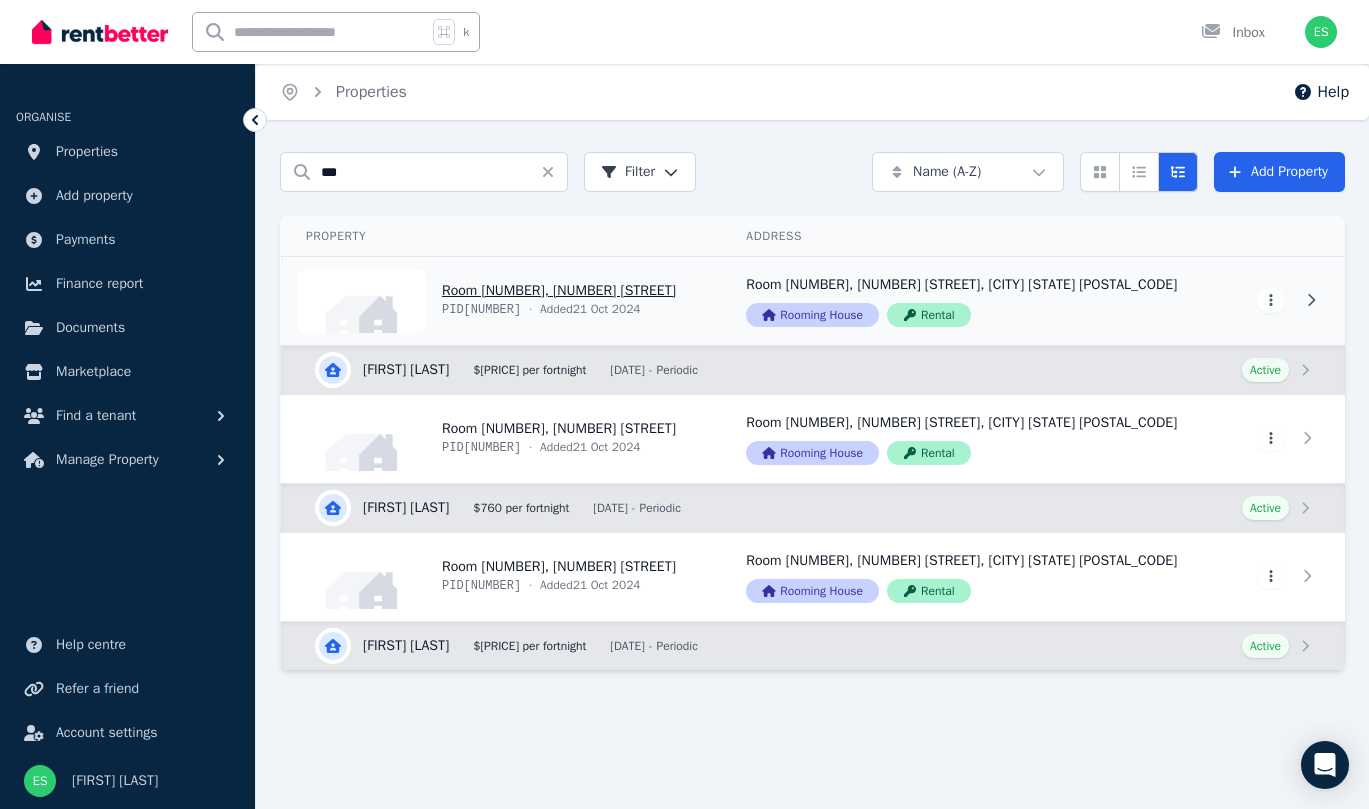 click on "View property details" at bounding box center [502, 301] 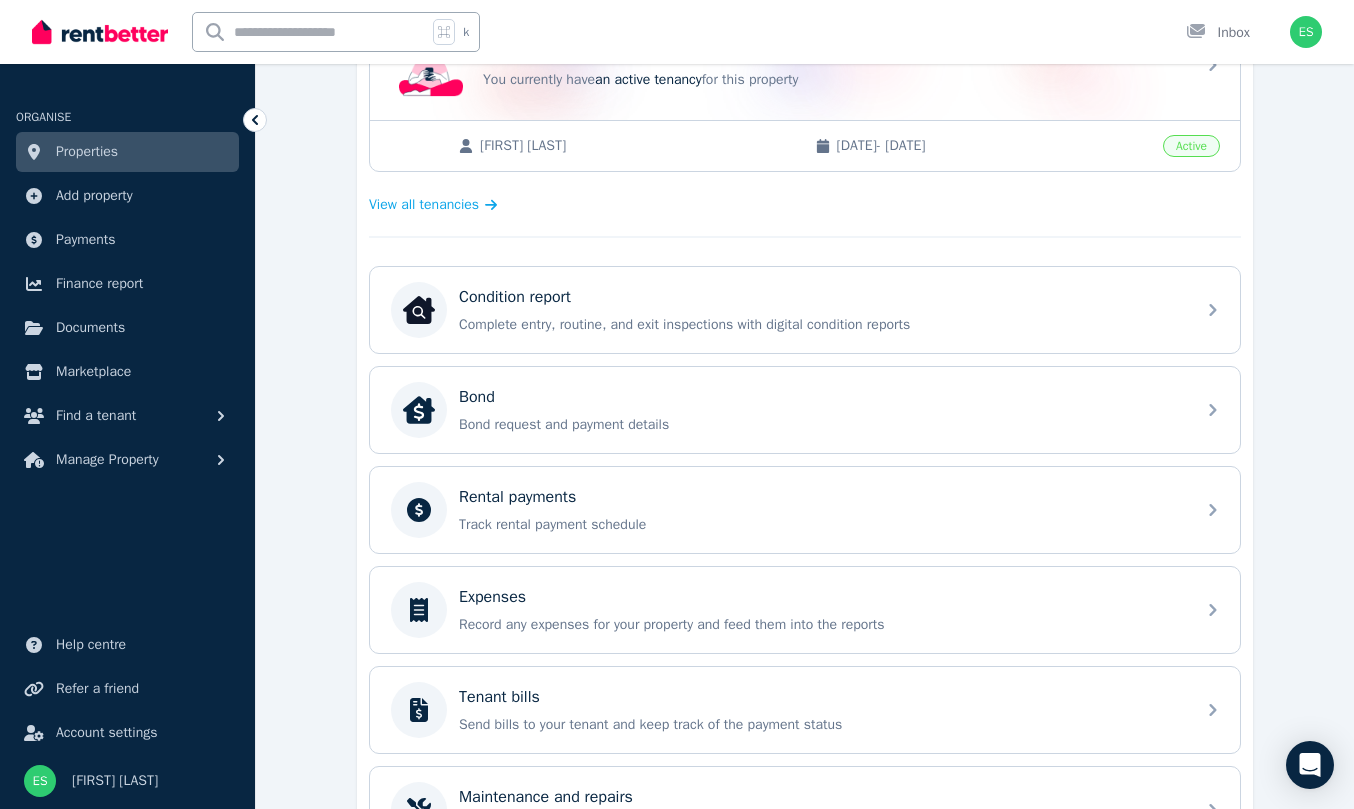 scroll, scrollTop: 548, scrollLeft: 0, axis: vertical 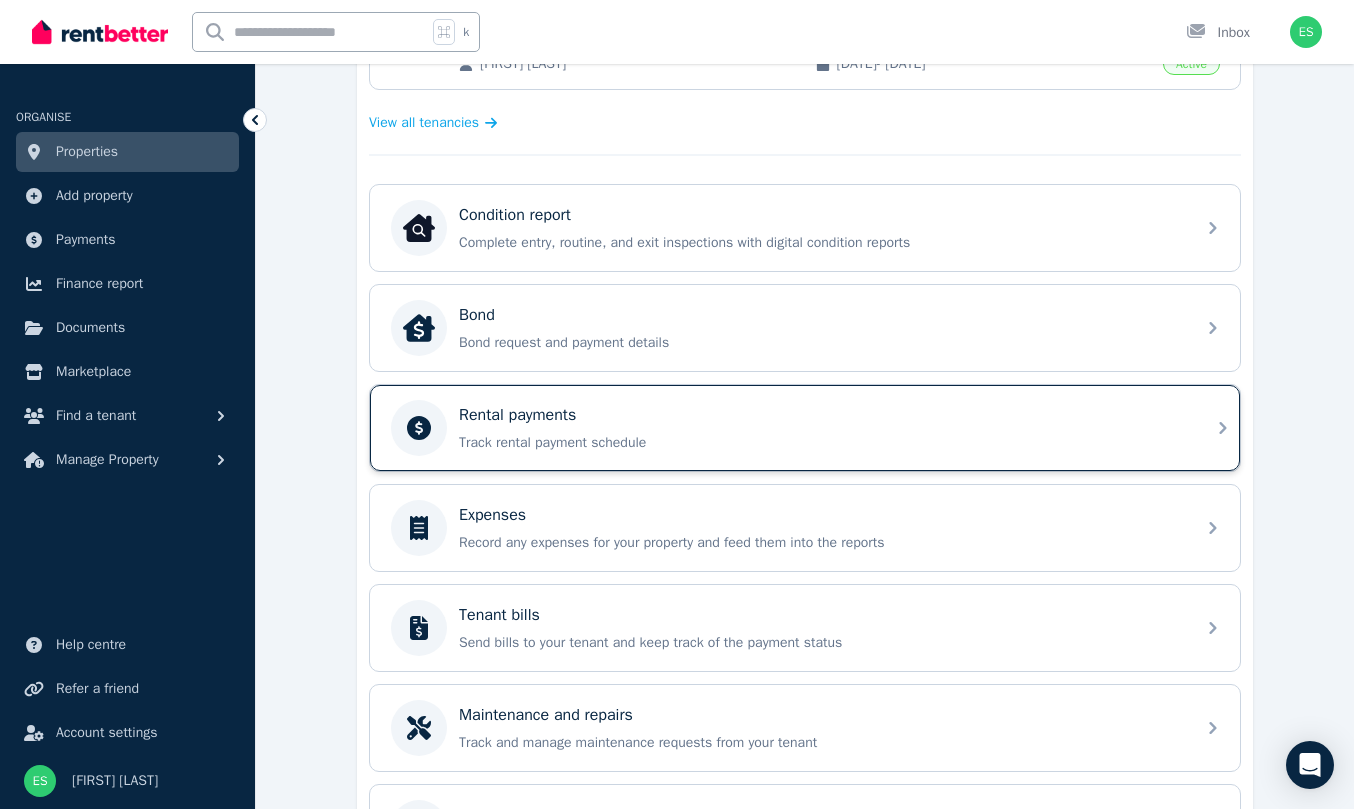 click on "Rental payments" at bounding box center [821, 415] 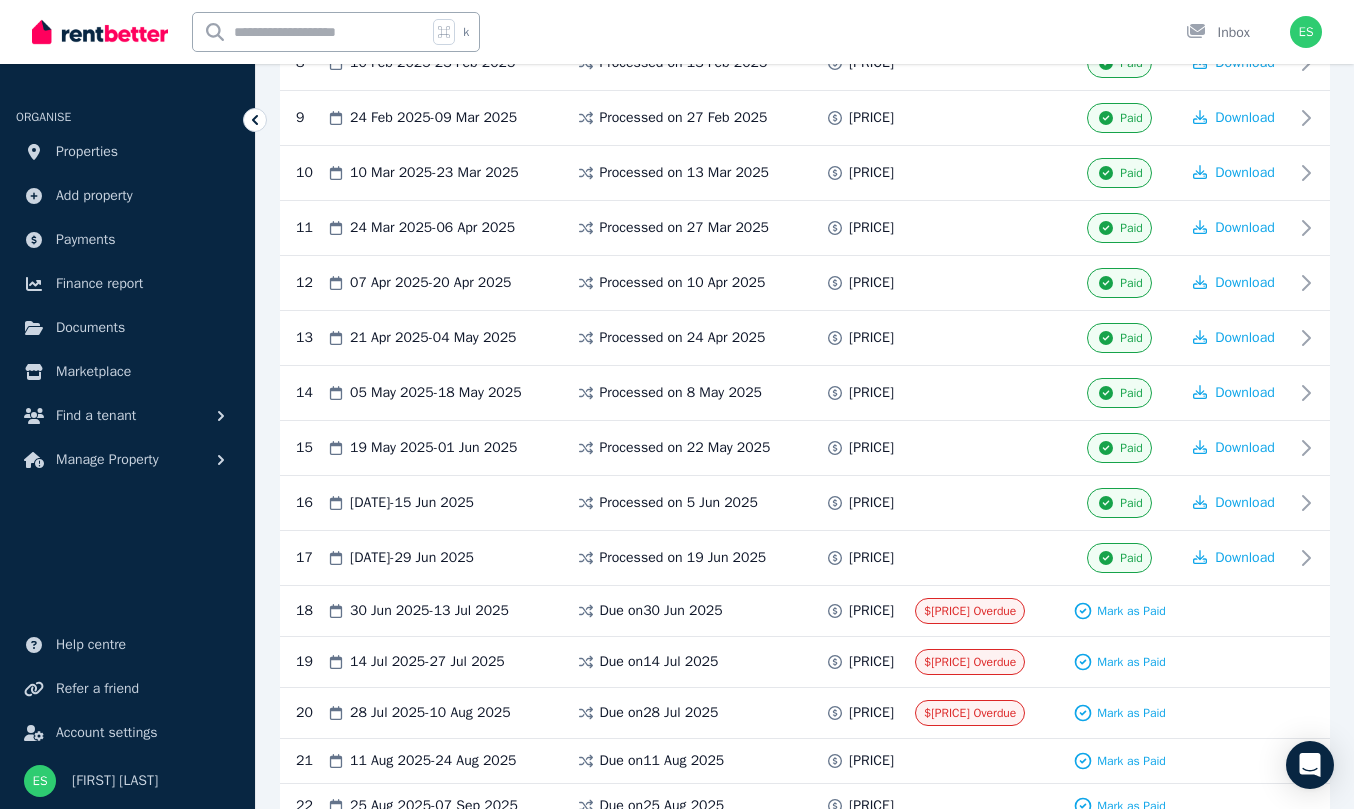 scroll, scrollTop: 807, scrollLeft: 0, axis: vertical 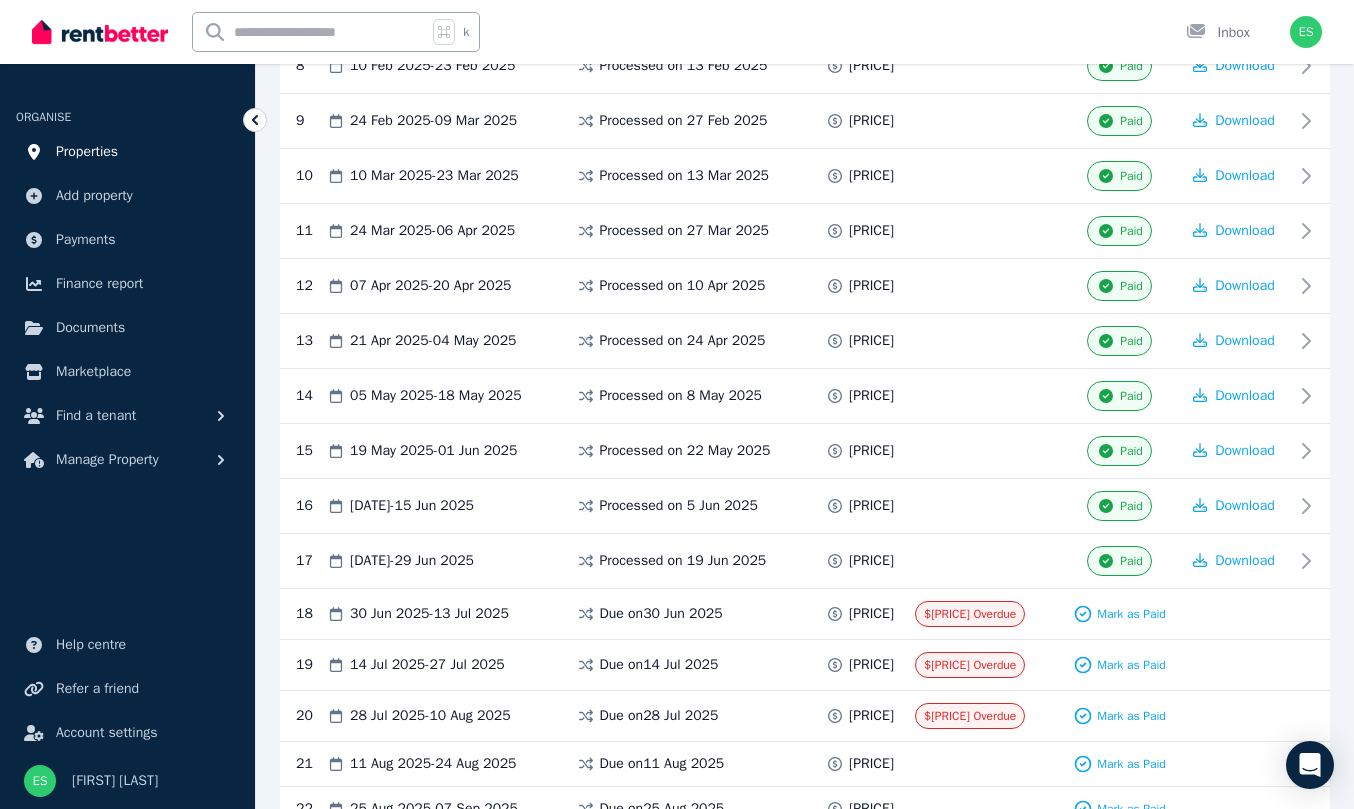 click on "Properties" at bounding box center (87, 152) 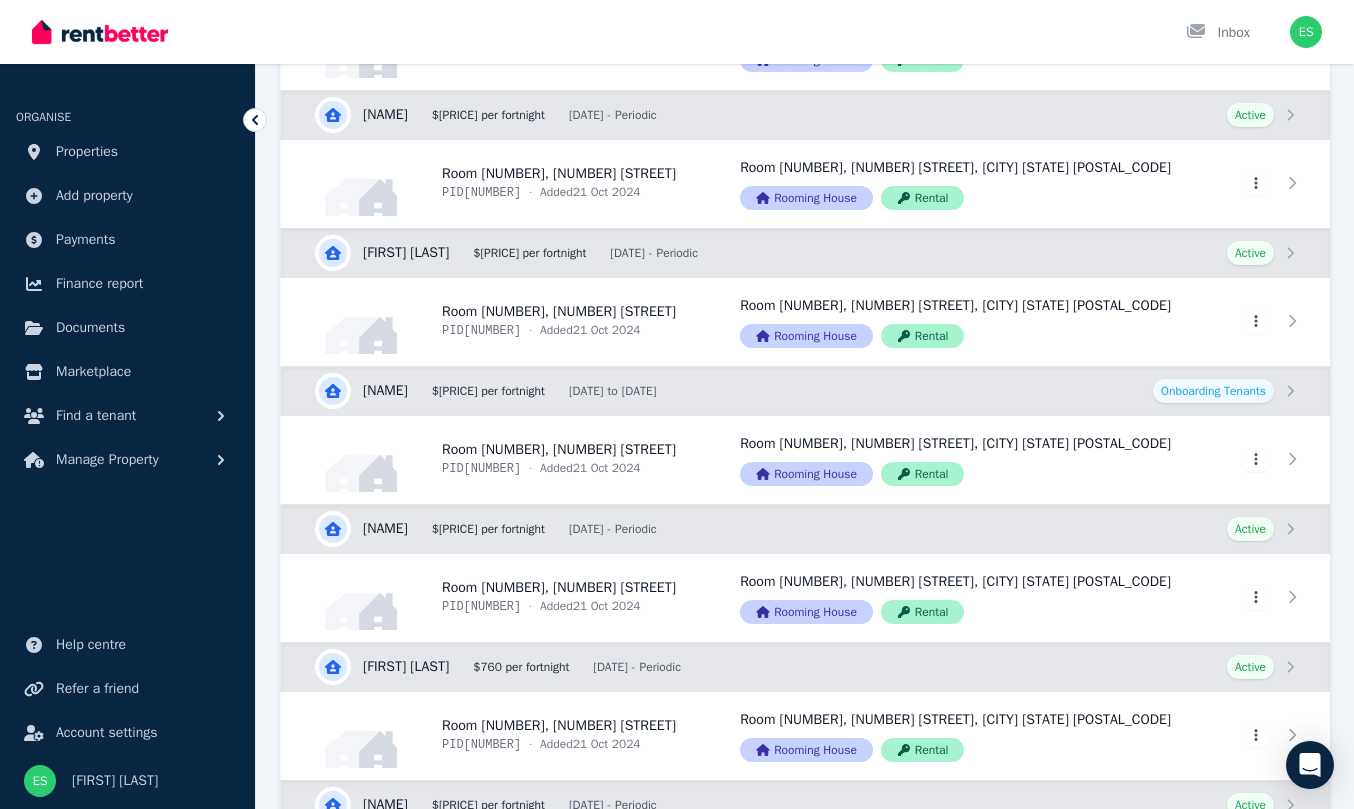 scroll, scrollTop: 0, scrollLeft: 0, axis: both 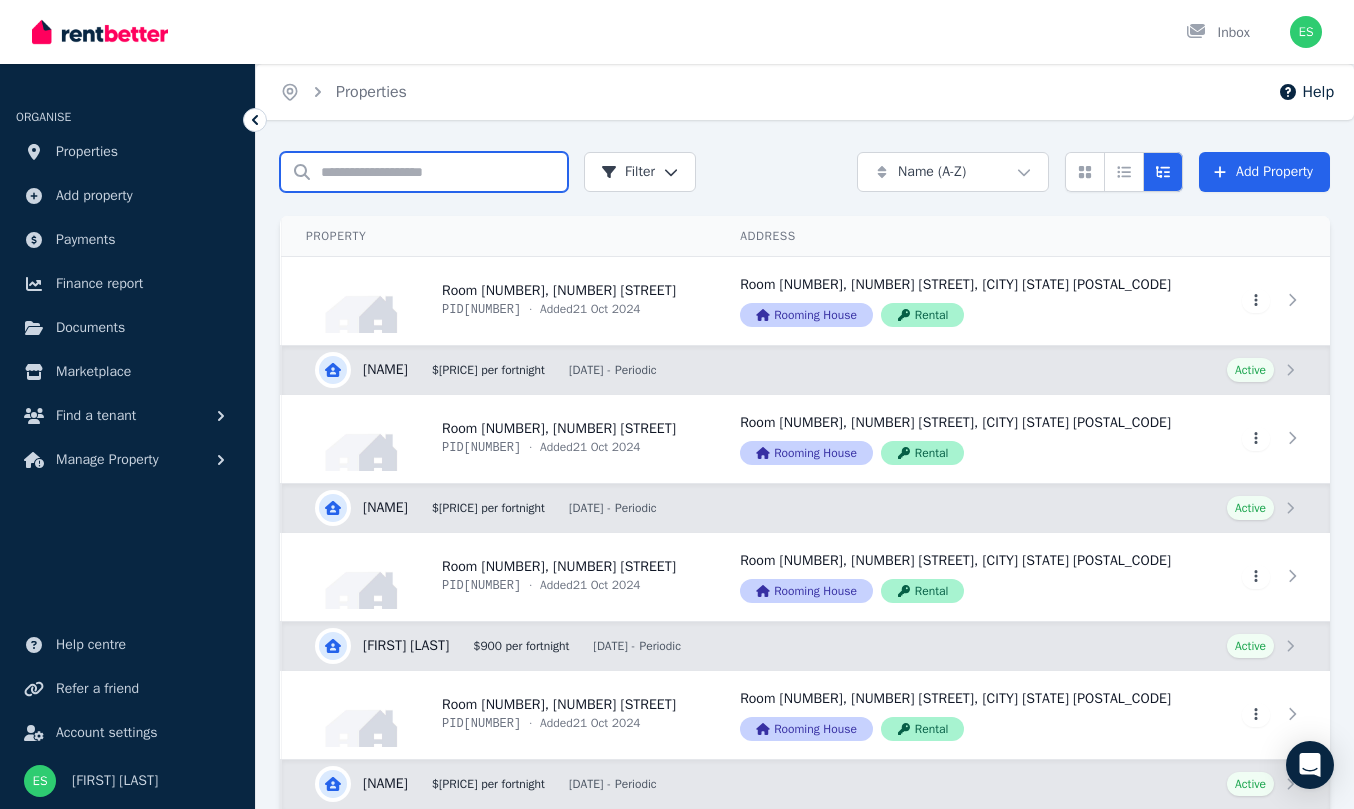 click on "Search properties" at bounding box center [424, 172] 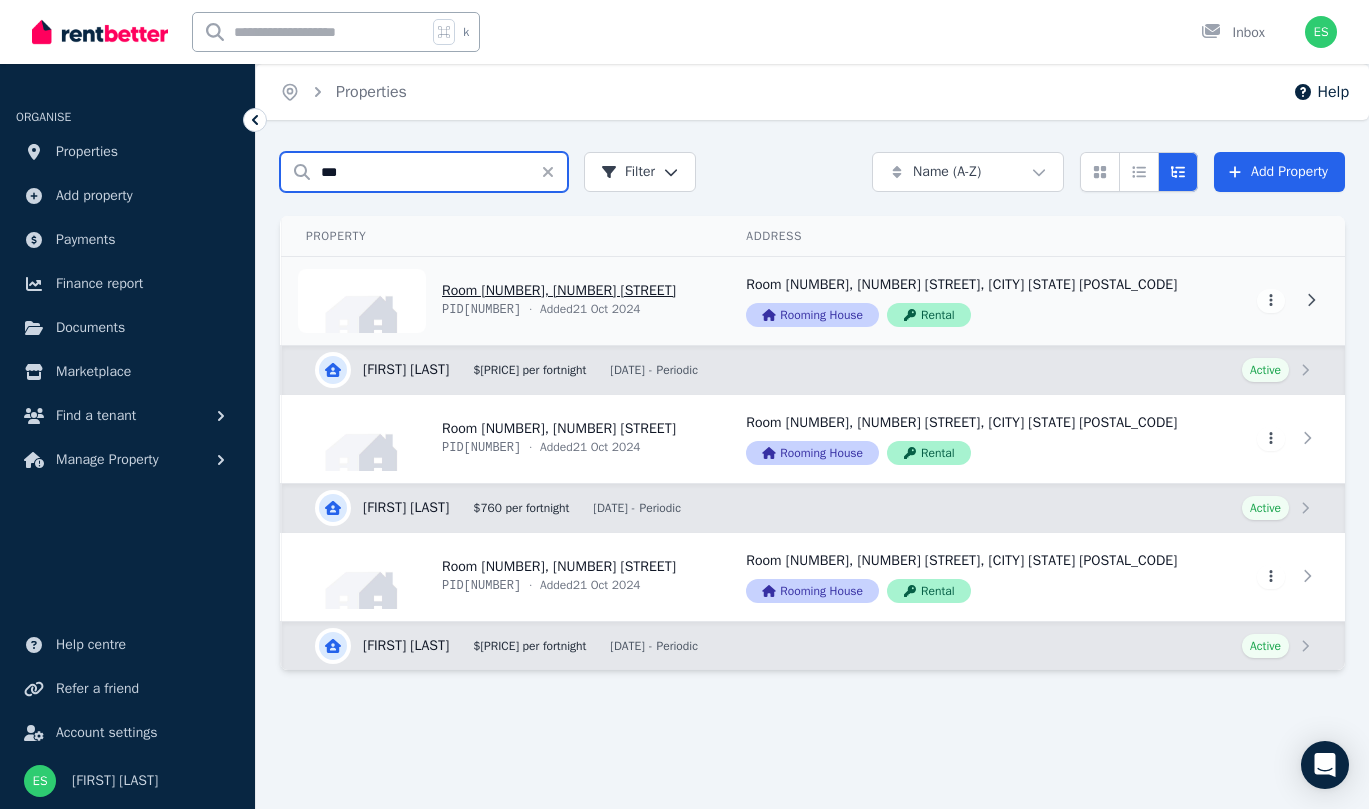 type on "***" 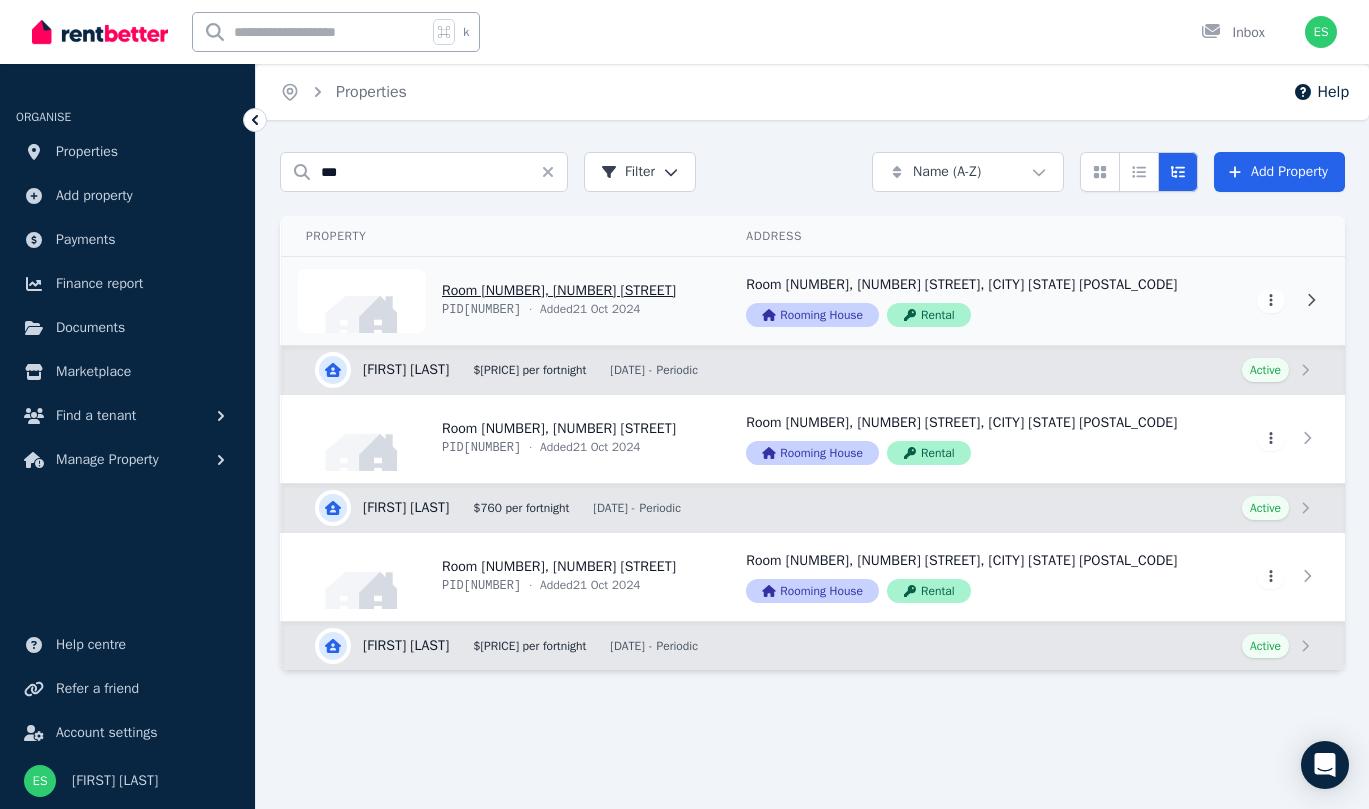 click on "View property details" at bounding box center (502, 301) 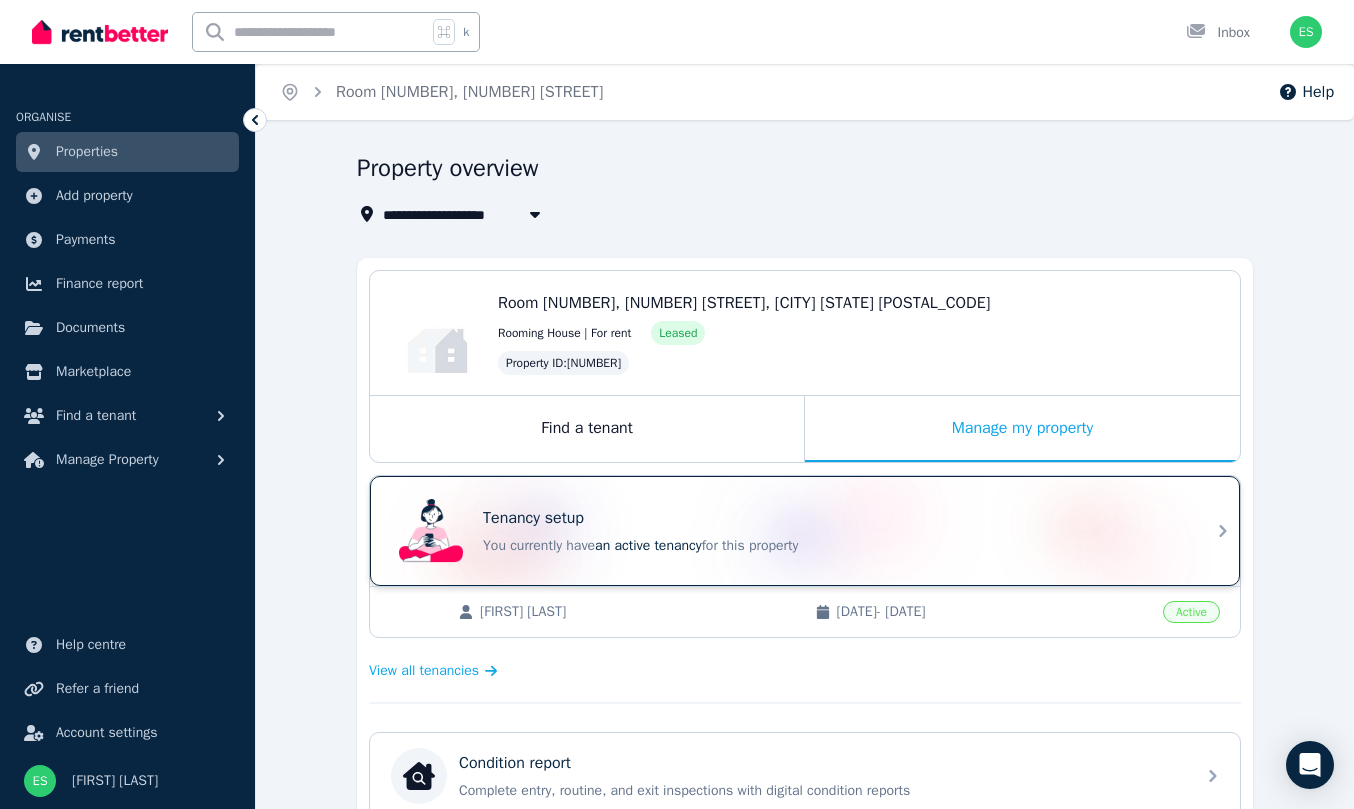 click on "Tenancy setup" at bounding box center [833, 518] 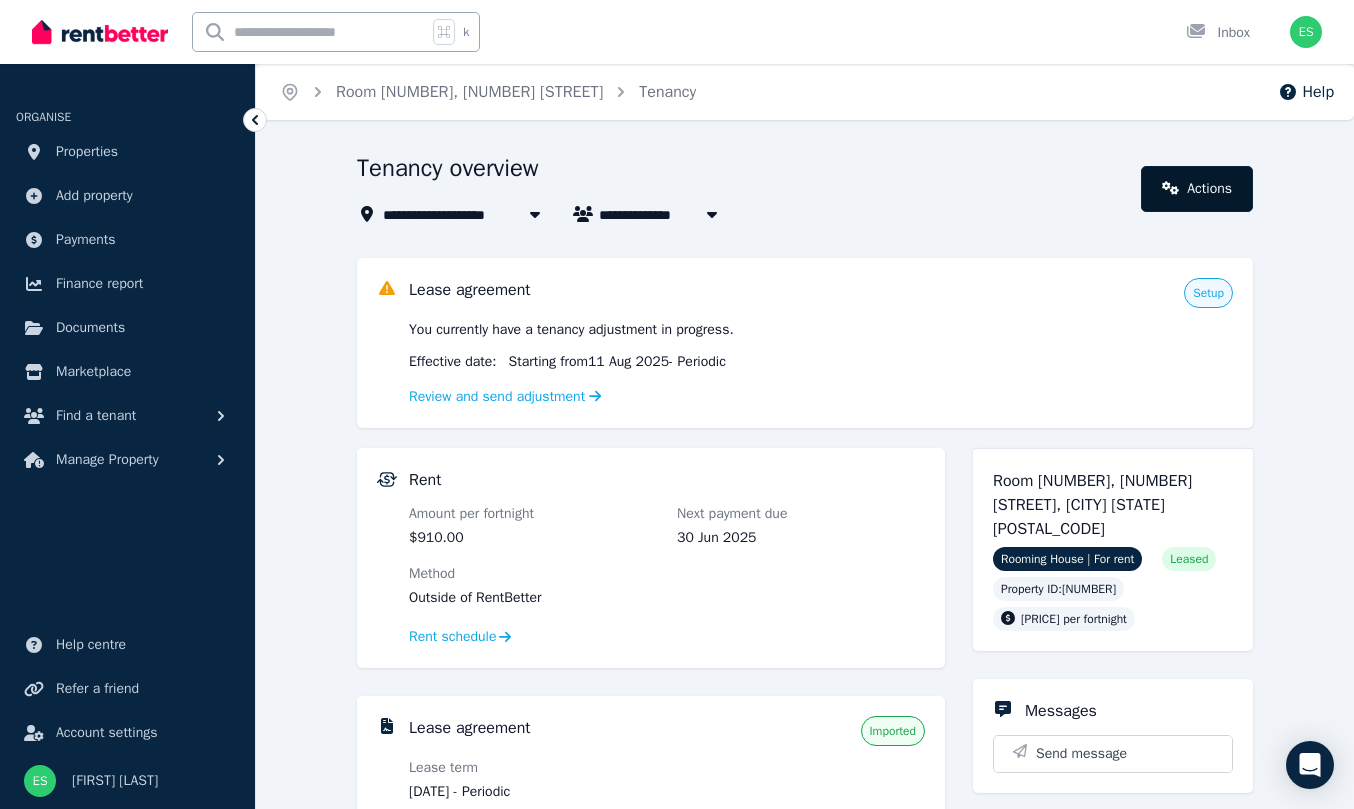 click on "Actions" at bounding box center [1197, 189] 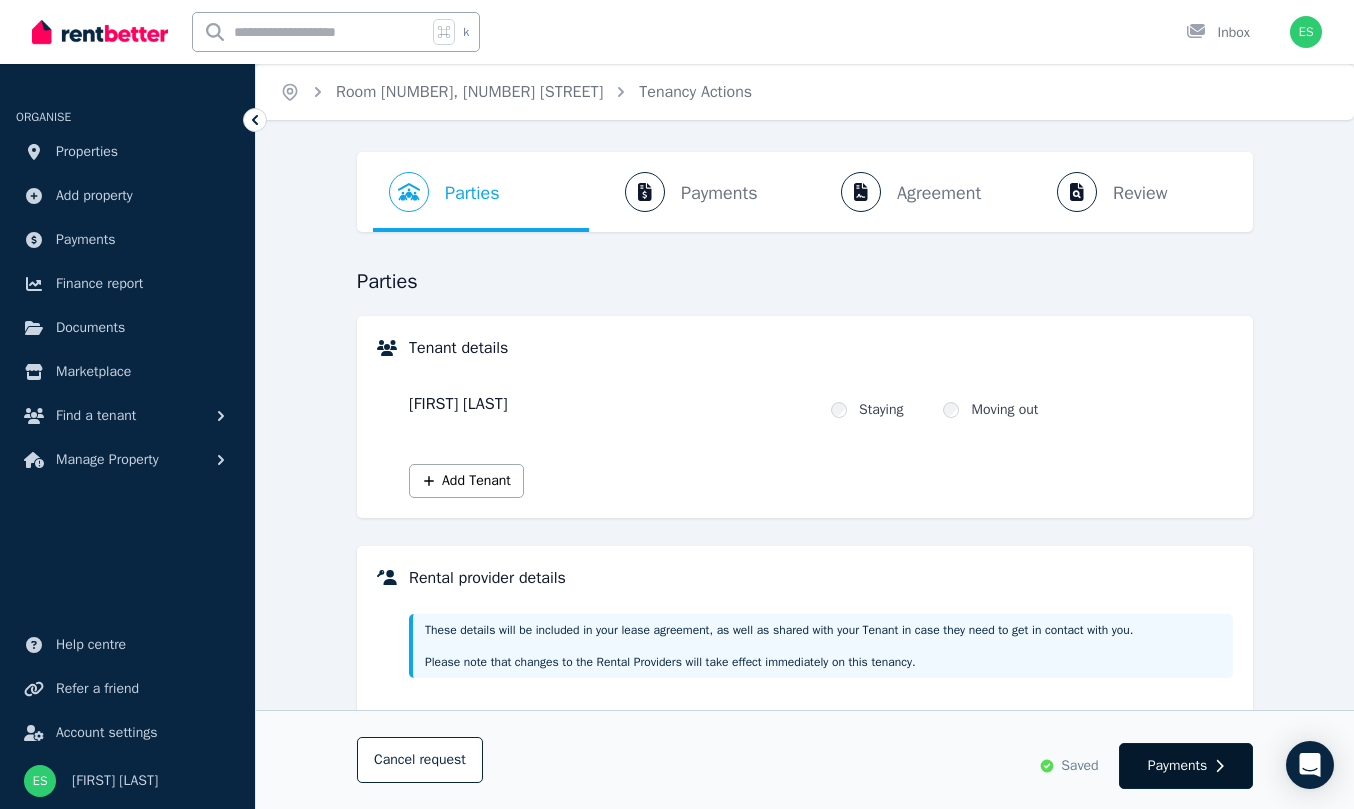 click on "Payments" at bounding box center [1178, 766] 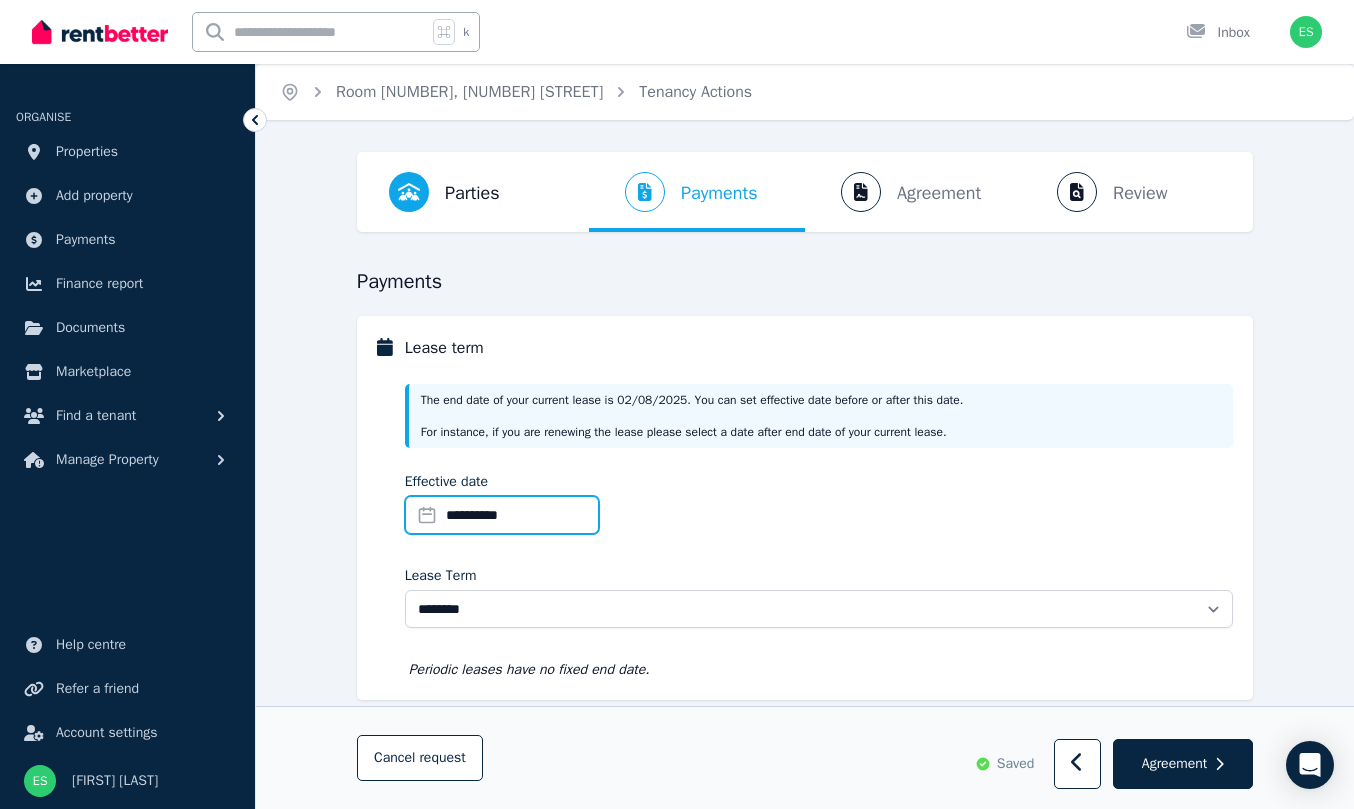 click on "**********" at bounding box center [502, 515] 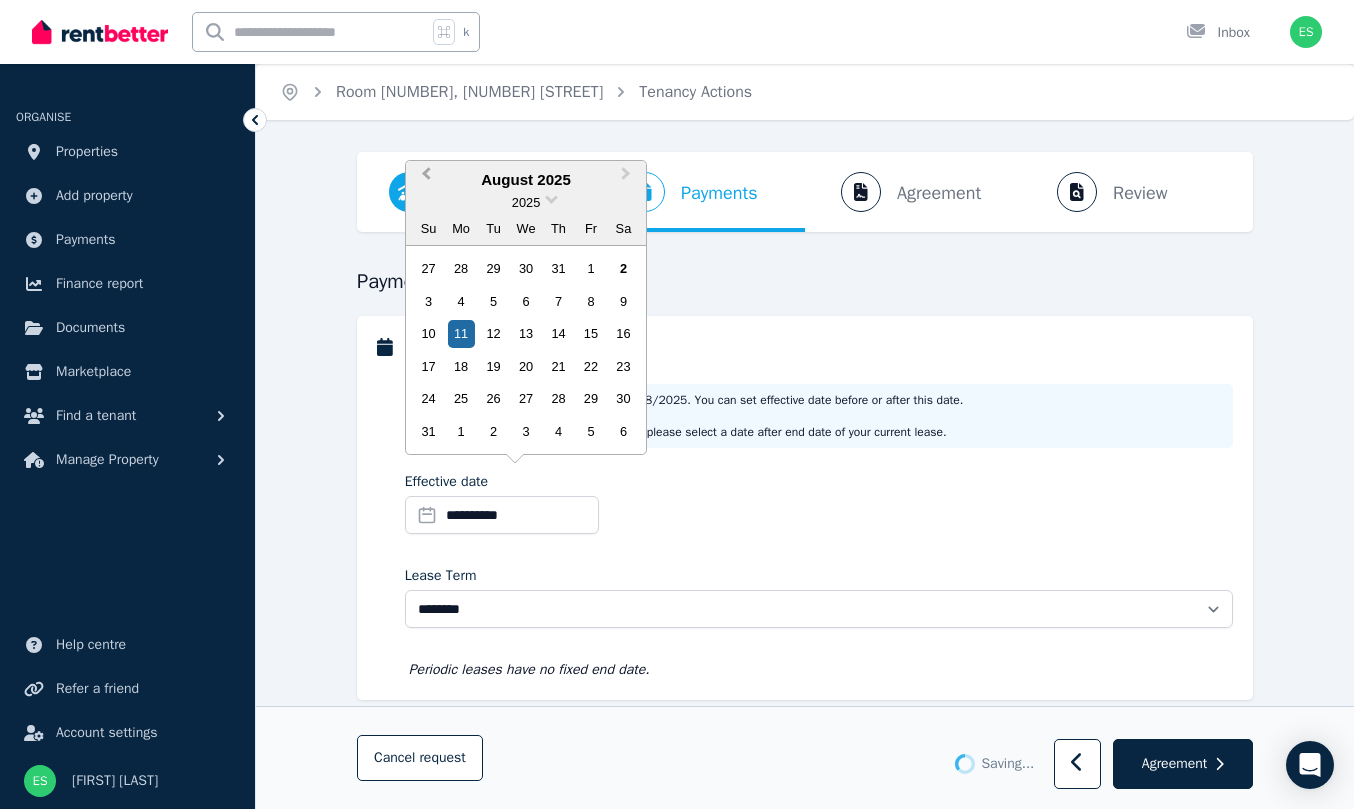 click on "Previous Month" at bounding box center (424, 179) 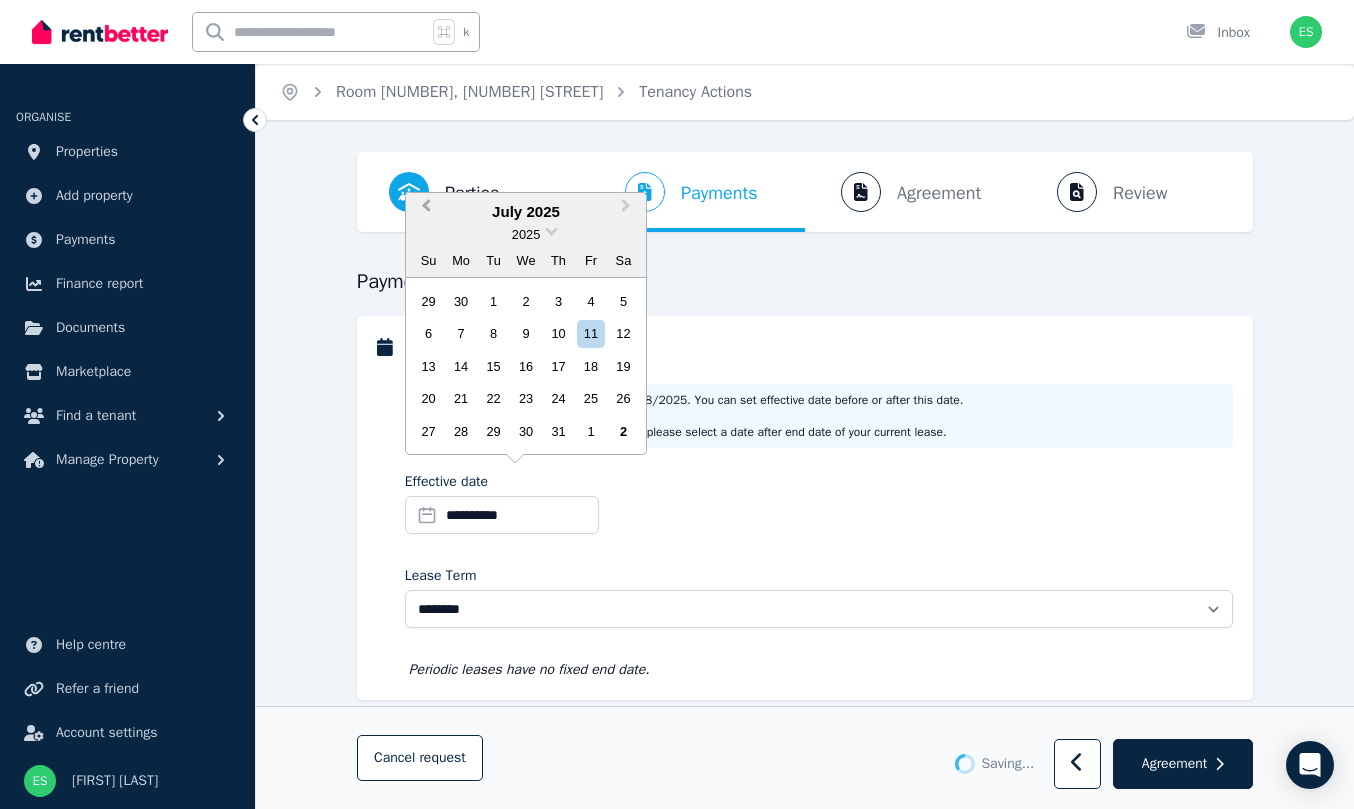 click at bounding box center [409, 192] 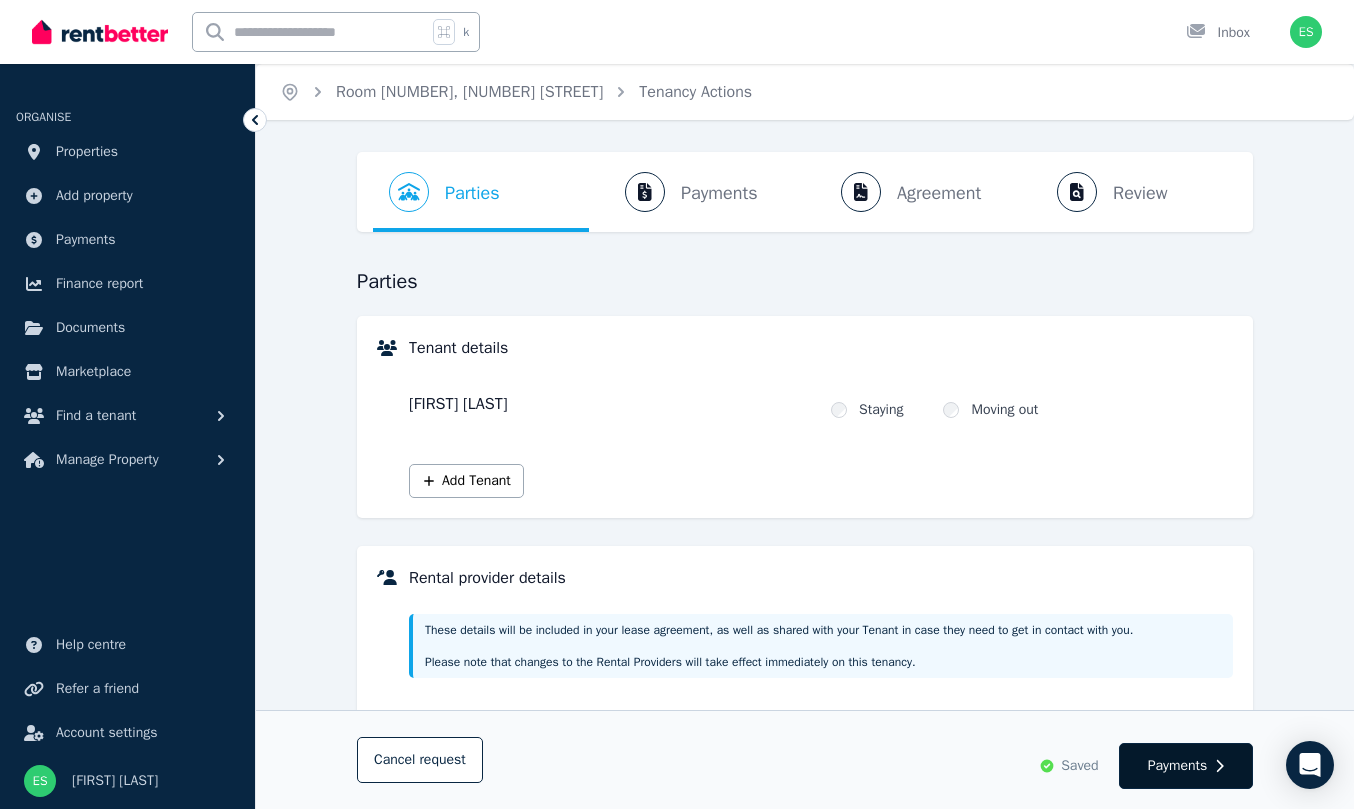 click on "Payments" at bounding box center (1186, 766) 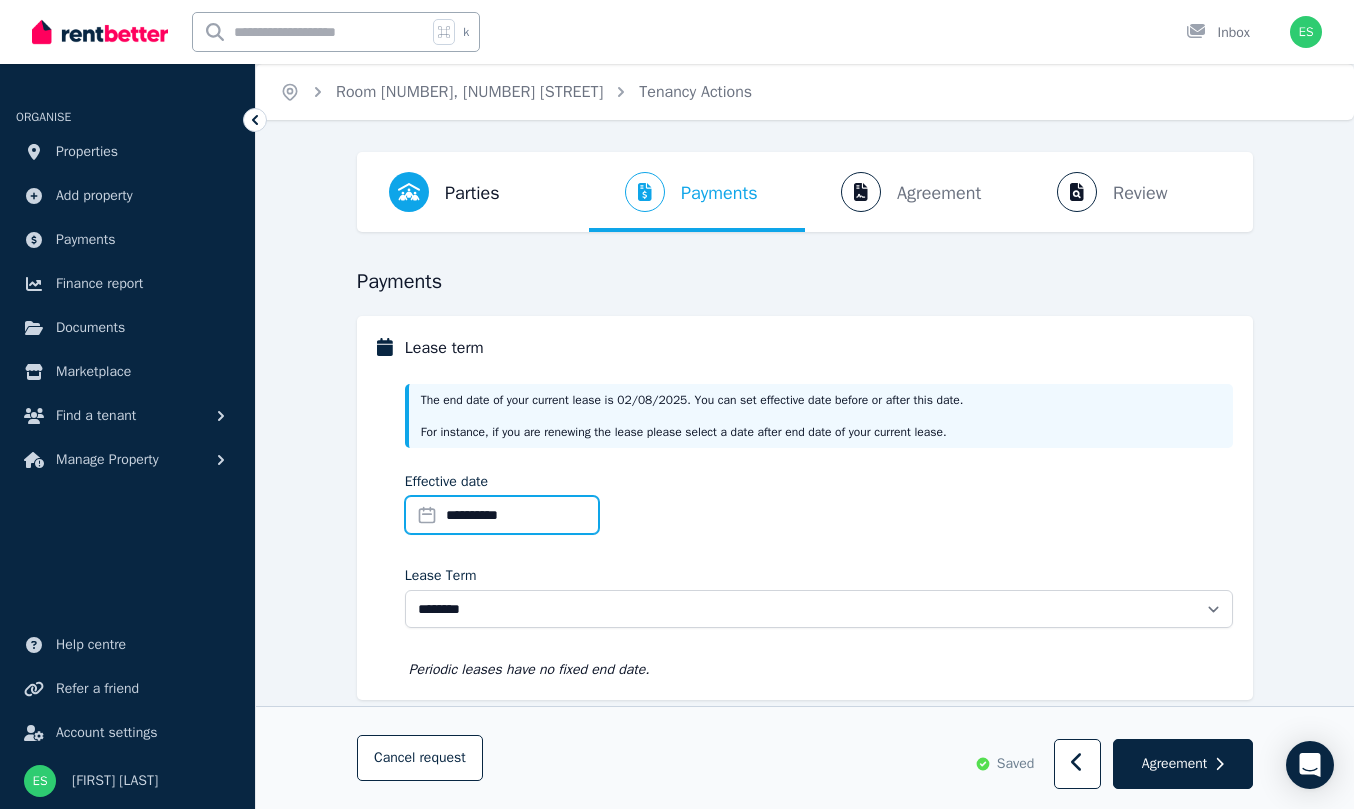click on "**********" at bounding box center (502, 515) 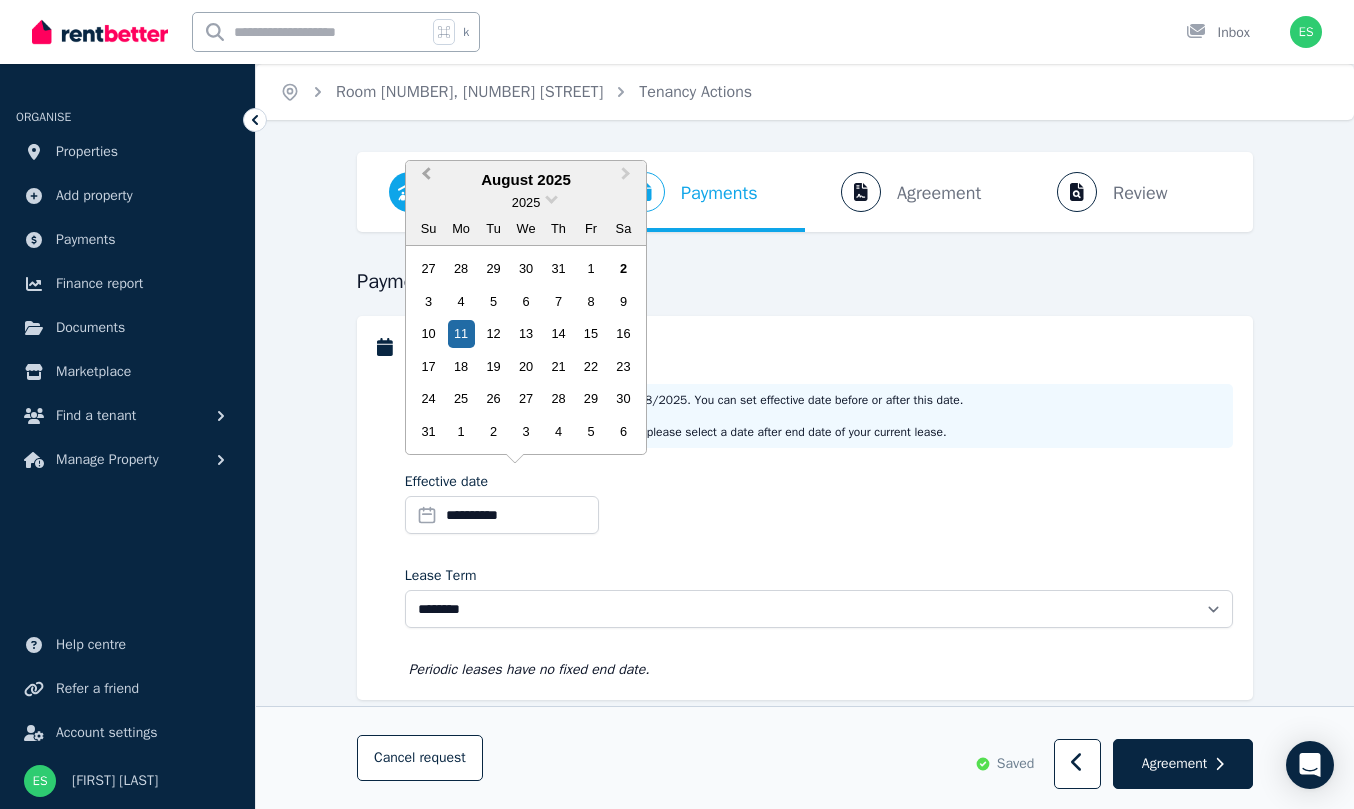 click on "Previous Month" at bounding box center [426, 178] 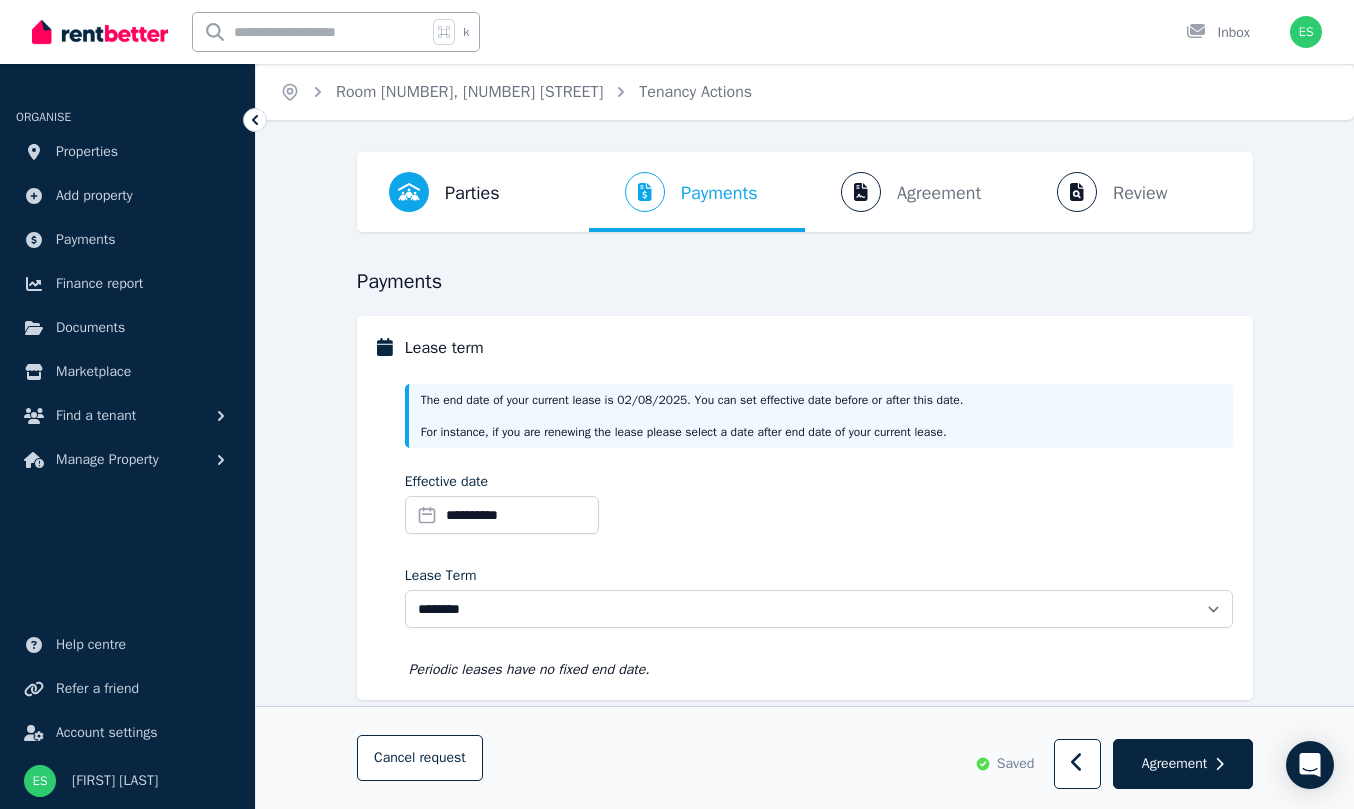 click at bounding box center (409, 192) 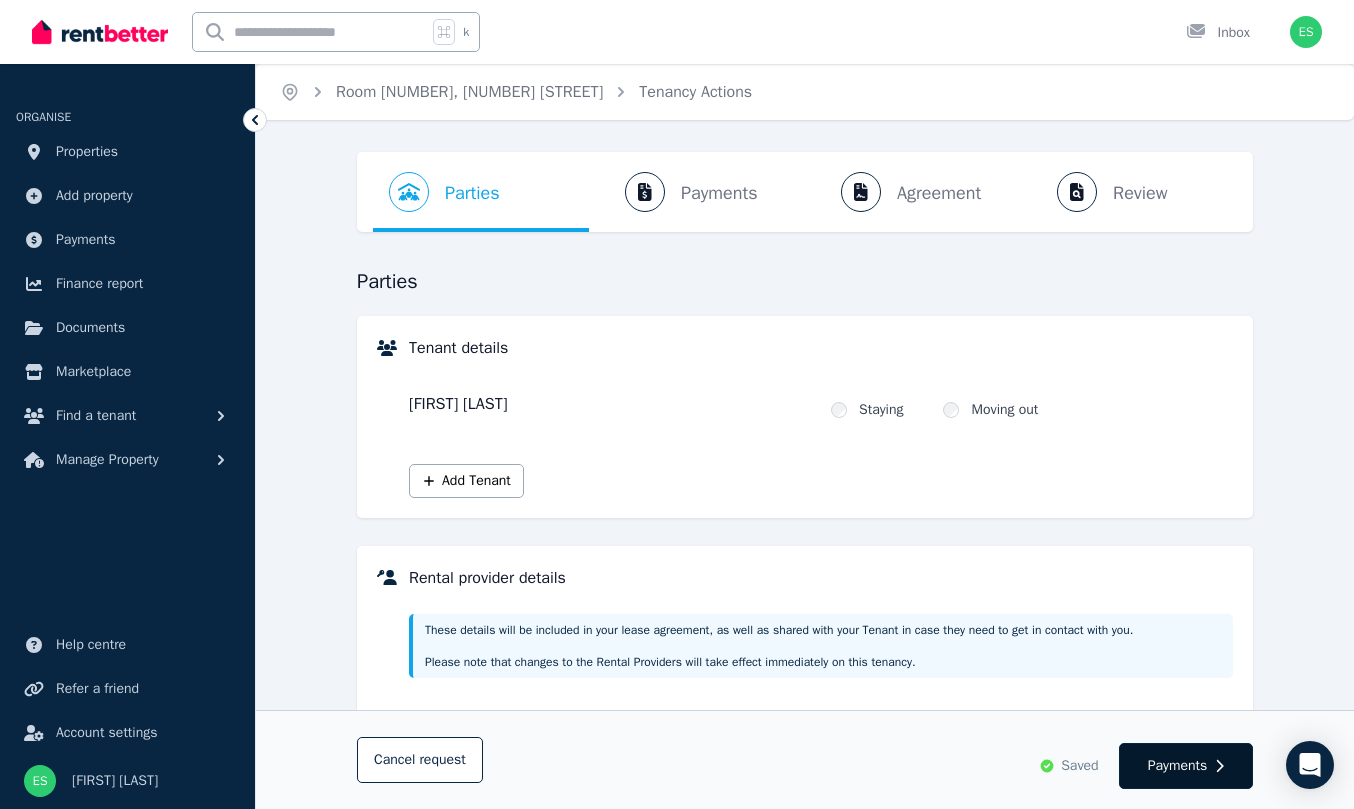click on "Payments" at bounding box center (1186, 766) 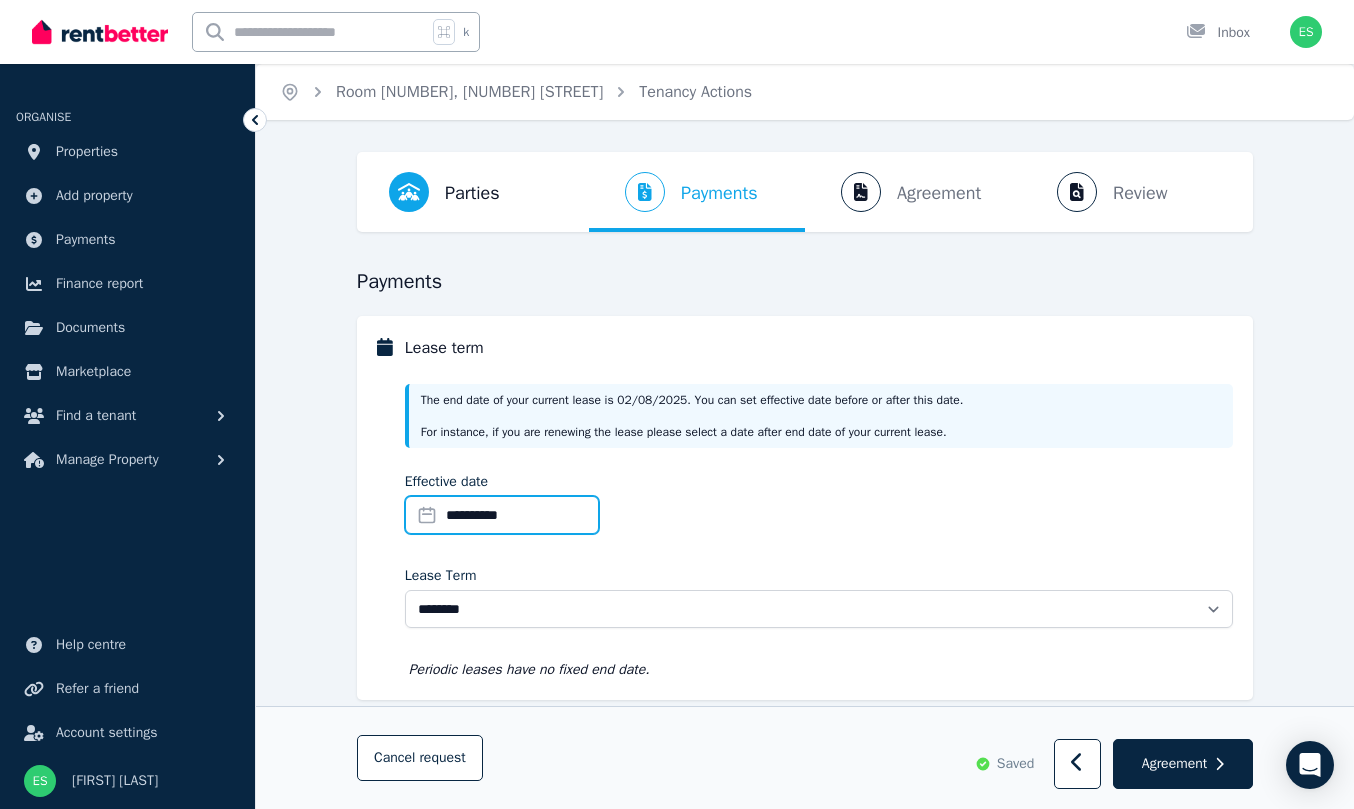 click on "**********" at bounding box center (502, 515) 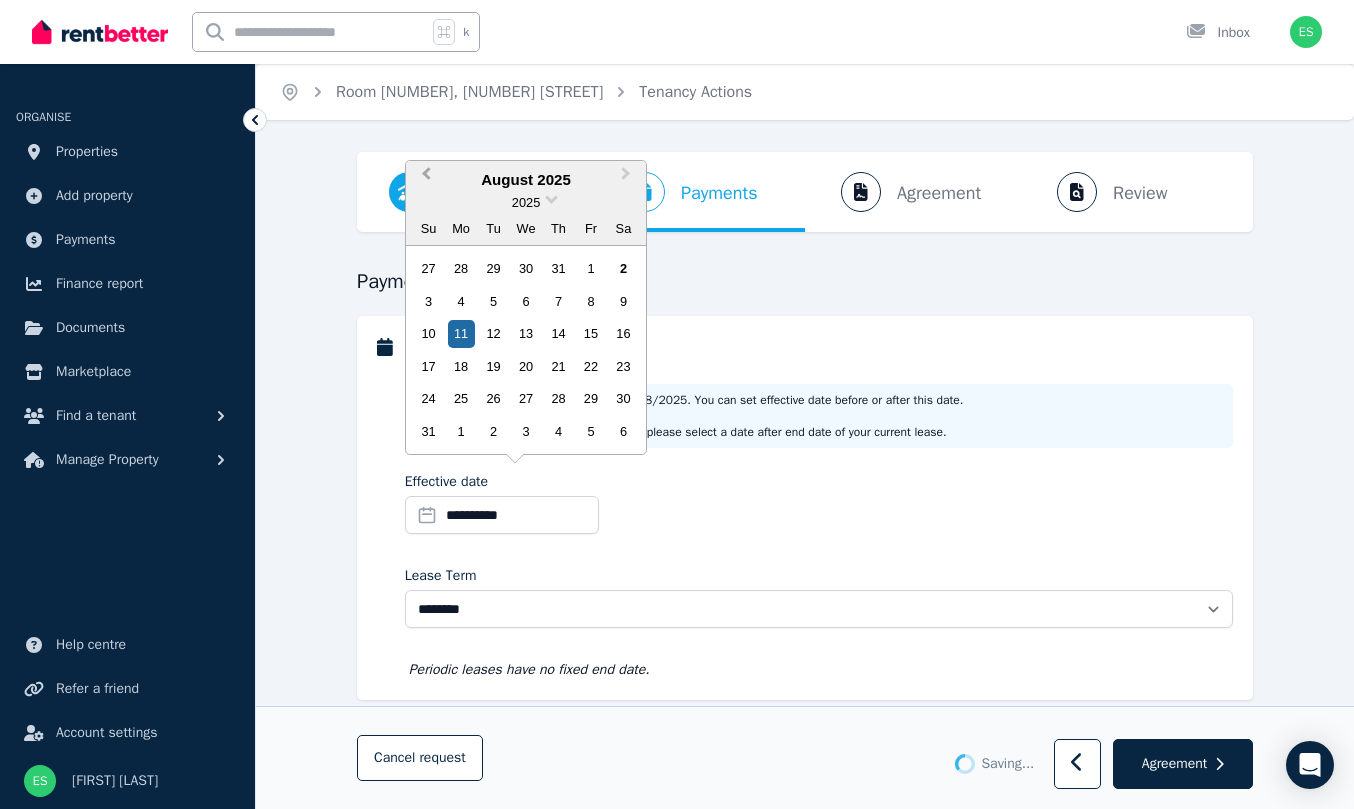 click on "Previous Month" at bounding box center (426, 178) 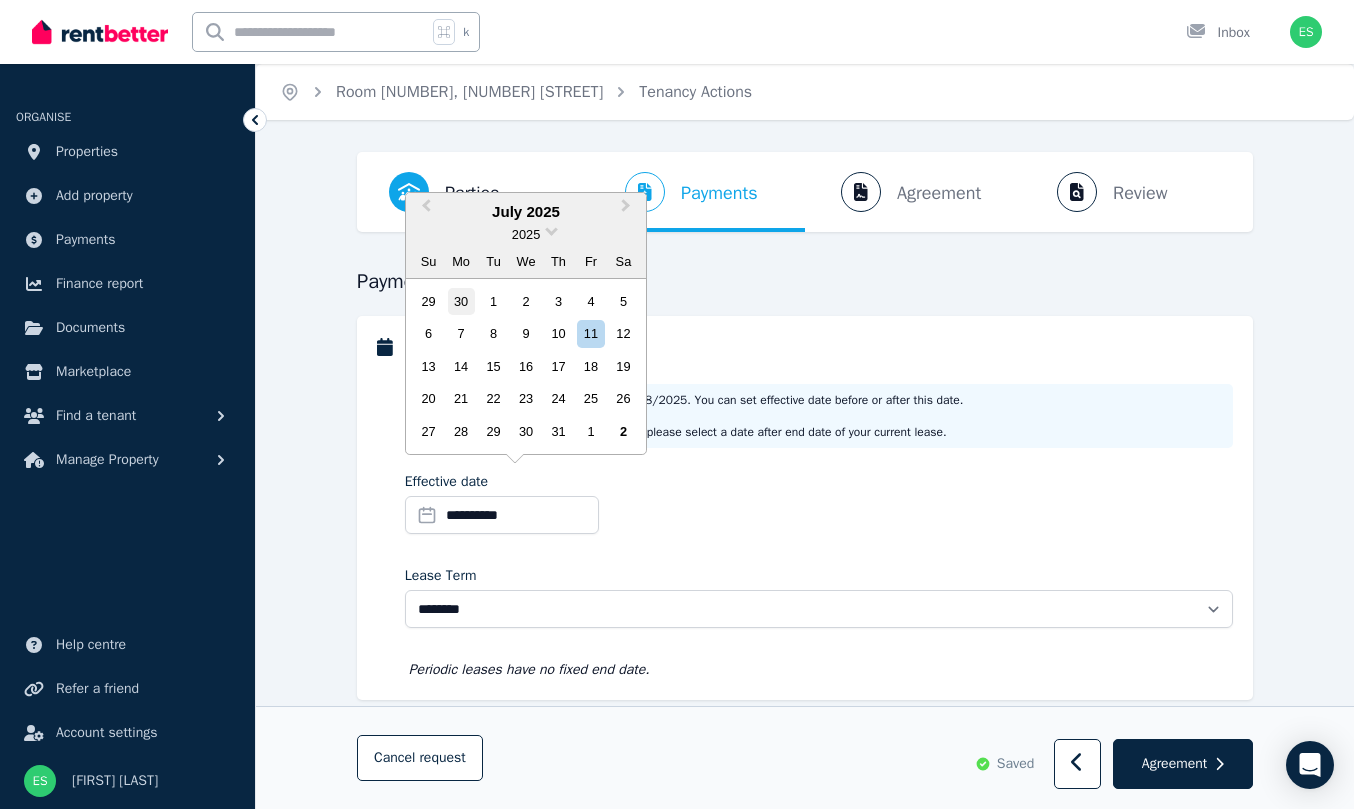 click on "30" at bounding box center (461, 301) 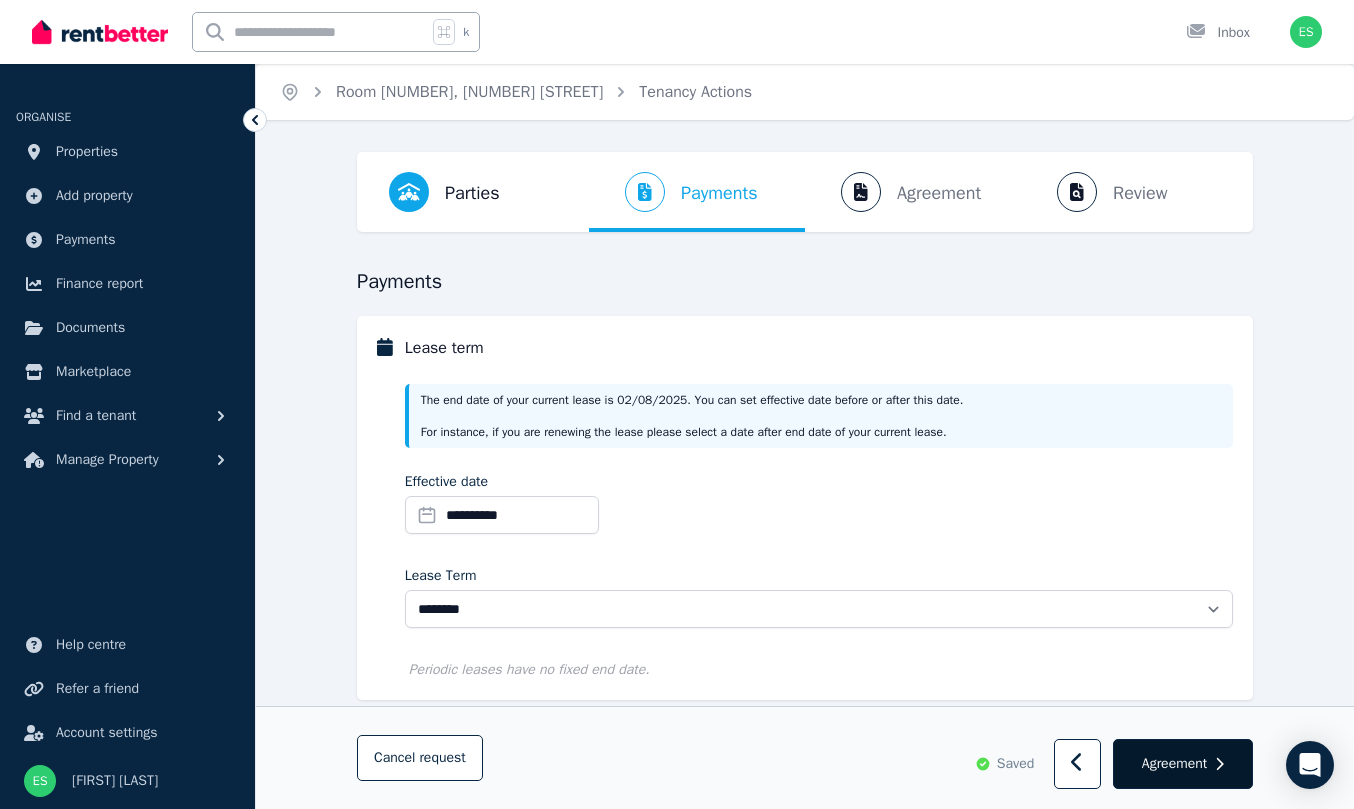 click on "Agreement" at bounding box center (1174, 764) 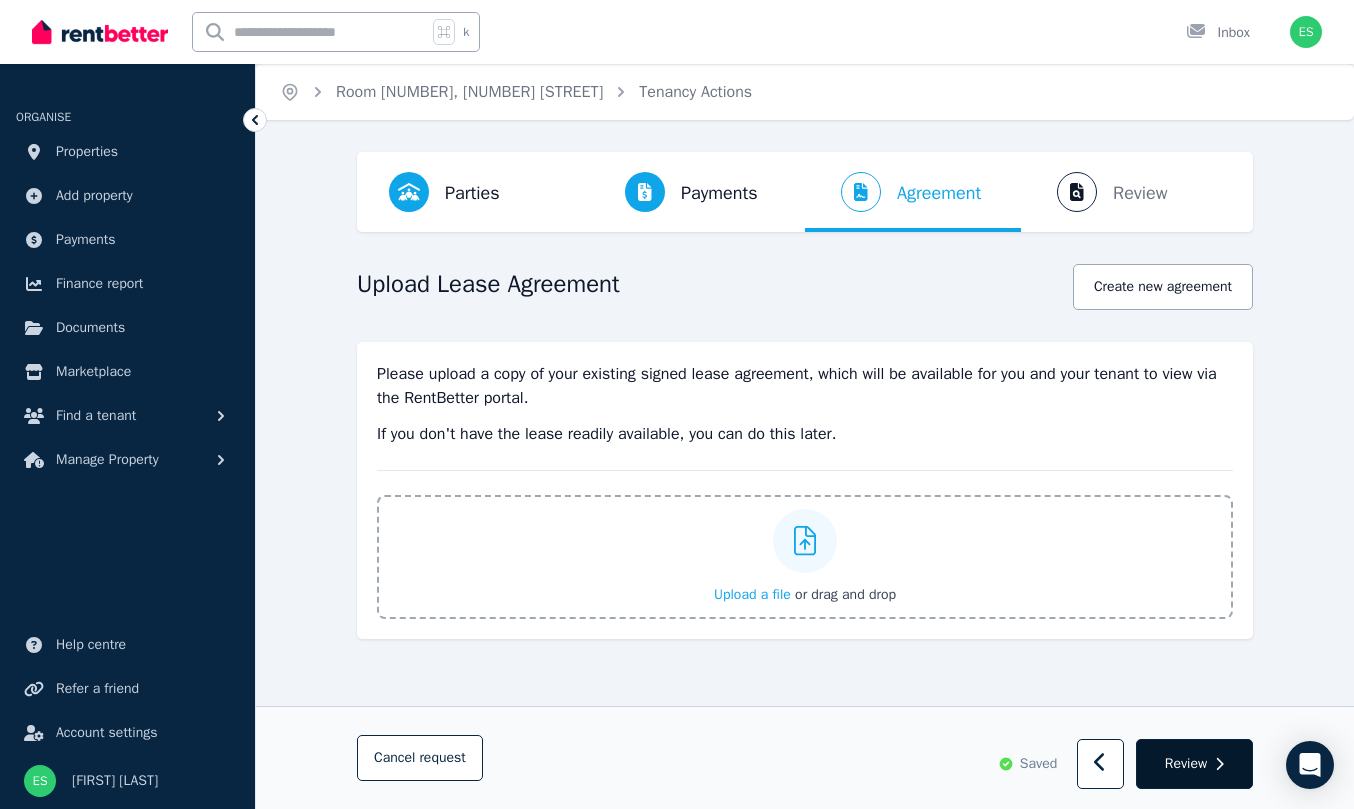 click on "Review" at bounding box center [1186, 764] 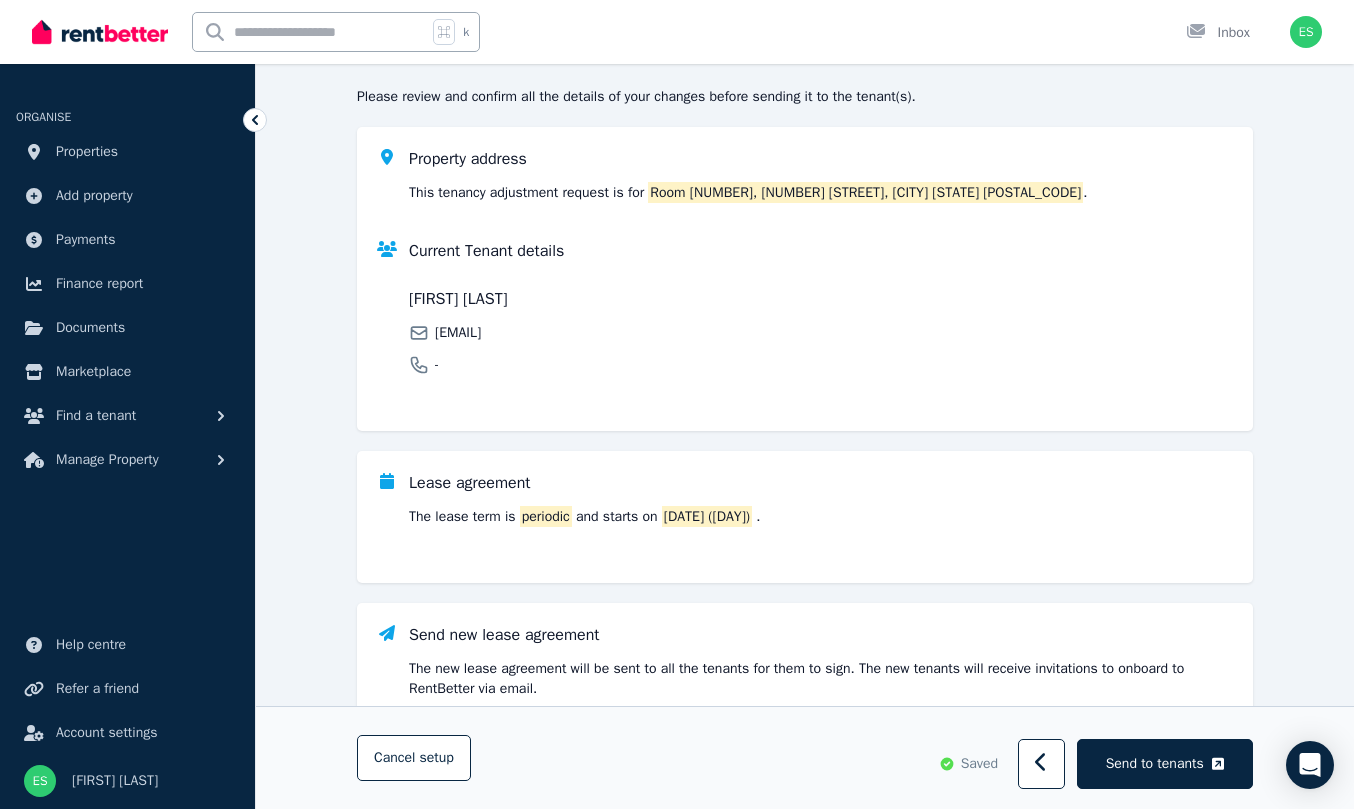scroll, scrollTop: 240, scrollLeft: 0, axis: vertical 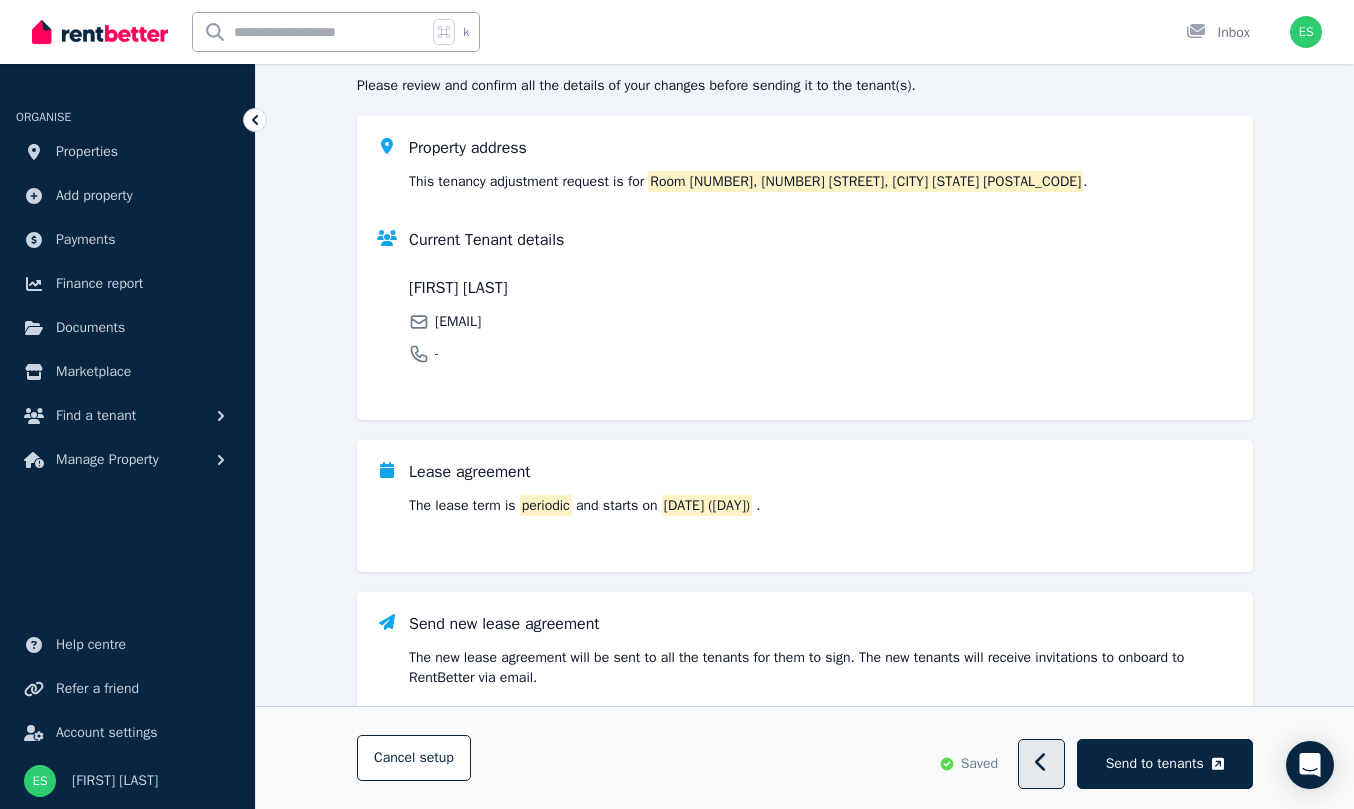 click 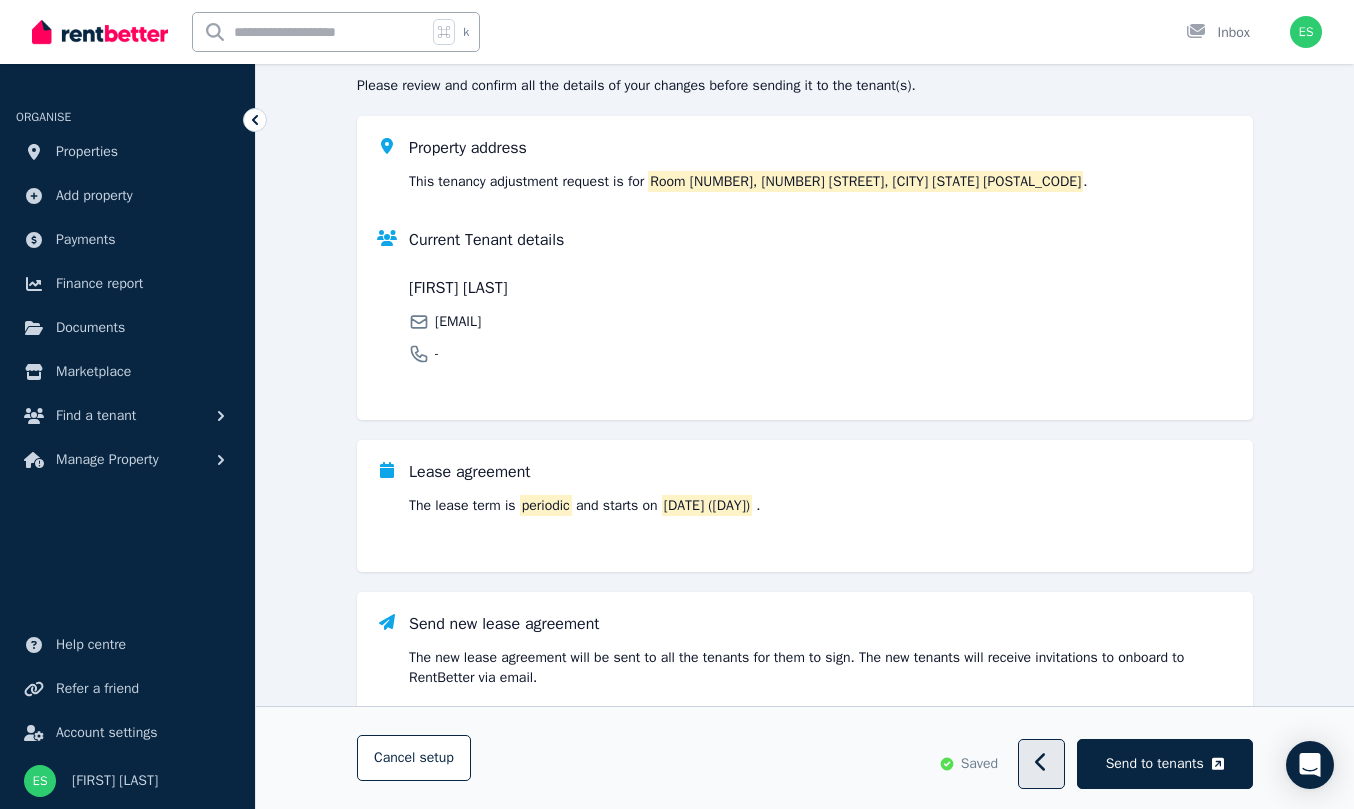 scroll, scrollTop: 157, scrollLeft: 0, axis: vertical 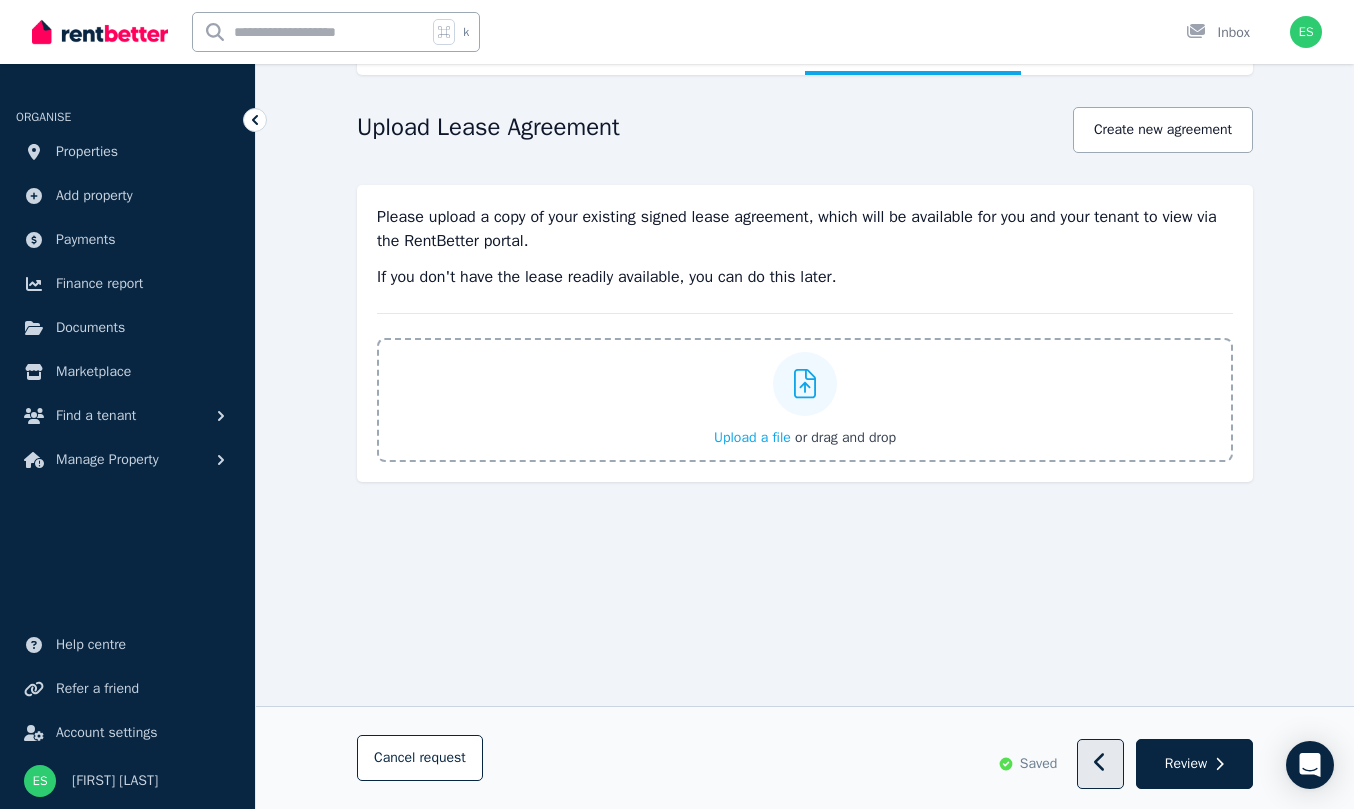 click 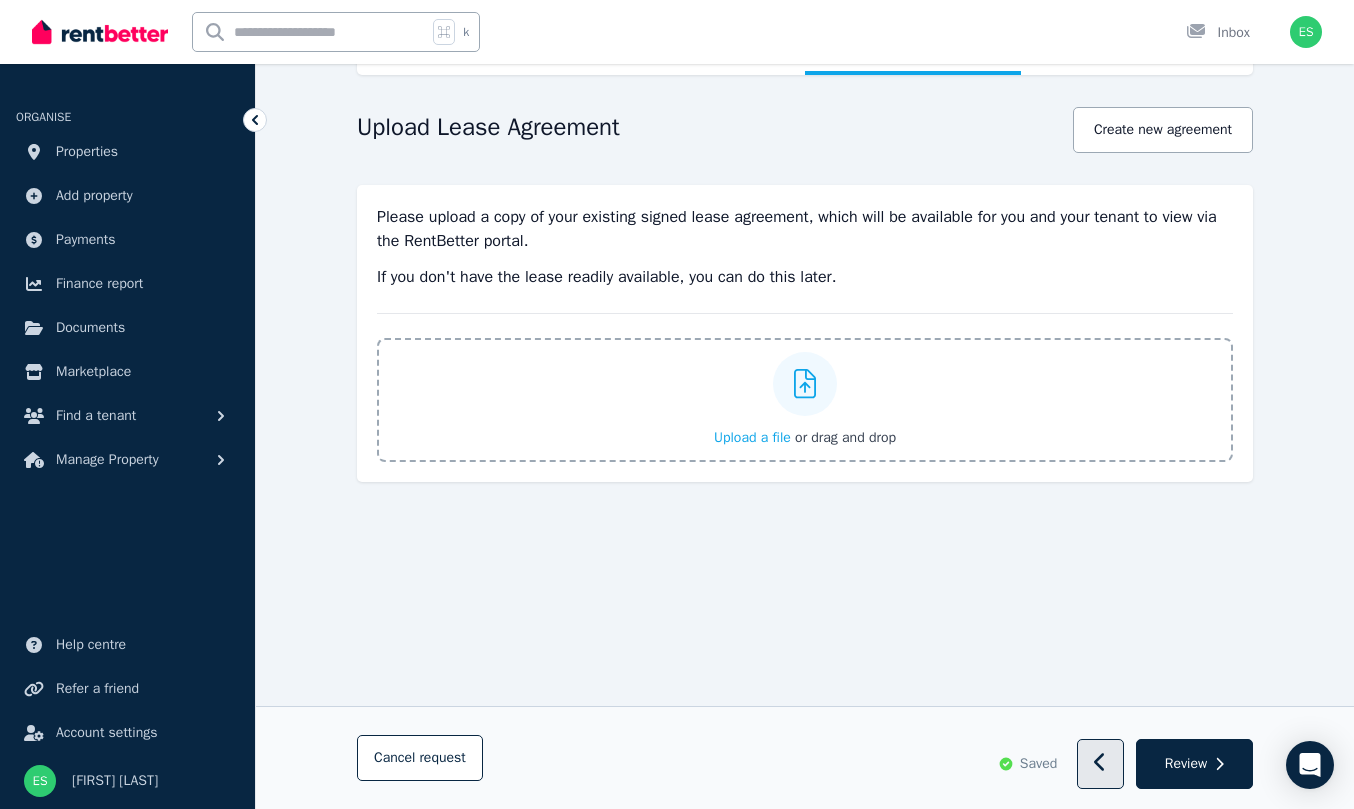select on "**********" 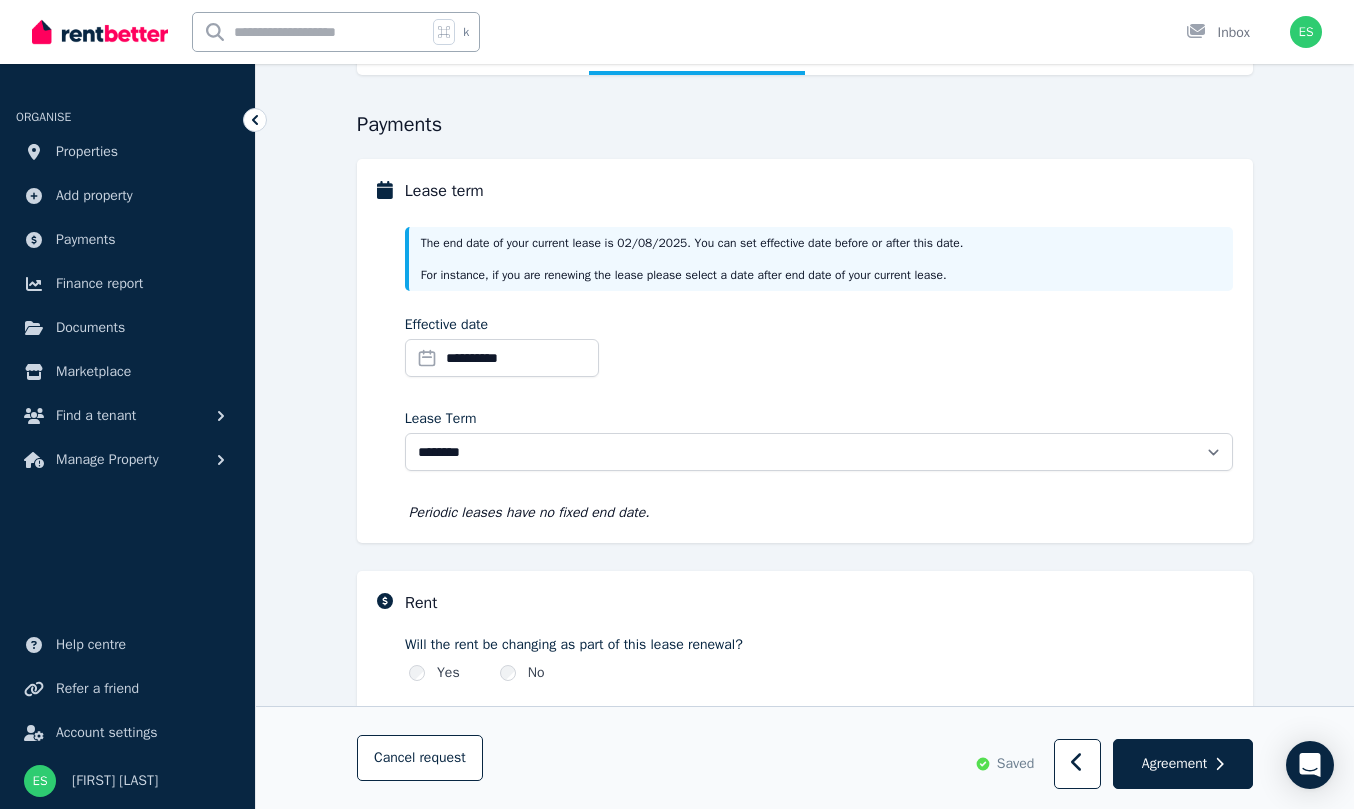 select on "**********" 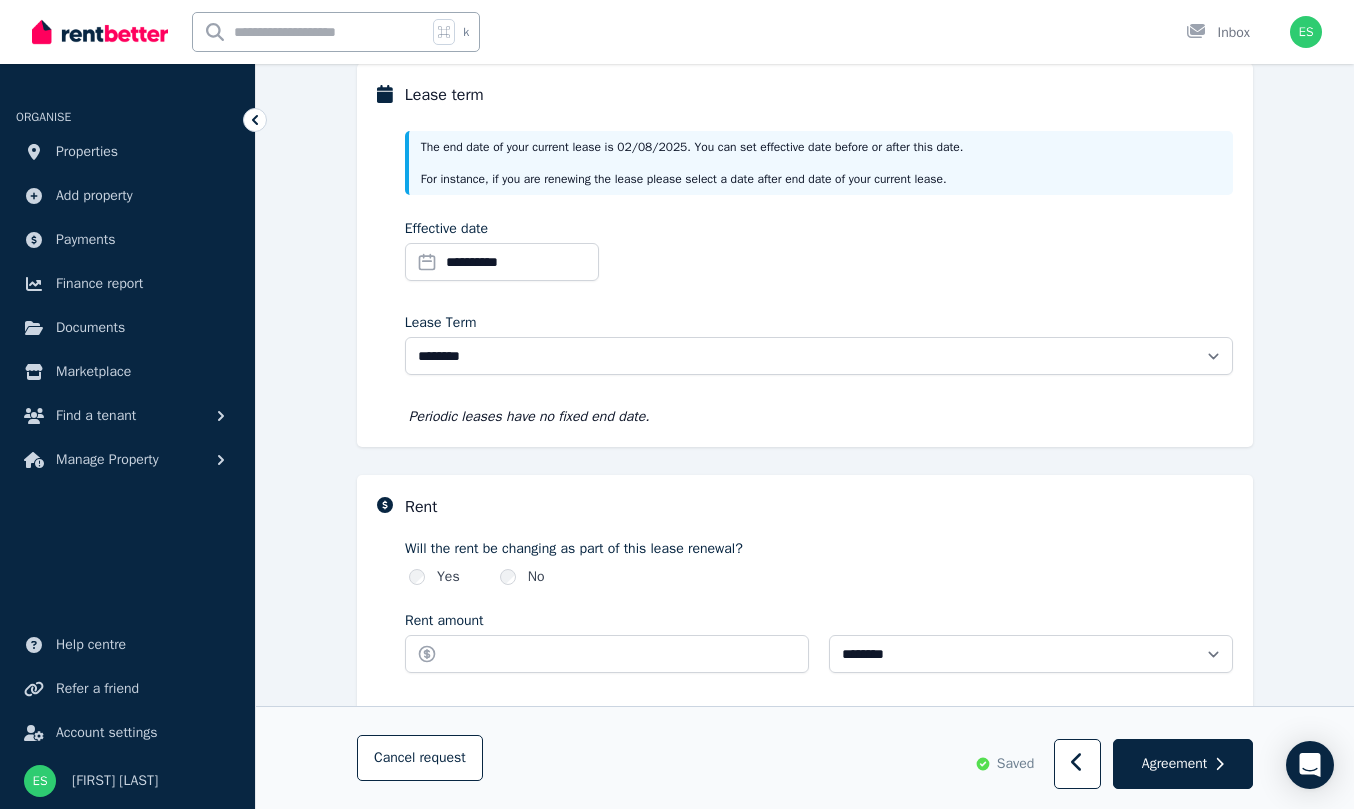 scroll, scrollTop: 356, scrollLeft: 0, axis: vertical 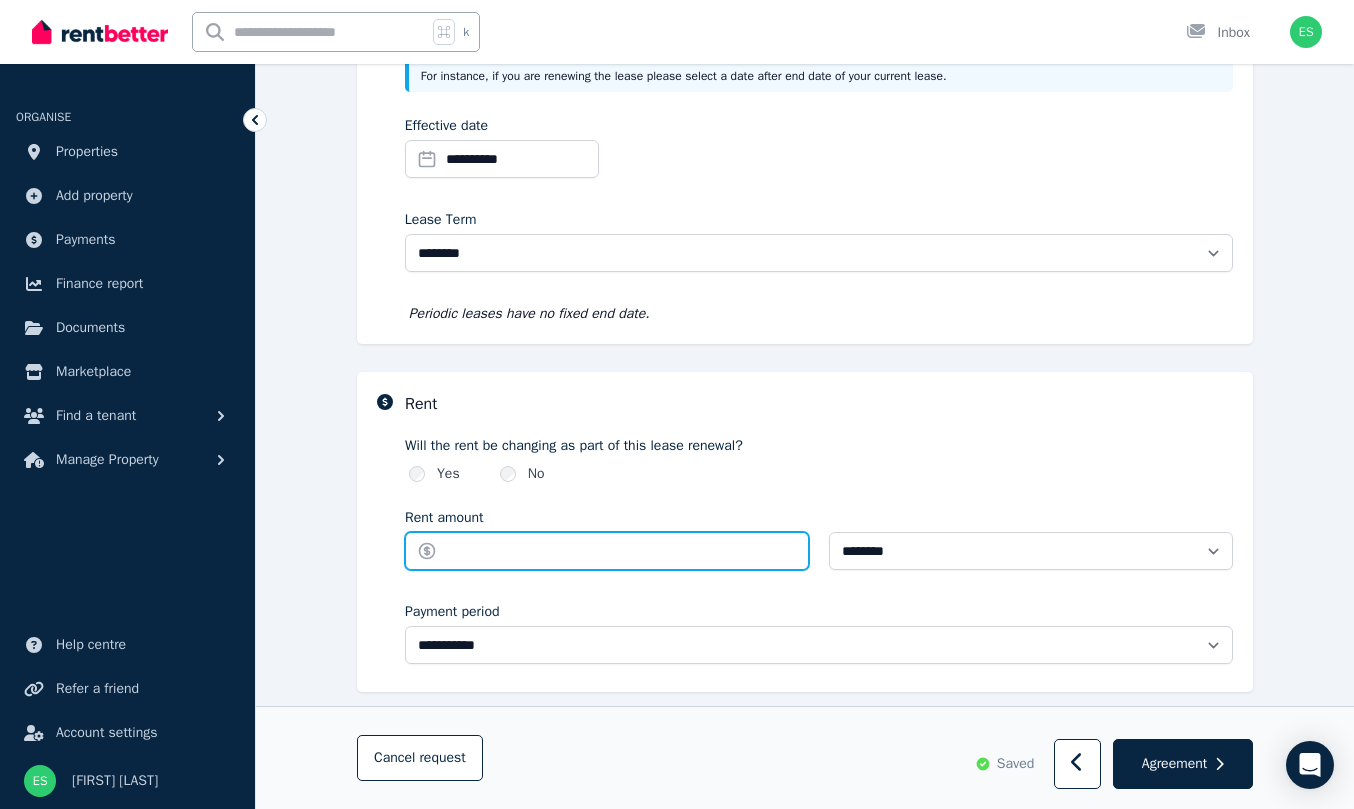 click on "Rent amount" at bounding box center [607, 551] 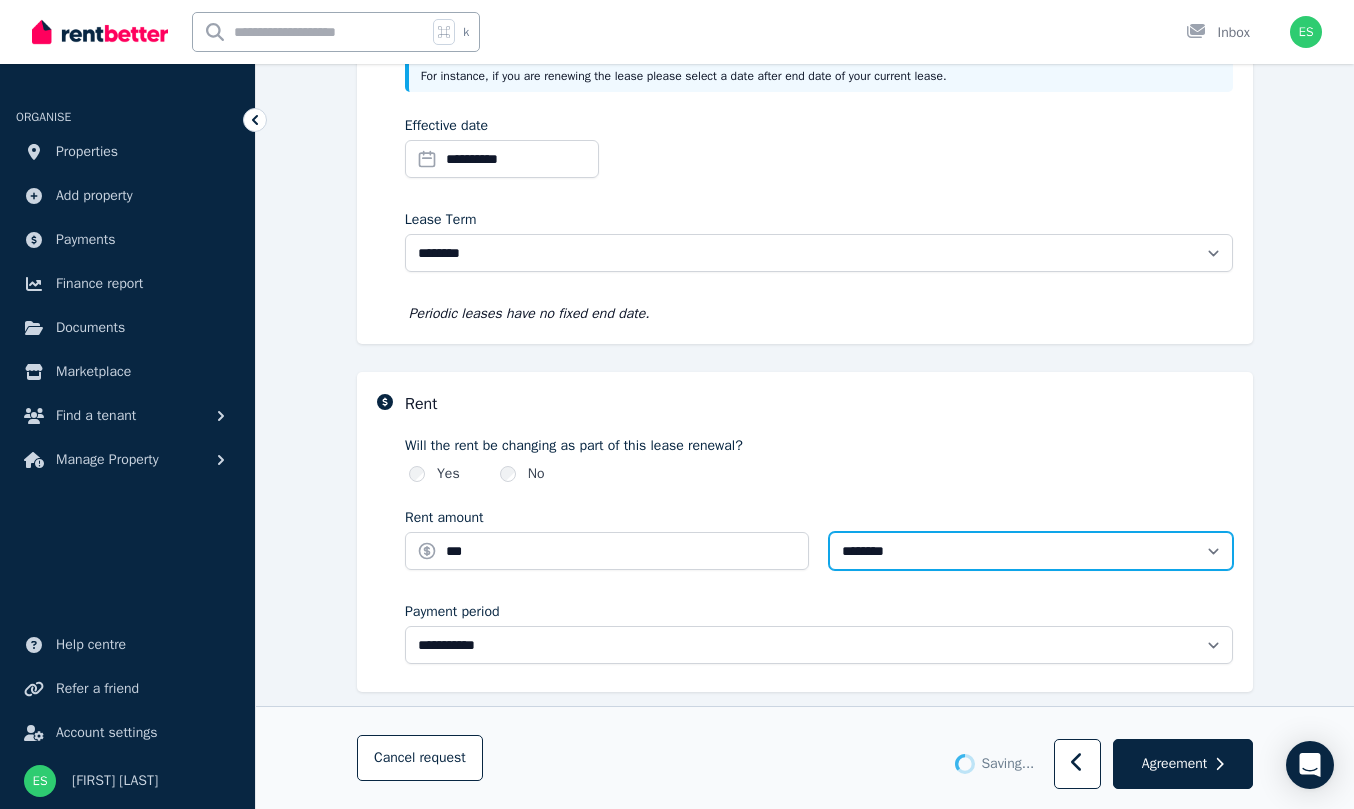 type on "******" 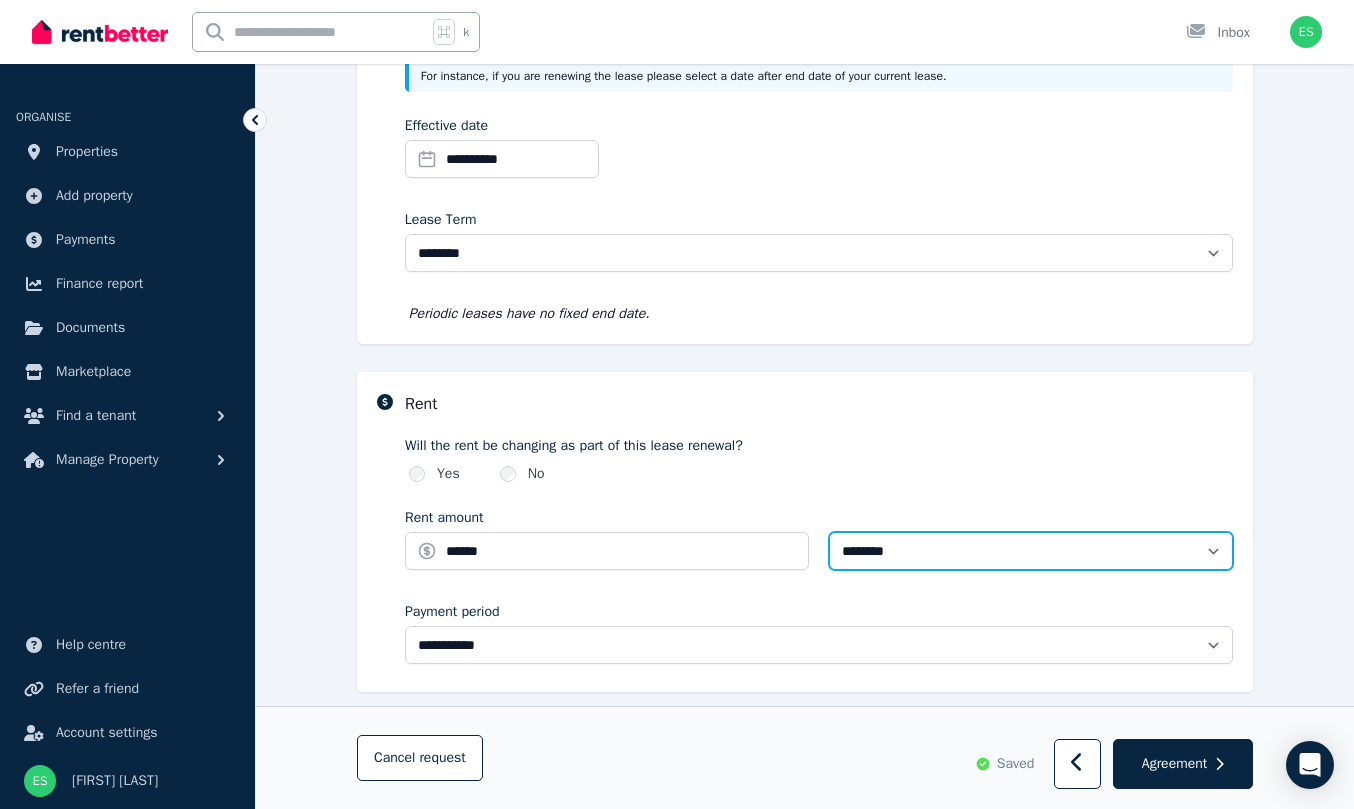 select on "**********" 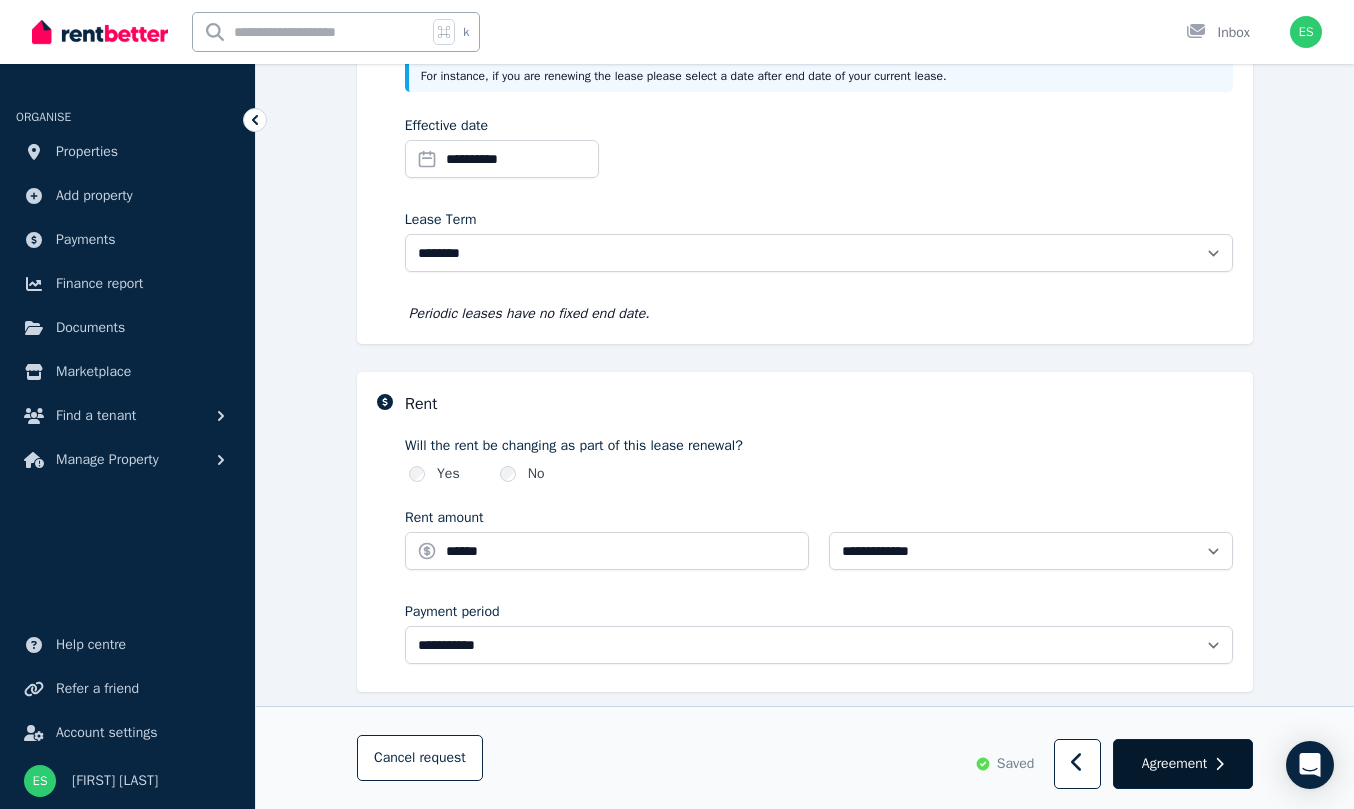 click on "Agreement" at bounding box center (1174, 764) 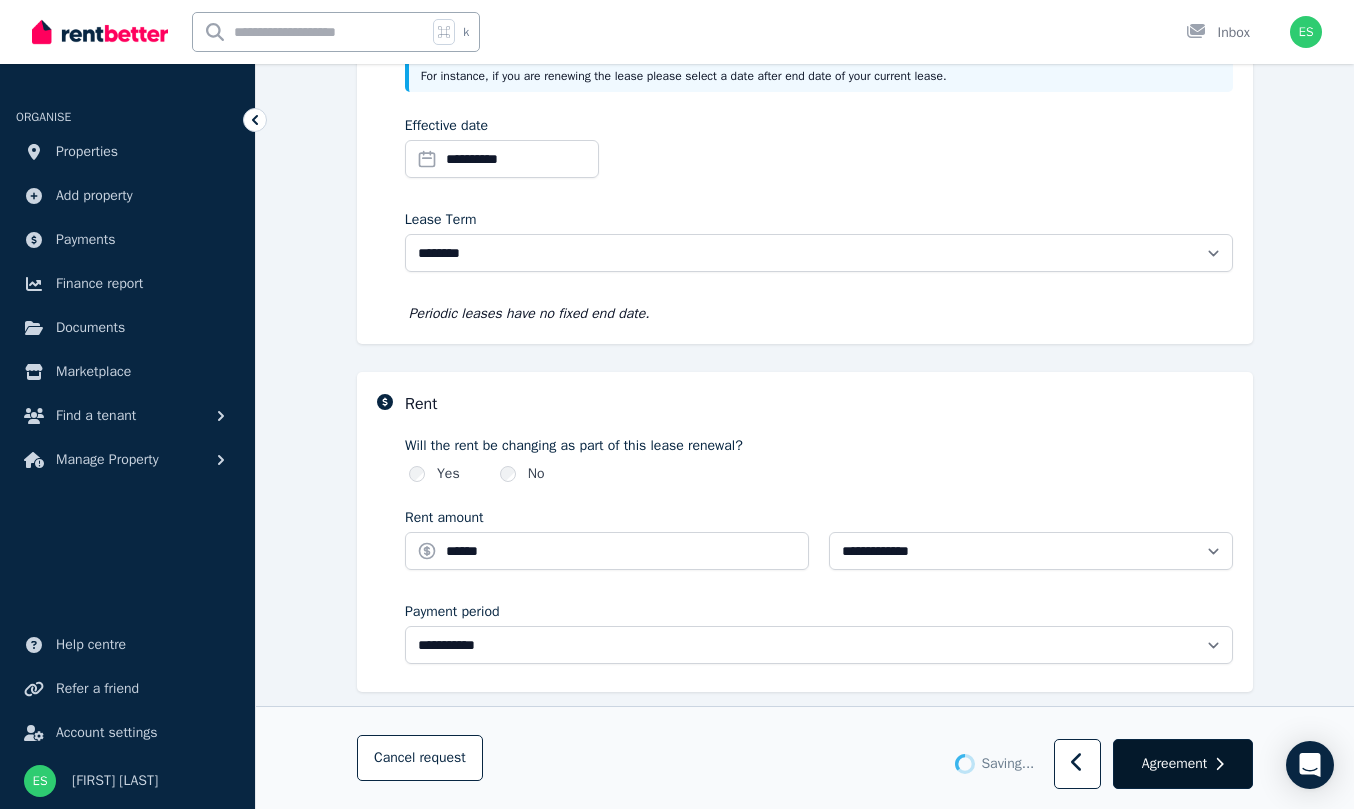 scroll, scrollTop: 157, scrollLeft: 0, axis: vertical 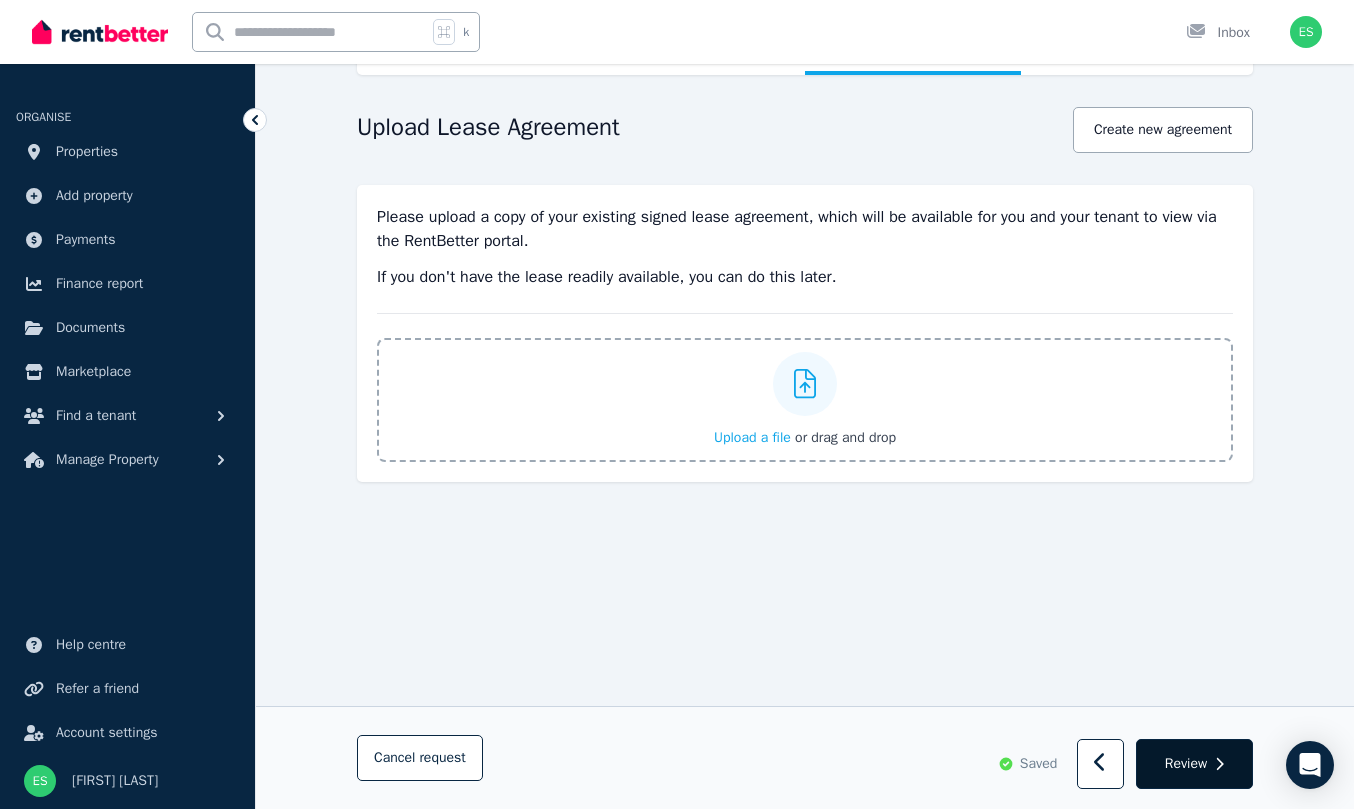 click on "Review" at bounding box center [1186, 764] 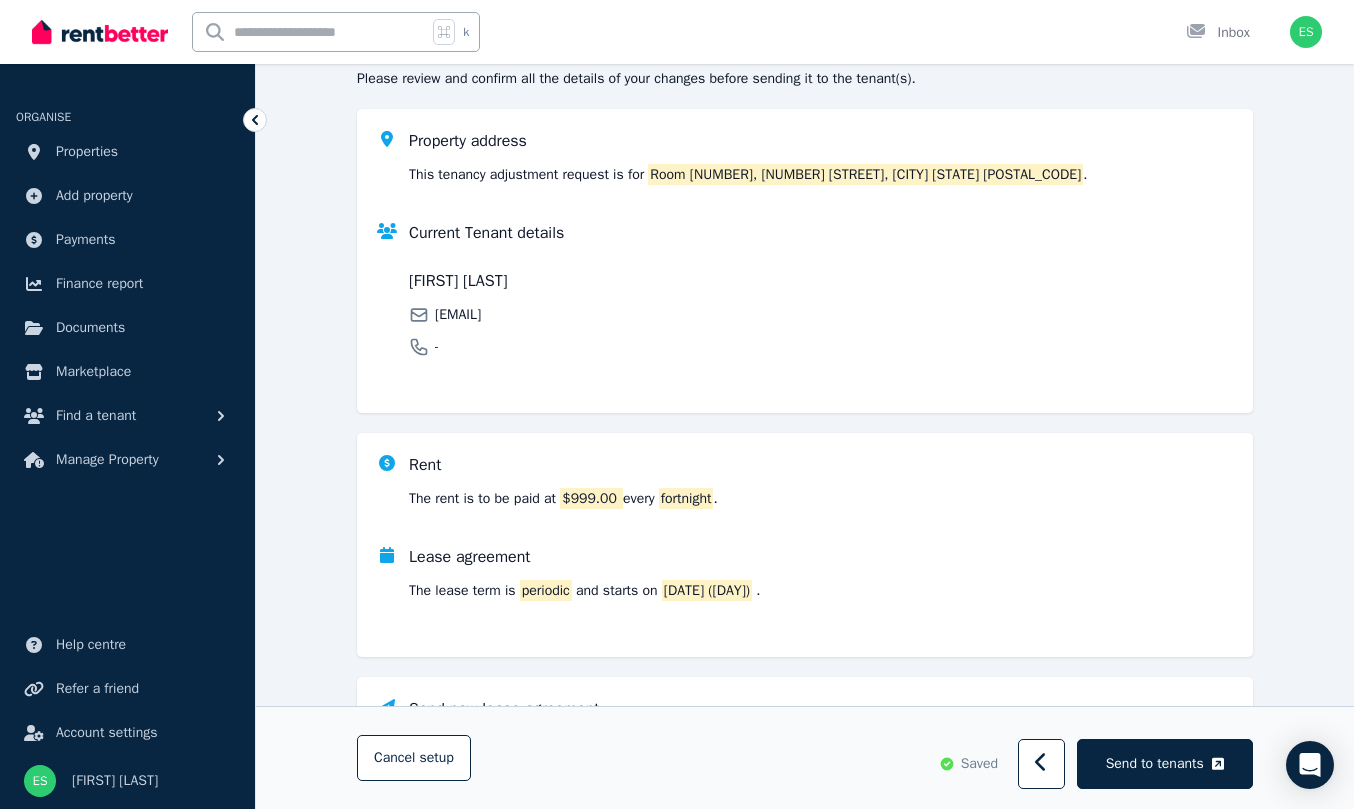 scroll, scrollTop: 425, scrollLeft: 0, axis: vertical 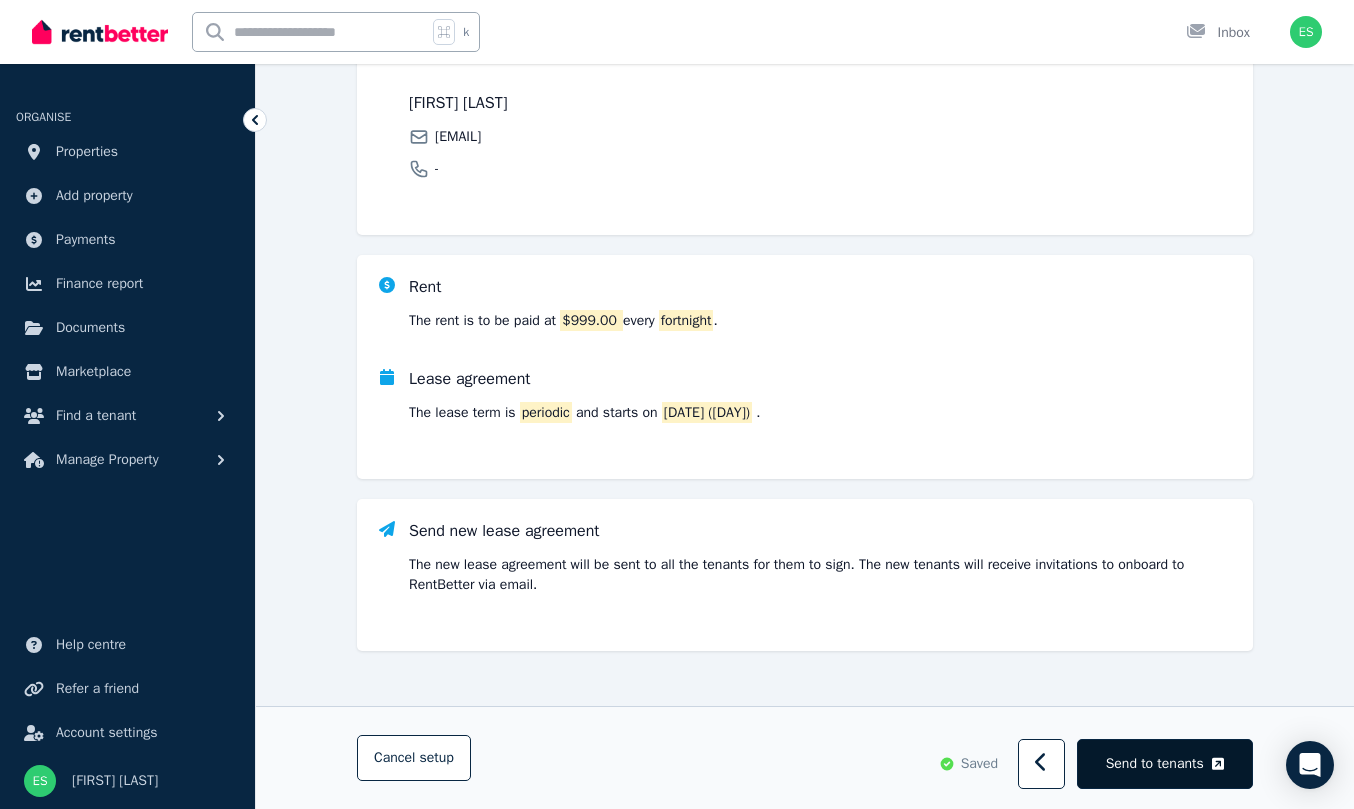 click on "Send to tenants" at bounding box center (1155, 764) 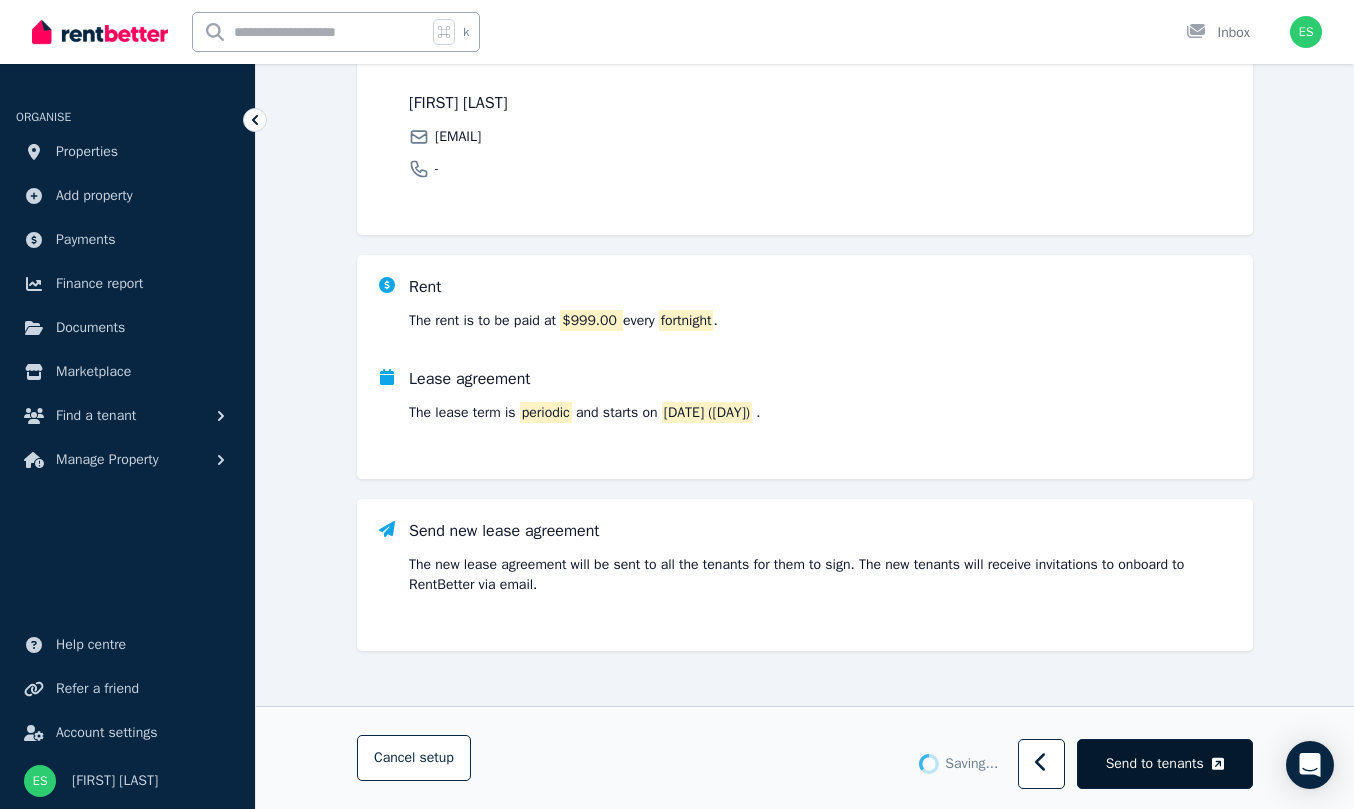 scroll, scrollTop: 0, scrollLeft: 0, axis: both 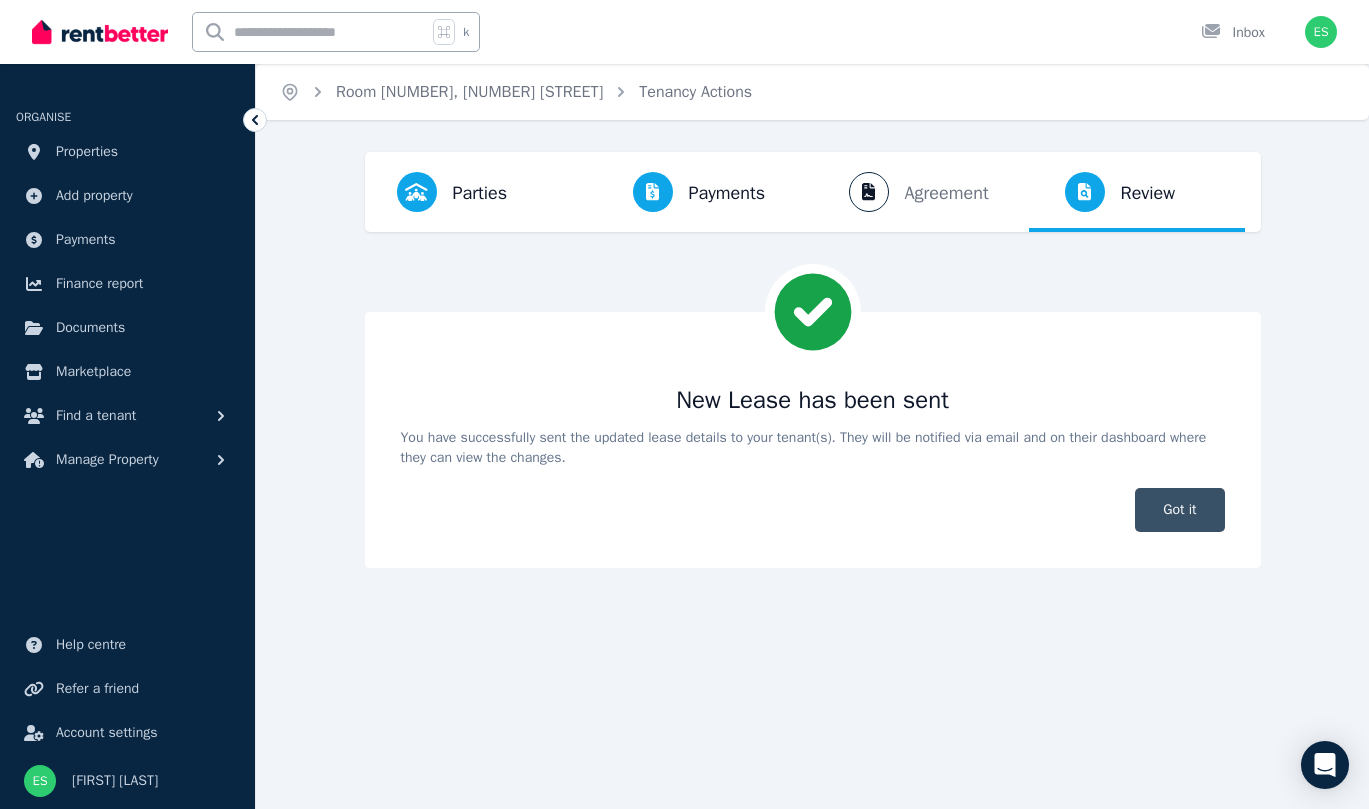 click on "Got it" at bounding box center (1179, 510) 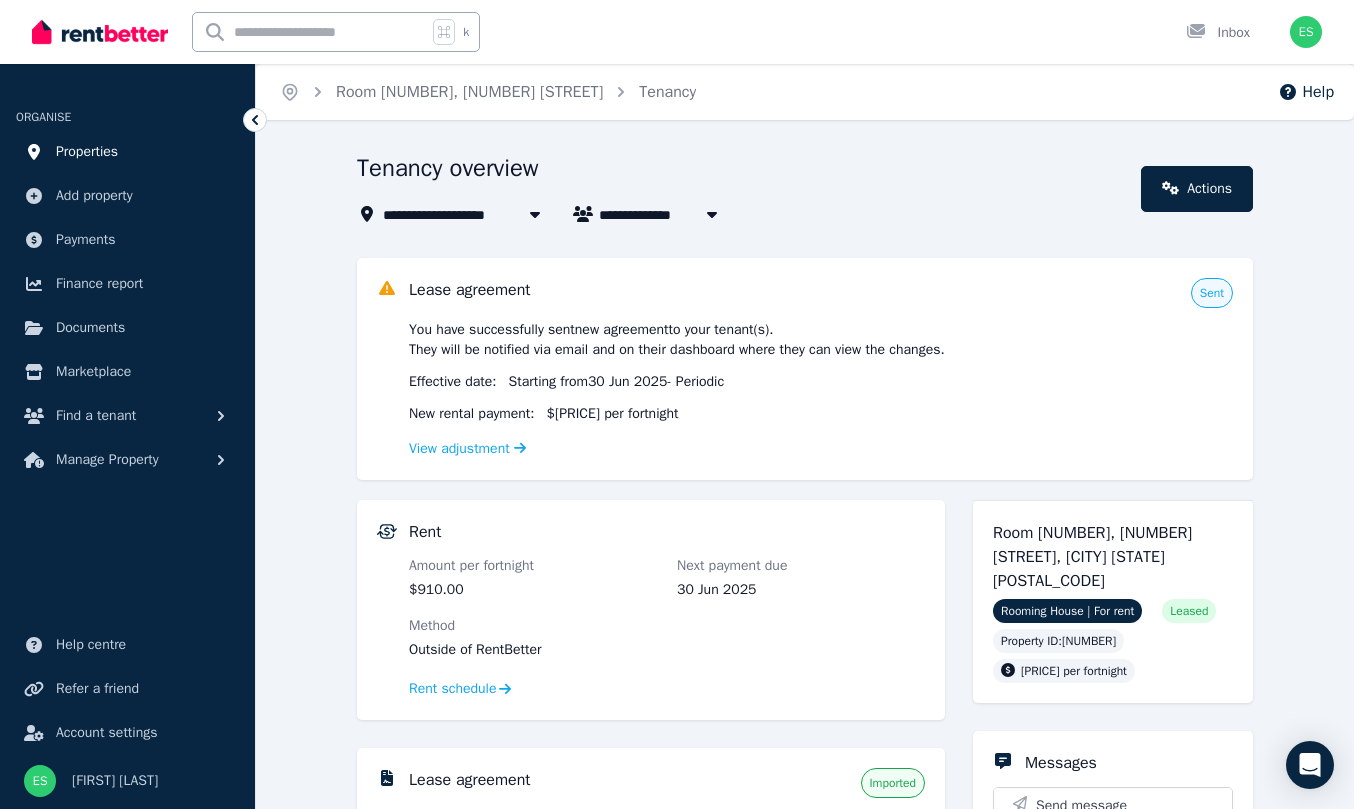 click on "Properties" at bounding box center (87, 152) 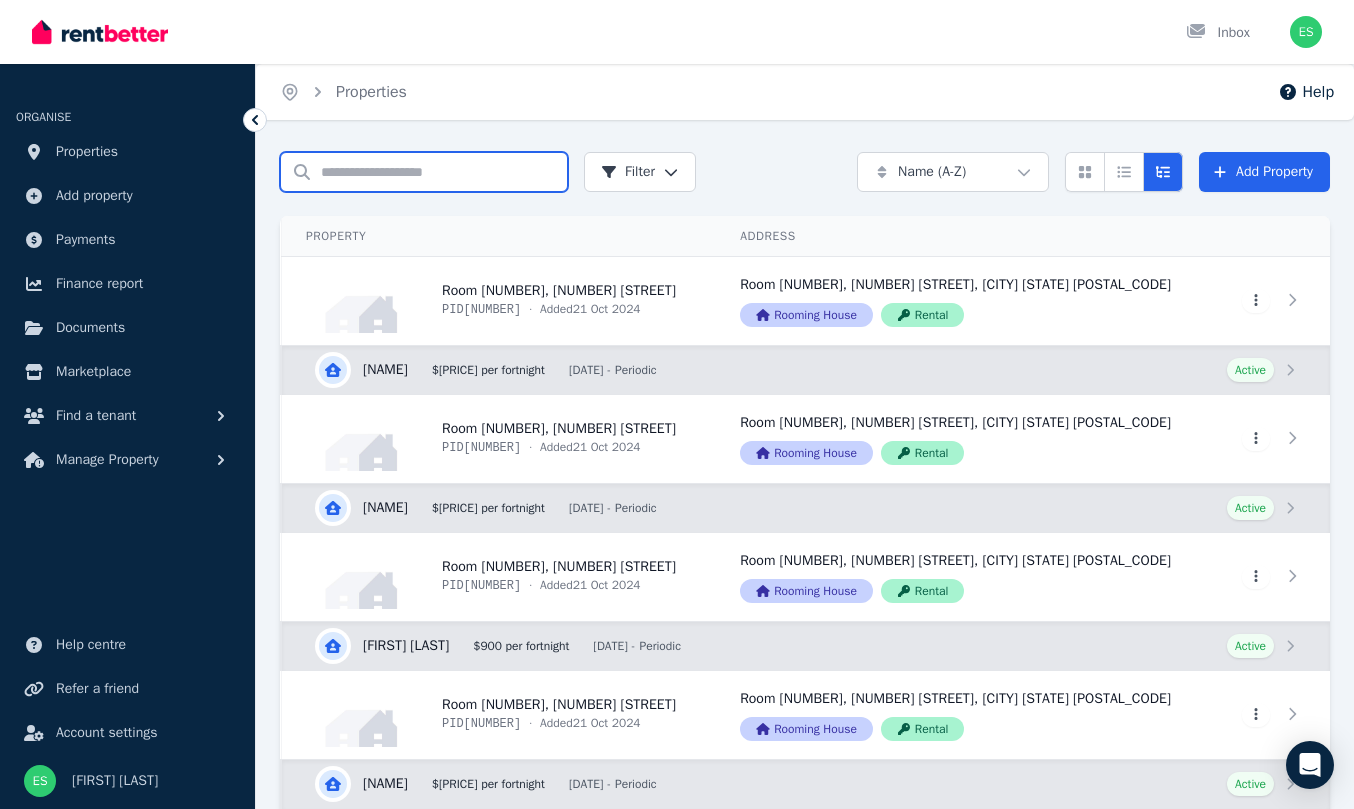 click on "Search properties" at bounding box center [424, 172] 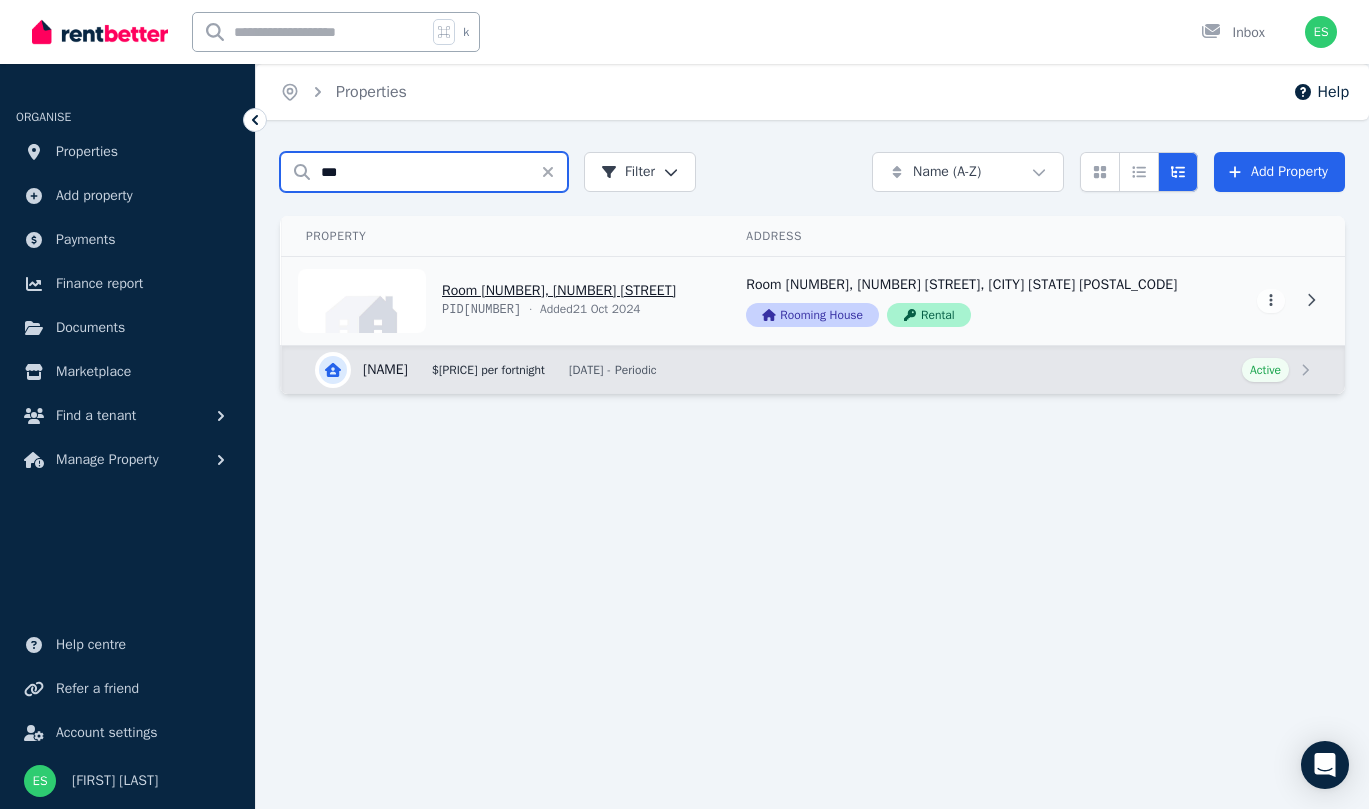 type on "***" 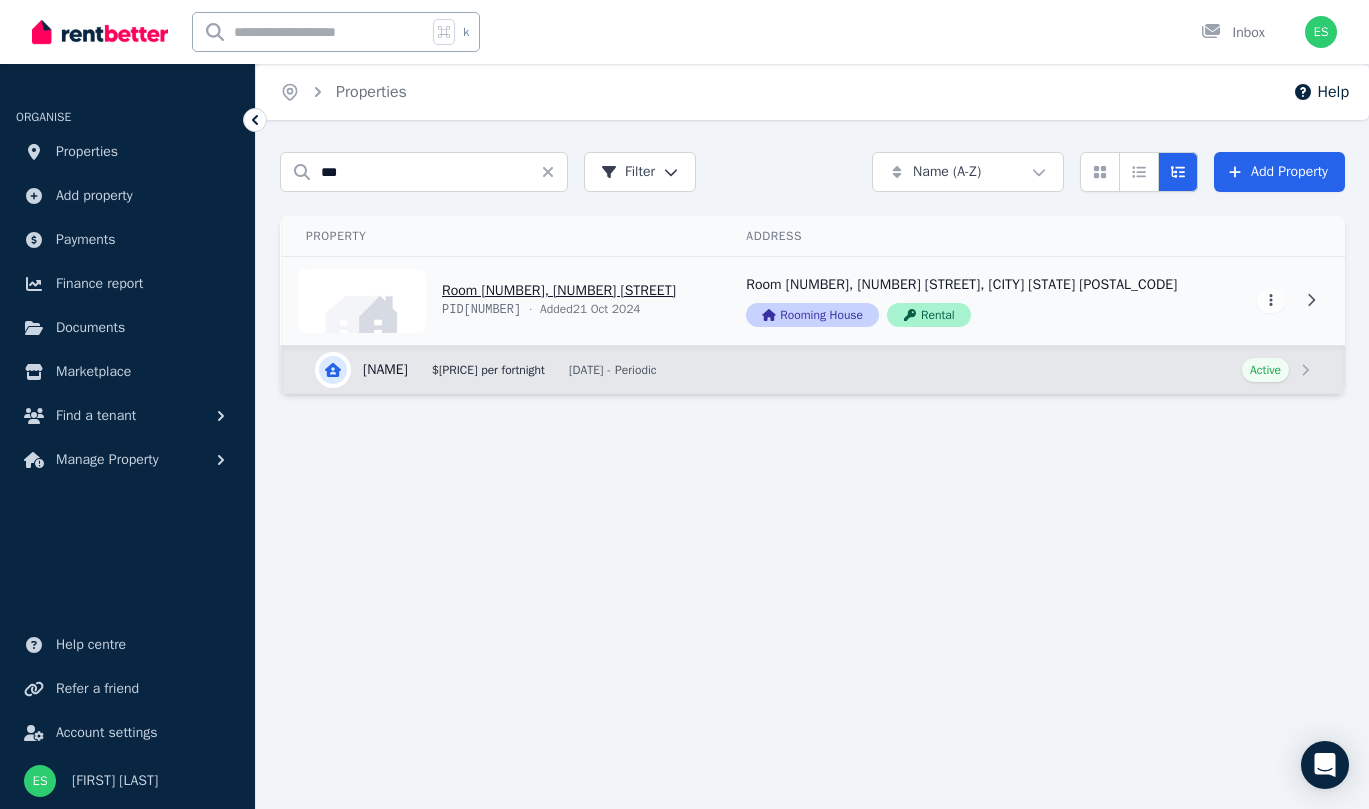 click on "View property details" at bounding box center [502, 301] 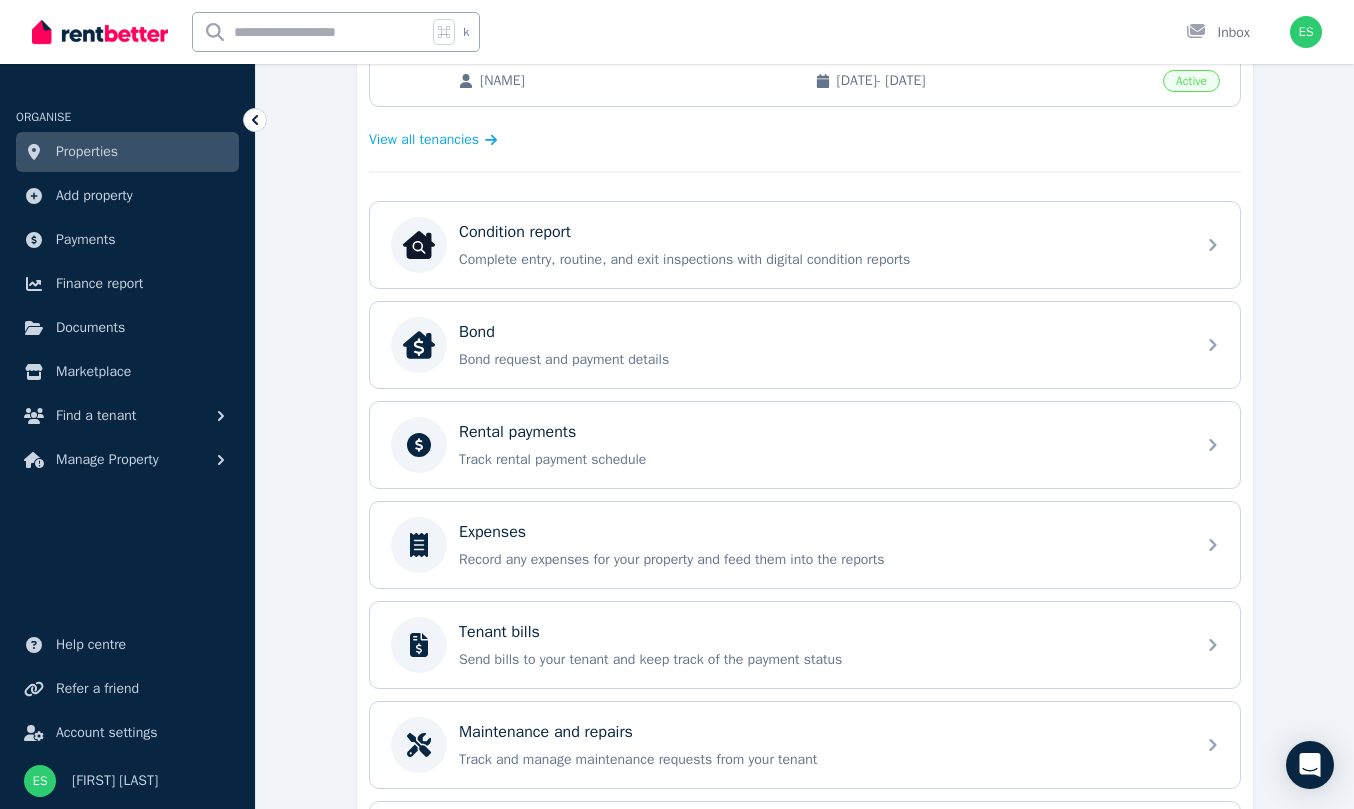 scroll, scrollTop: 699, scrollLeft: 0, axis: vertical 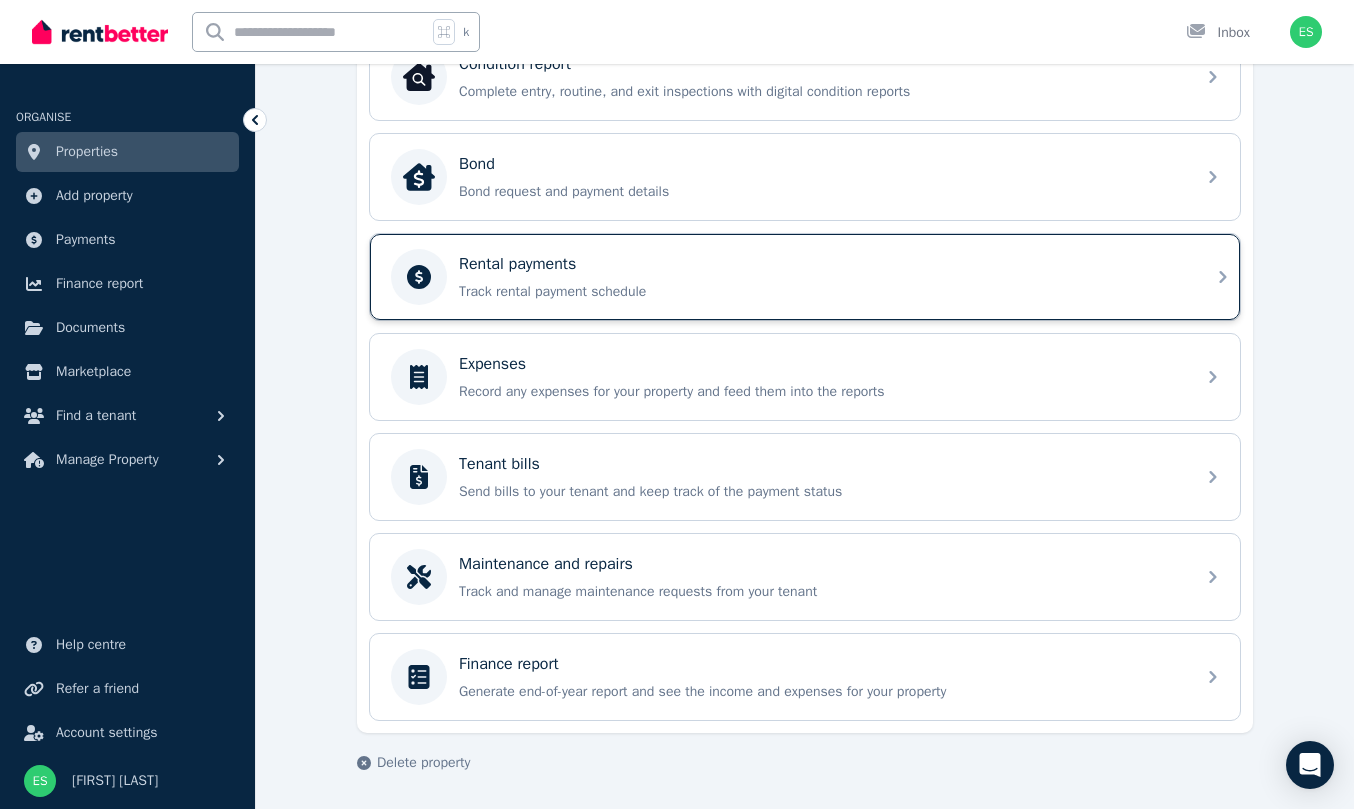 click on "Rental payments Track rental payment schedule" at bounding box center (821, 277) 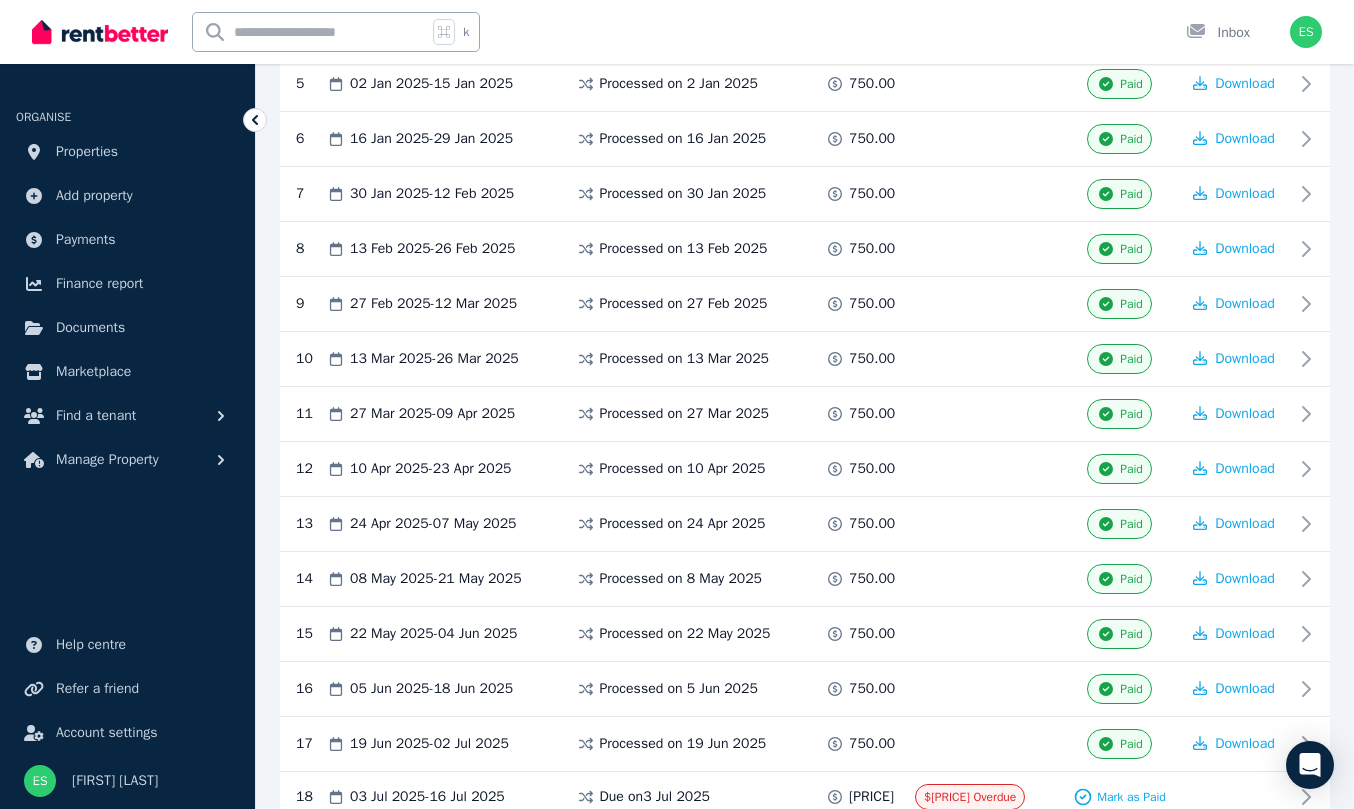 scroll, scrollTop: 834, scrollLeft: 0, axis: vertical 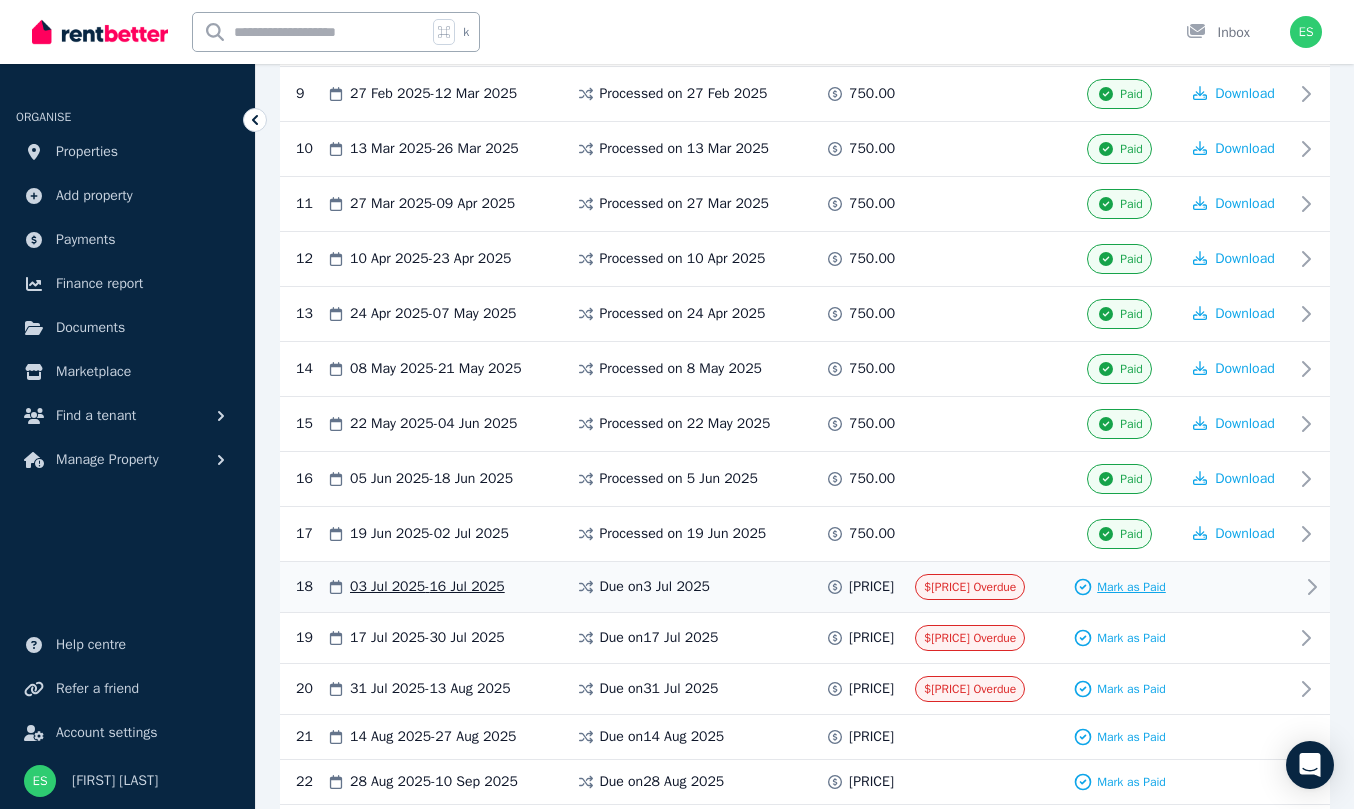 click on "Mark as Paid" at bounding box center [1131, 587] 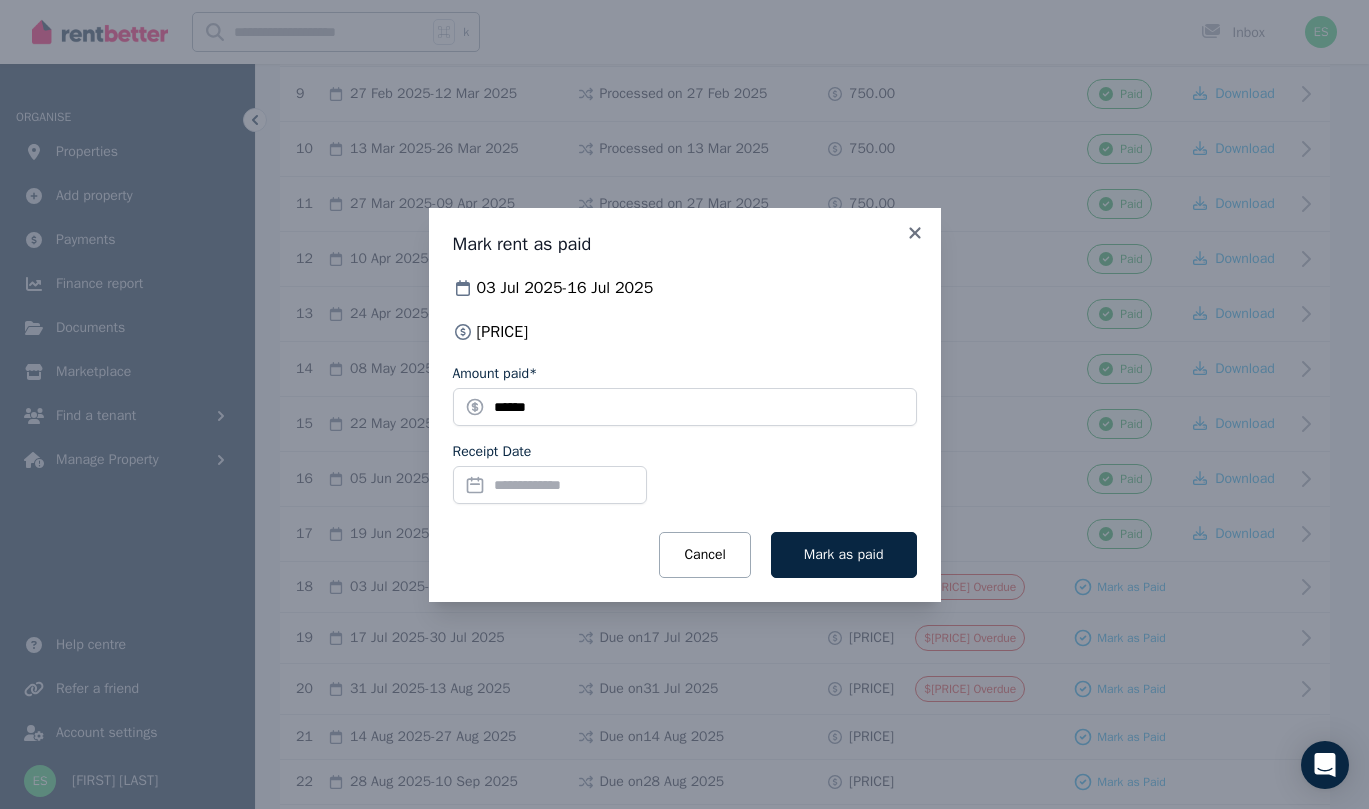 click on "Receipt Date" at bounding box center [550, 485] 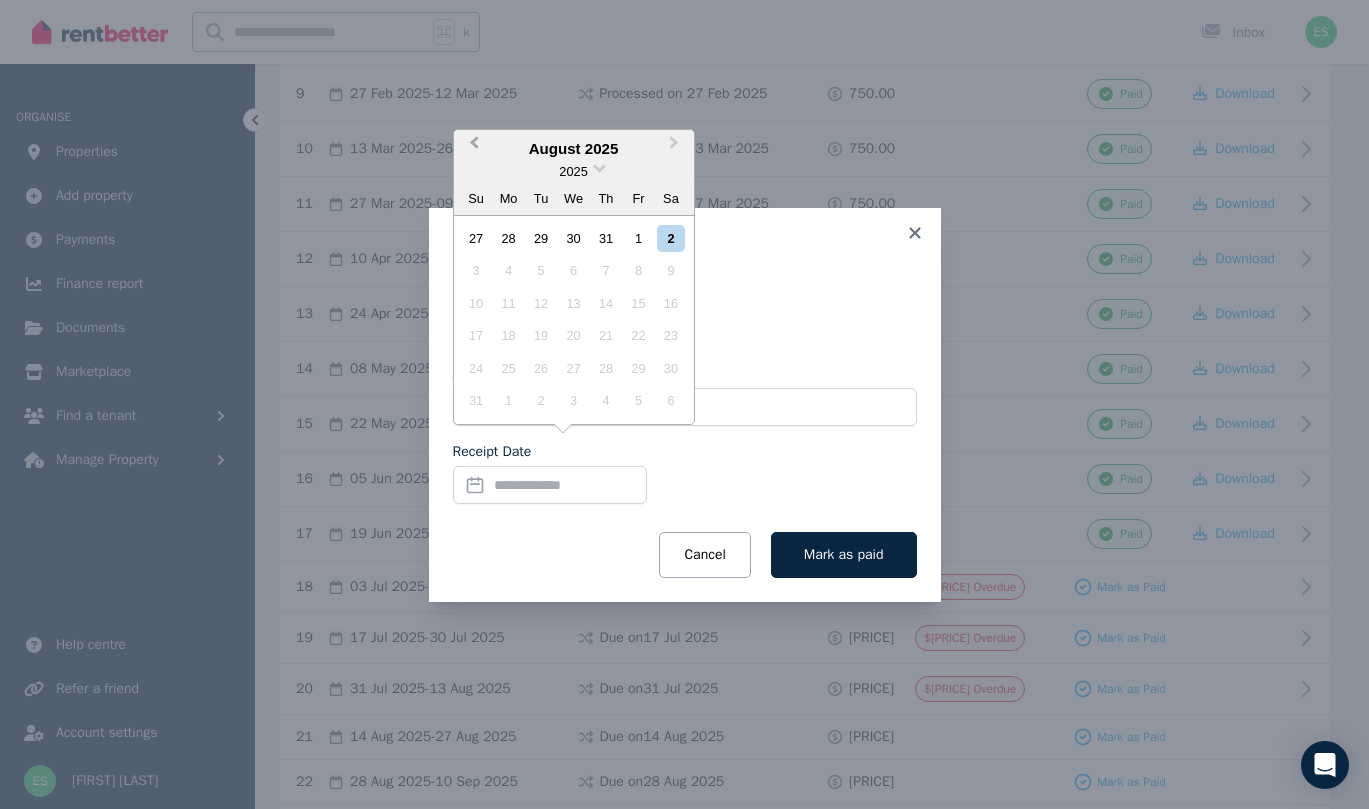 click on "Previous Month" at bounding box center (474, 147) 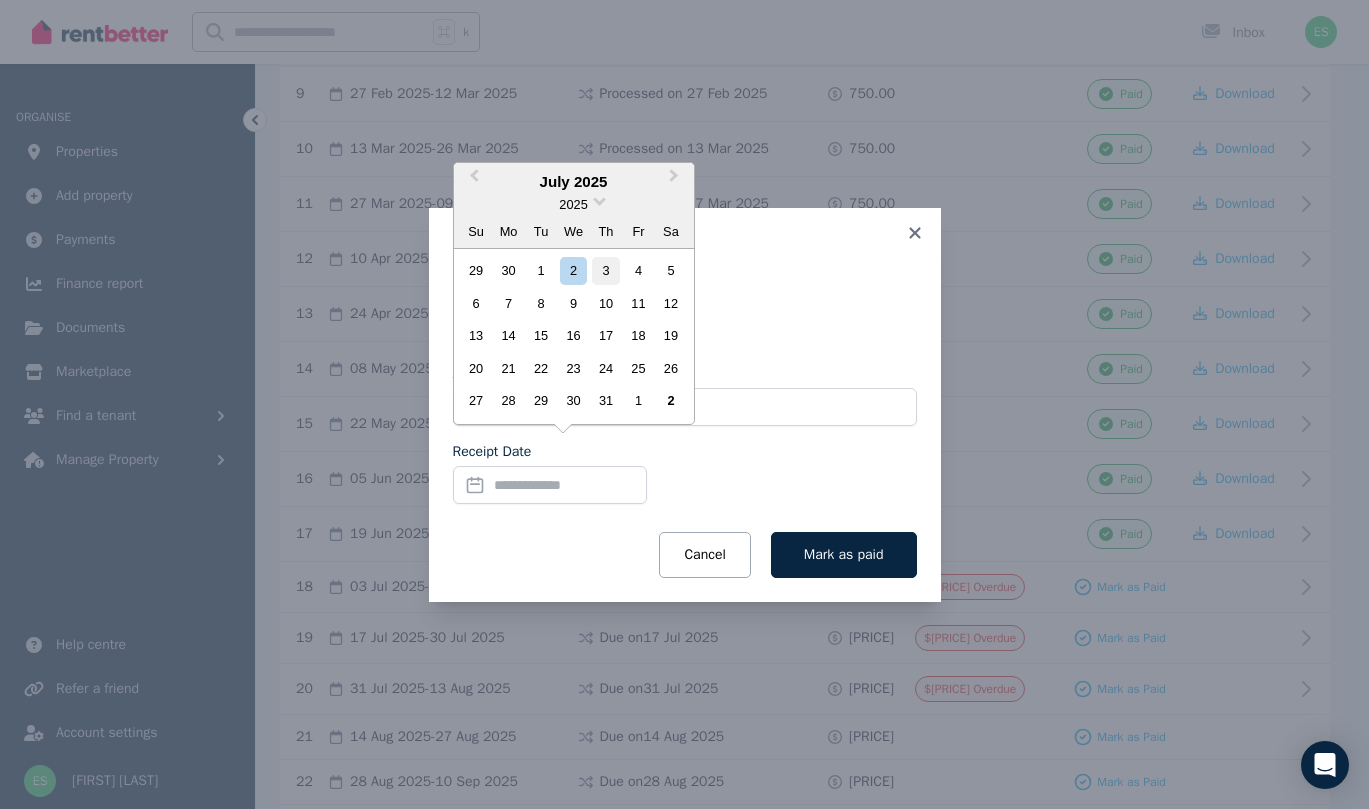 click on "3" at bounding box center (605, 270) 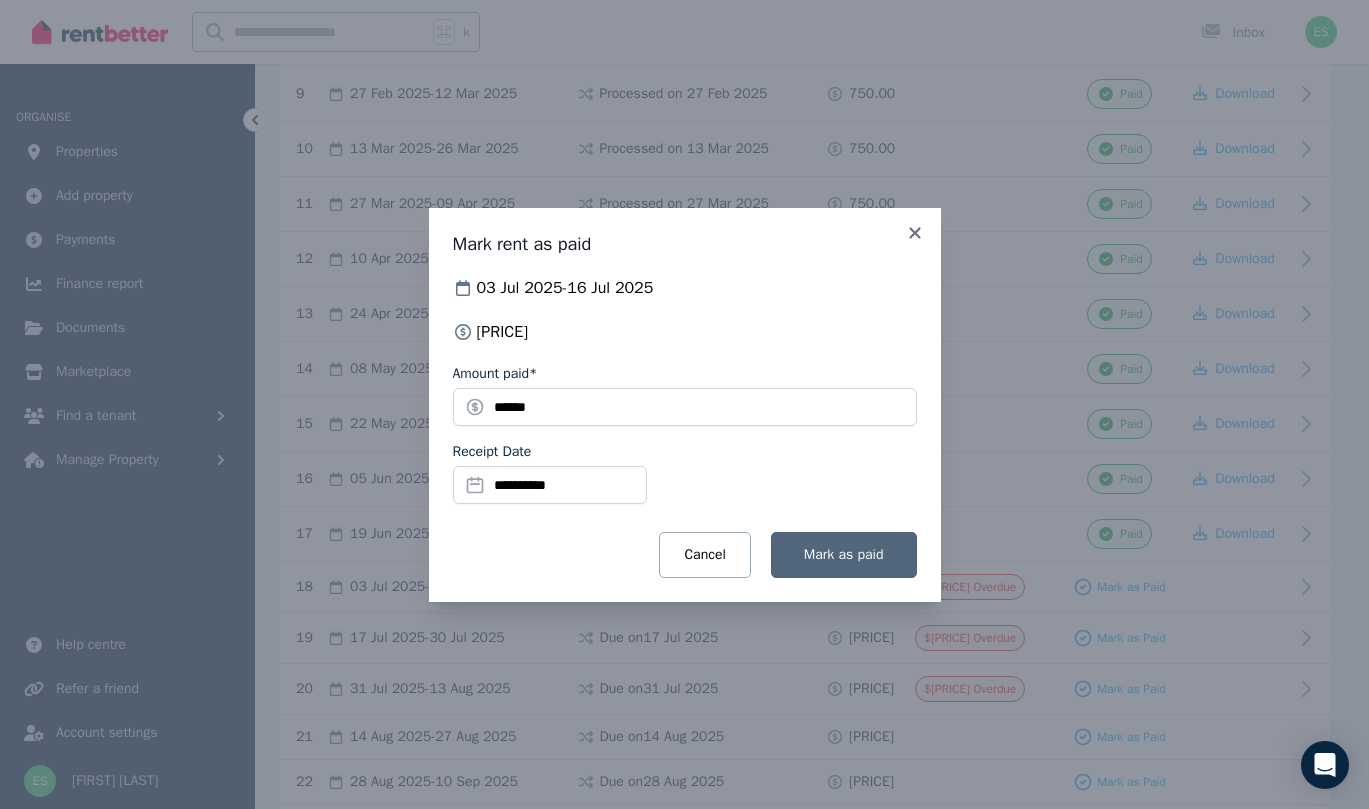 click on "Mark as paid" at bounding box center (844, 555) 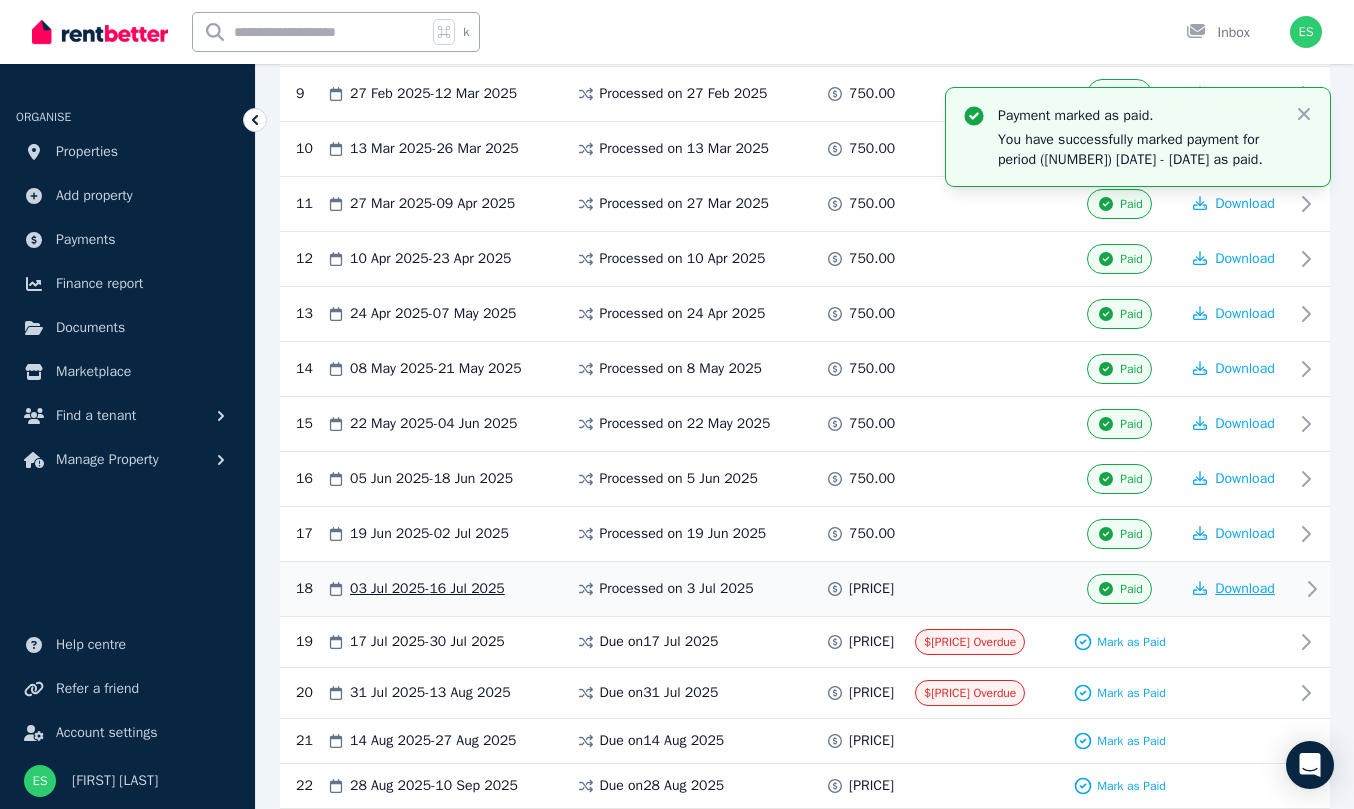 click on "Download" at bounding box center [1245, 588] 